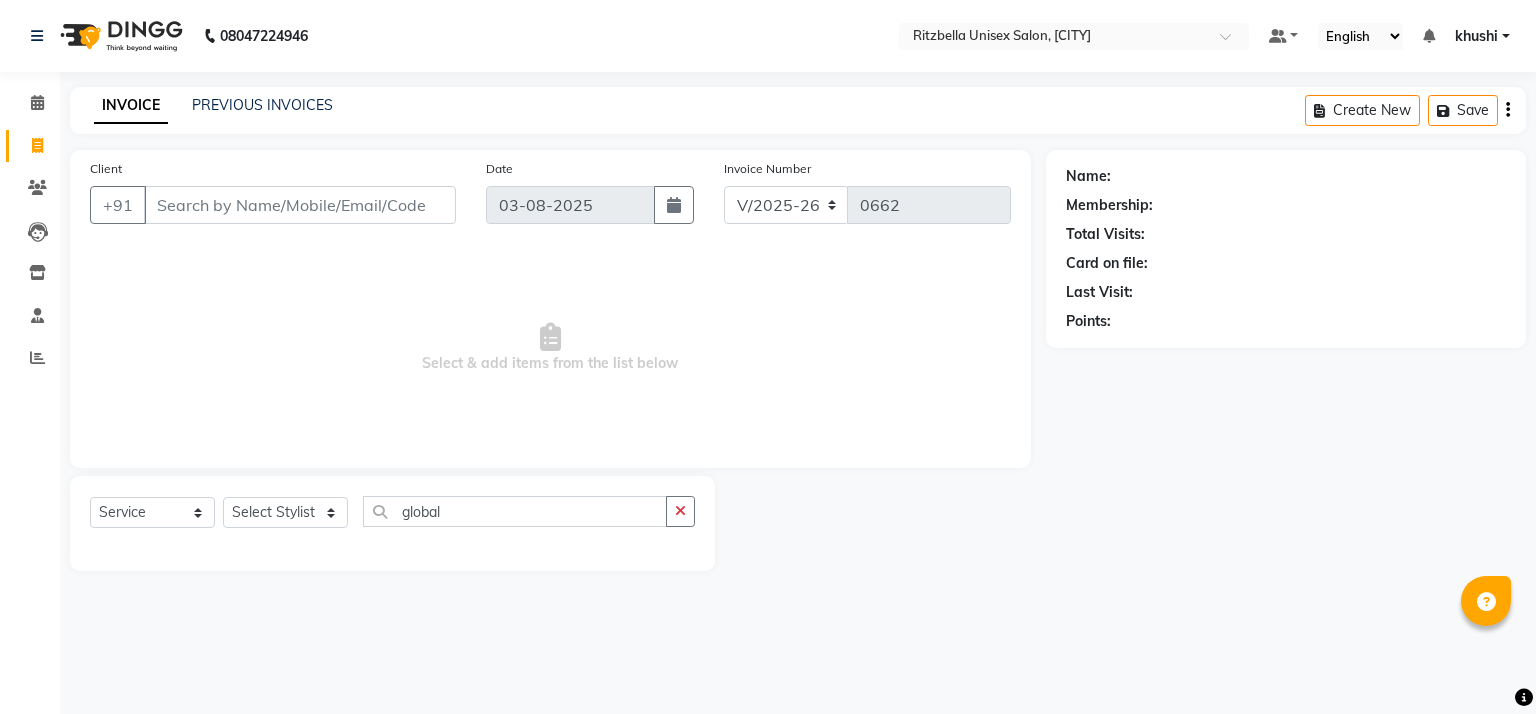 select on "6870" 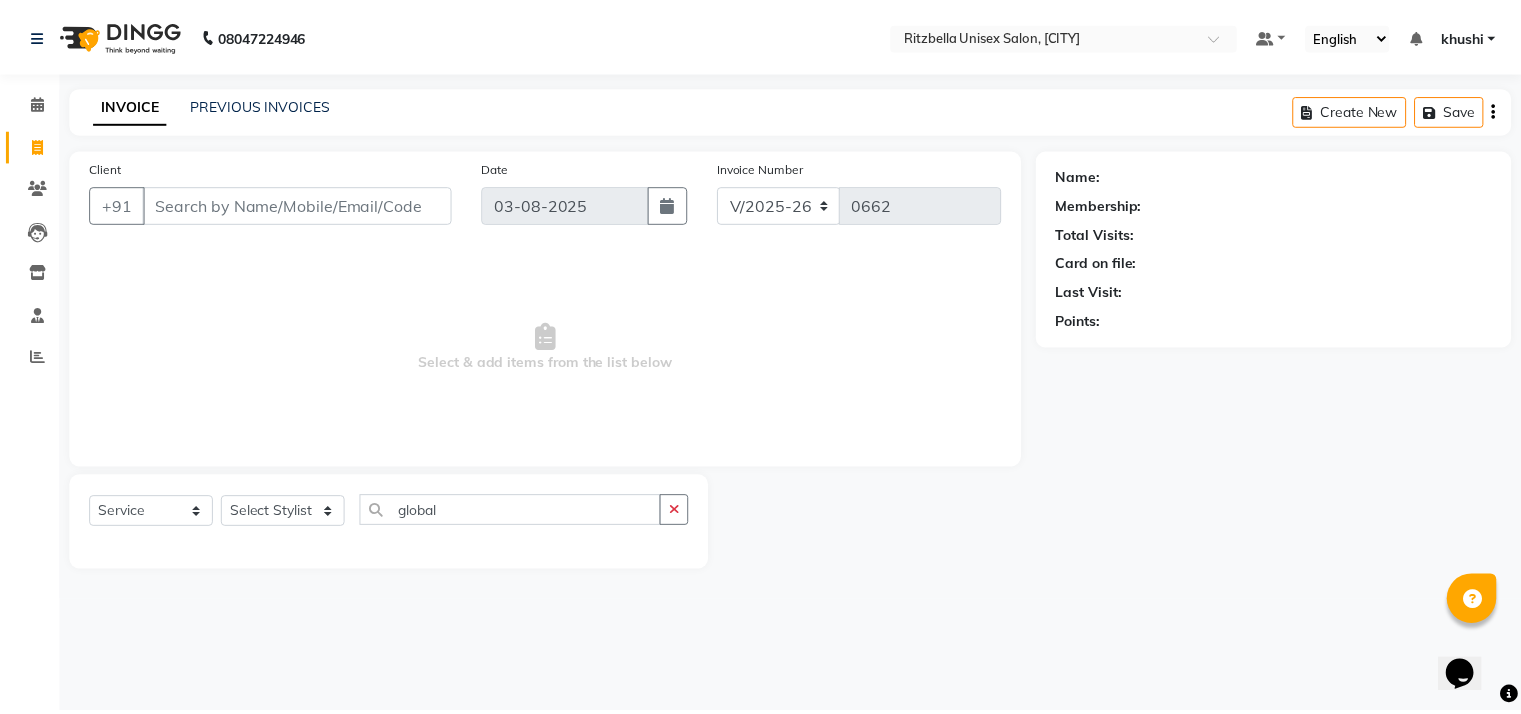 scroll, scrollTop: 0, scrollLeft: 0, axis: both 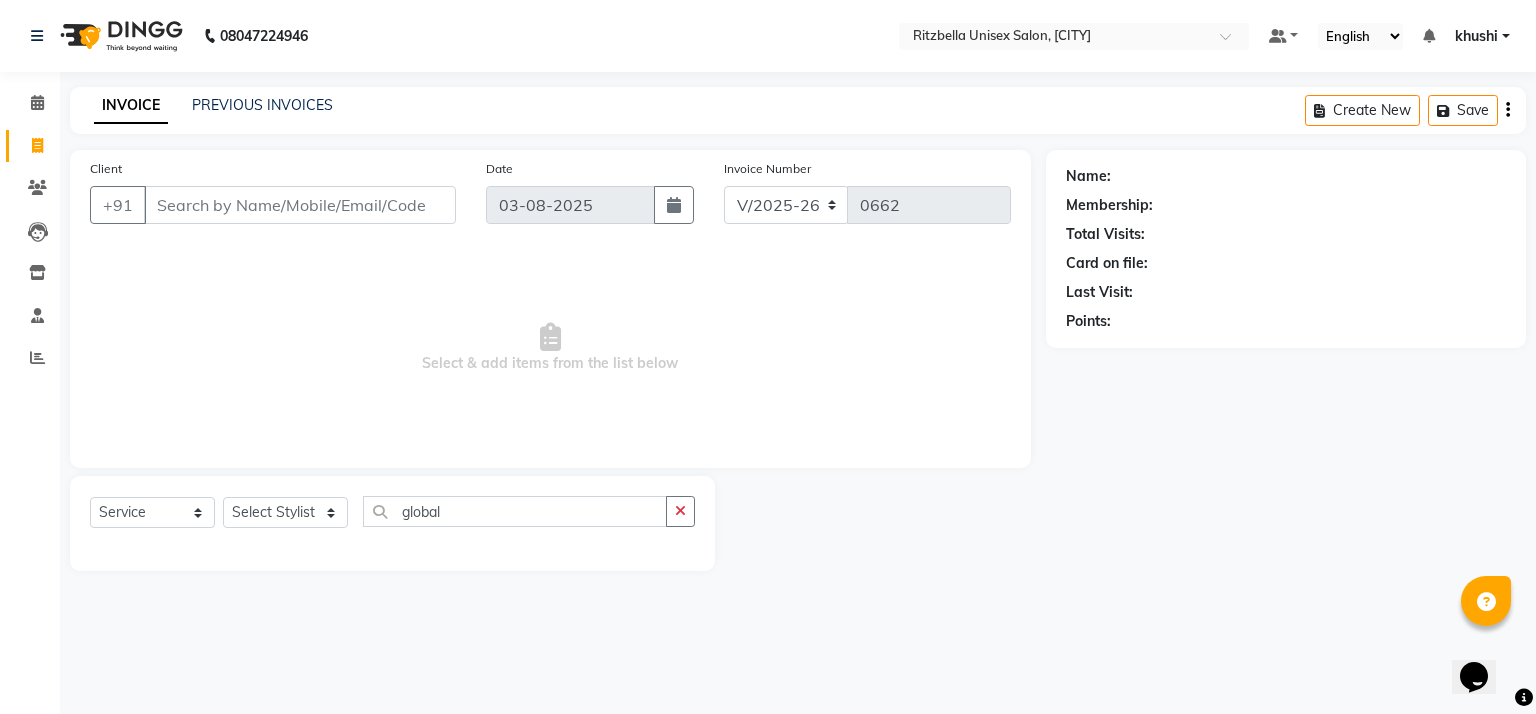 drag, startPoint x: 0, startPoint y: 0, endPoint x: 300, endPoint y: 518, distance: 598.6017 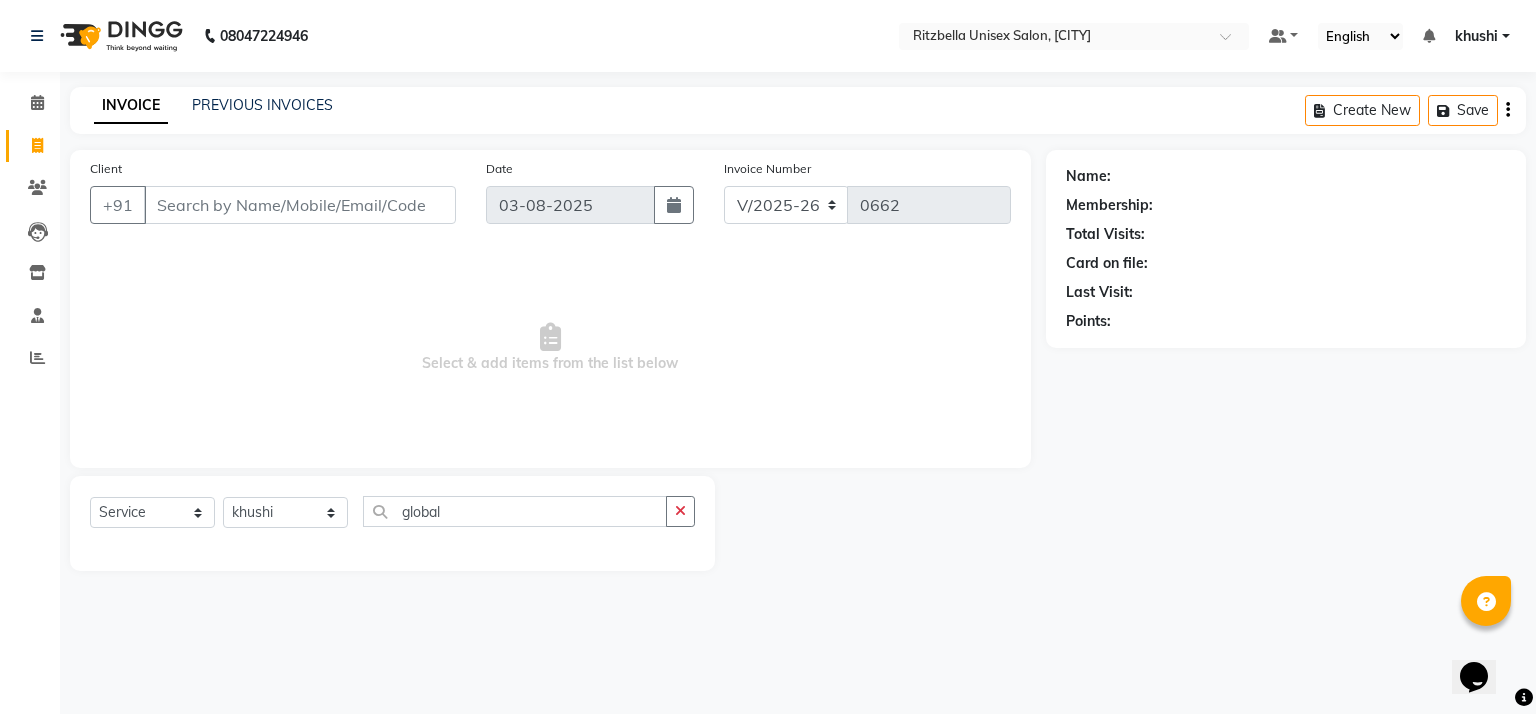 click on "Select Stylist [FIRST] [LAST] [FIRST] [LAST] [FIRST] [LAST] [FIRST] [LAST] [FIRST] [LAST]" 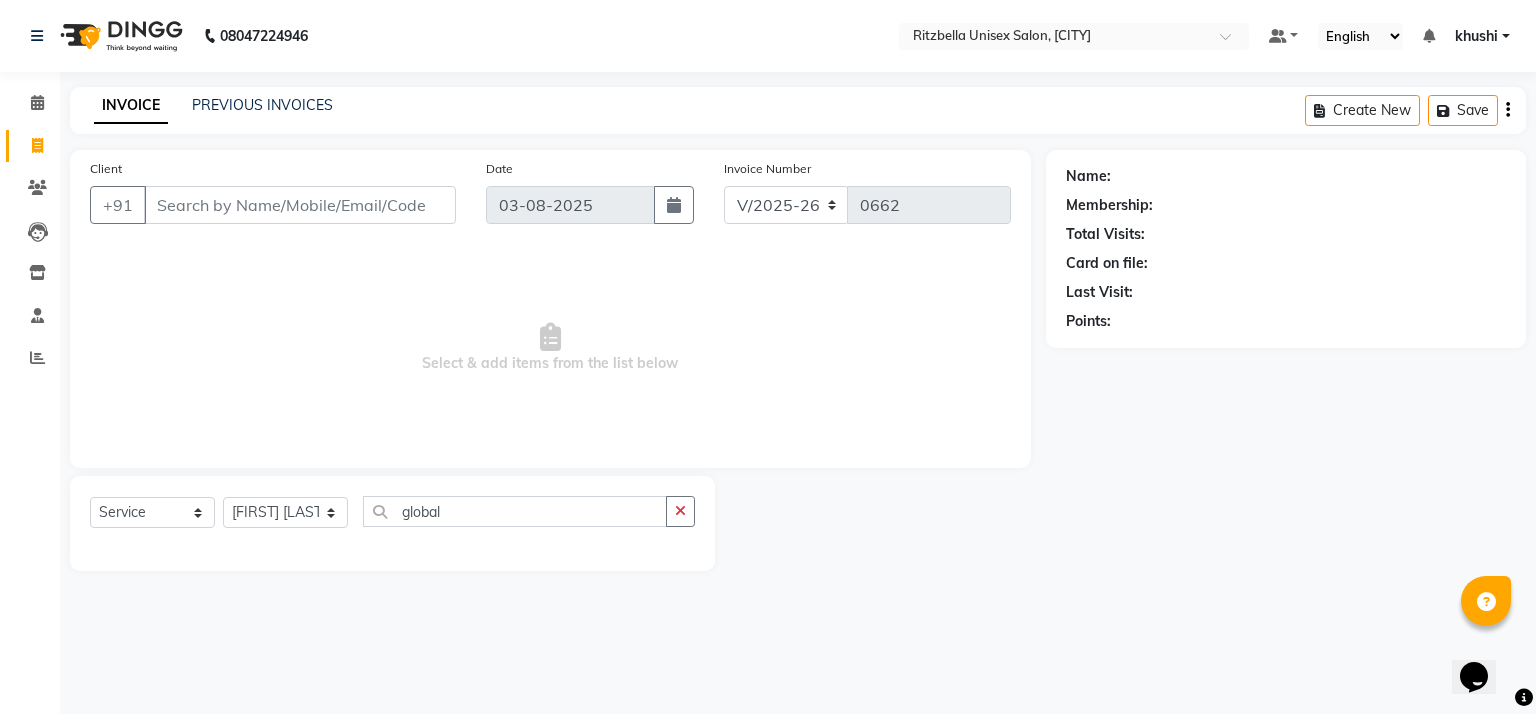 click on "Select Stylist [FIRST] [LAST] [FIRST] [LAST] [FIRST] [LAST] [FIRST] [LAST] [FIRST] [LAST]" 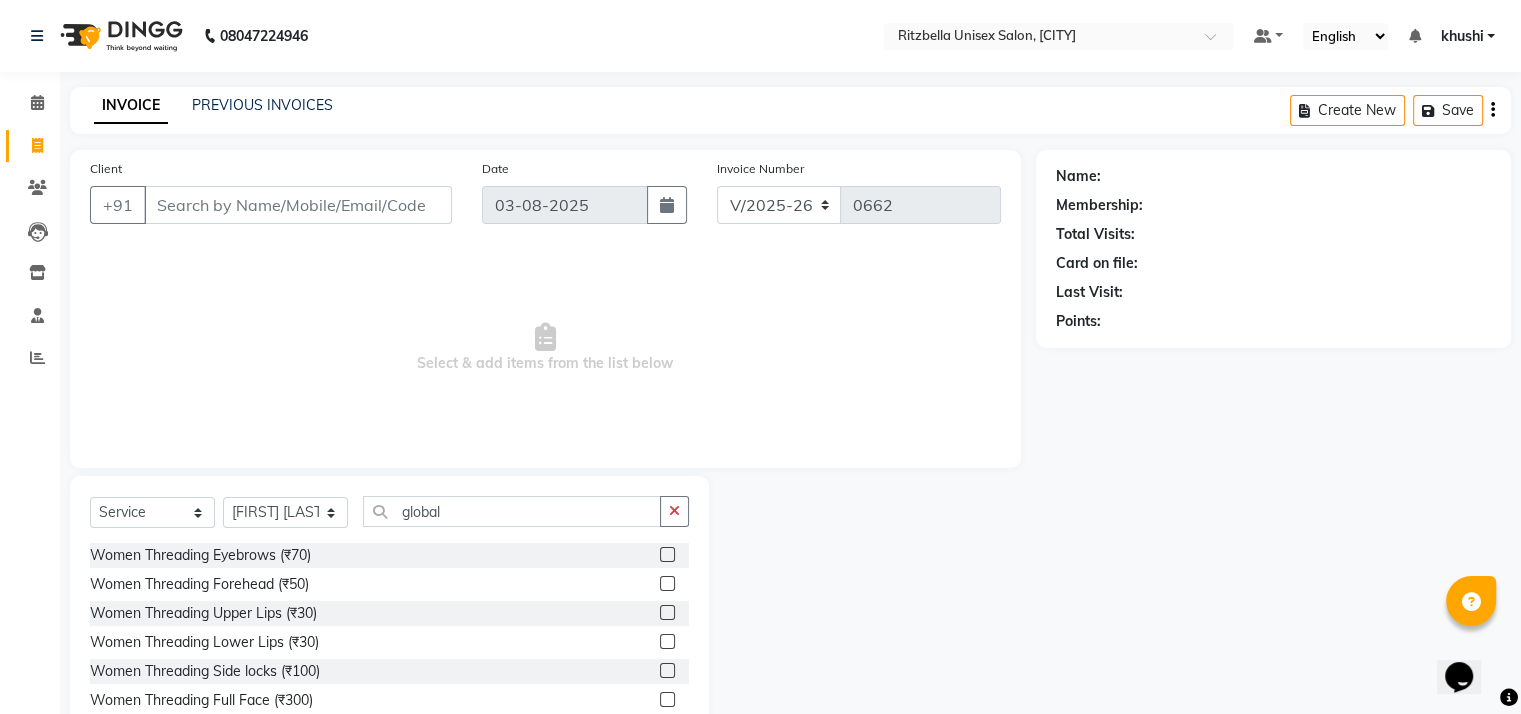 click on "Select  Service  Product  Membership  Package Voucher Prepaid Gift Card  Select Stylist [FIRST] [FIRST] [FIRST] [FIRST] [LAST] [LAST] Women Threading Eyebrows (₹70)  Women Threading Forehead (₹50)  Women Threading Upper Lips (₹30)  Women Threading Lower Lips (₹30)  Women Threading Side locks (₹100)  Women Threading Full Face (₹300)  Women Threading chin/ Neck (₹50)  Men Threading Eyebrows (₹50)  Men Threading side locks (₹100)  Women Waxing Chocolate Forehead / Lower Lips / Upper lips (₹100)  Women Waxing Chocolate Chin / Neck / Side Locks (₹150)  Women Waxing Chocolate Underarms (₹200)  Women Waxing Chocolate Half Hands (₹250)  Women Waxing Chocolate 3/4 Hands (₹220)  Women Waxing Chocolate Full Hands (₹300)  Women Waxing Chocolate Half Legs (₹400)  Women Waxing Chocolate 3/4 Legs (₹350)  Women Waxing Chocolate Full Legs (₹500)  Women Waxing Chocolate Full Front /full Back (₹500)  Women Waxing Chocolate Half Front / Half Back (₹400)  Mask Bright (₹200)" 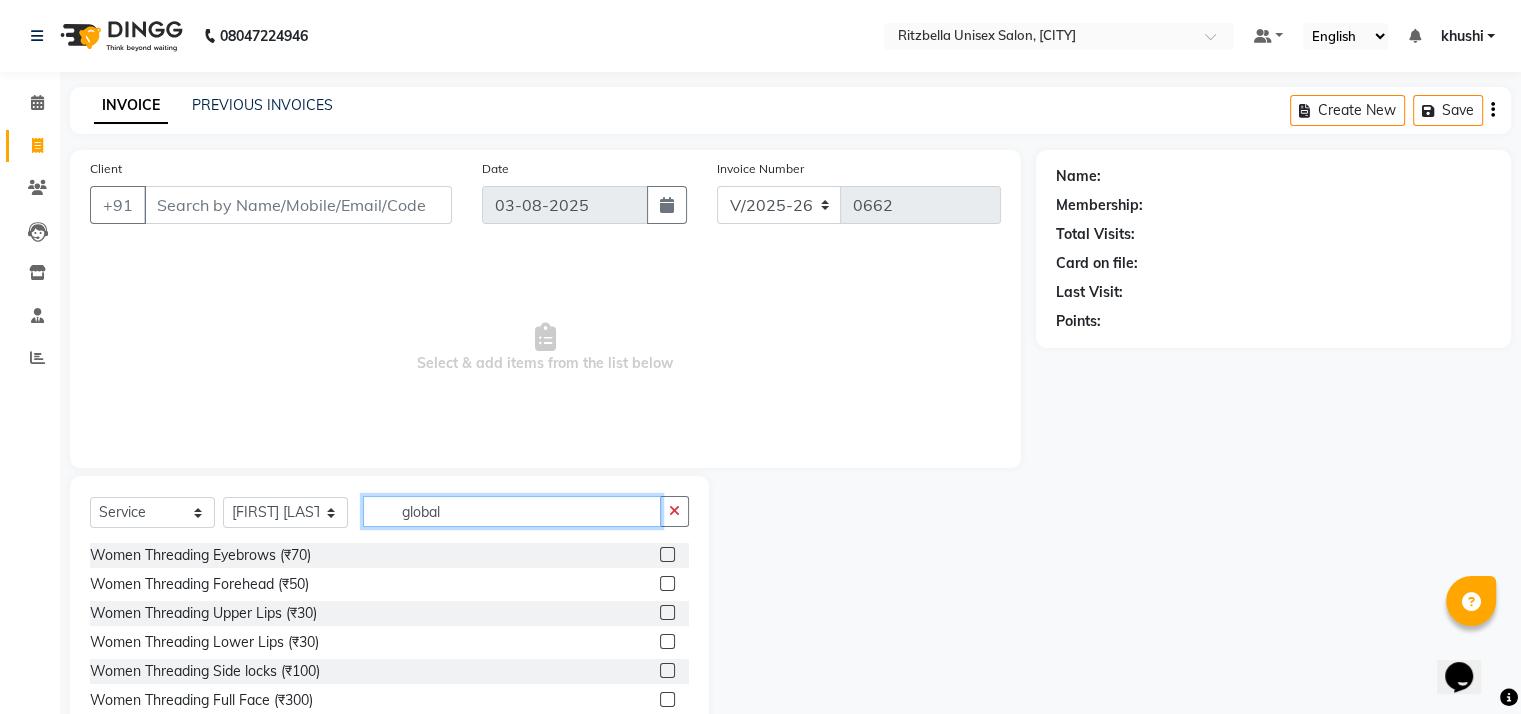 click on "global" 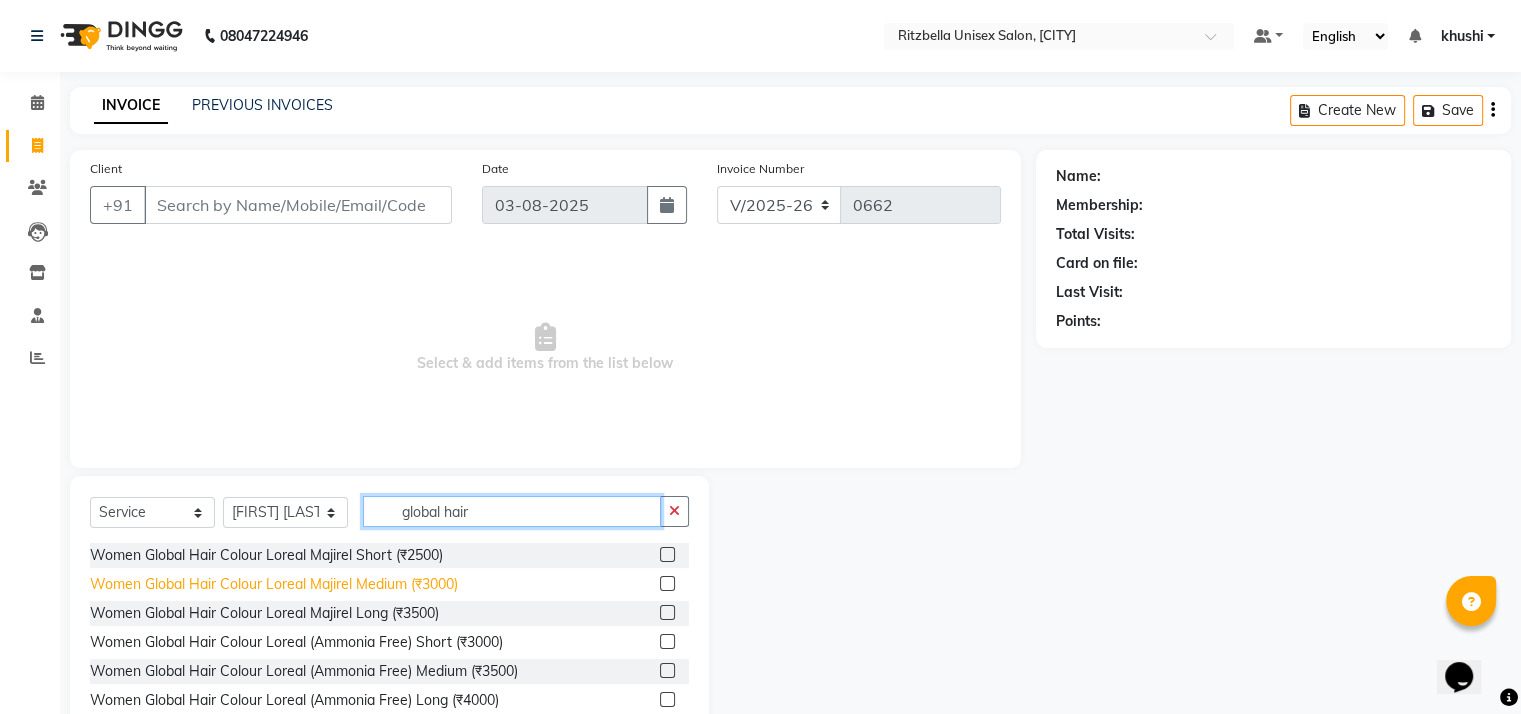 type on "global hair" 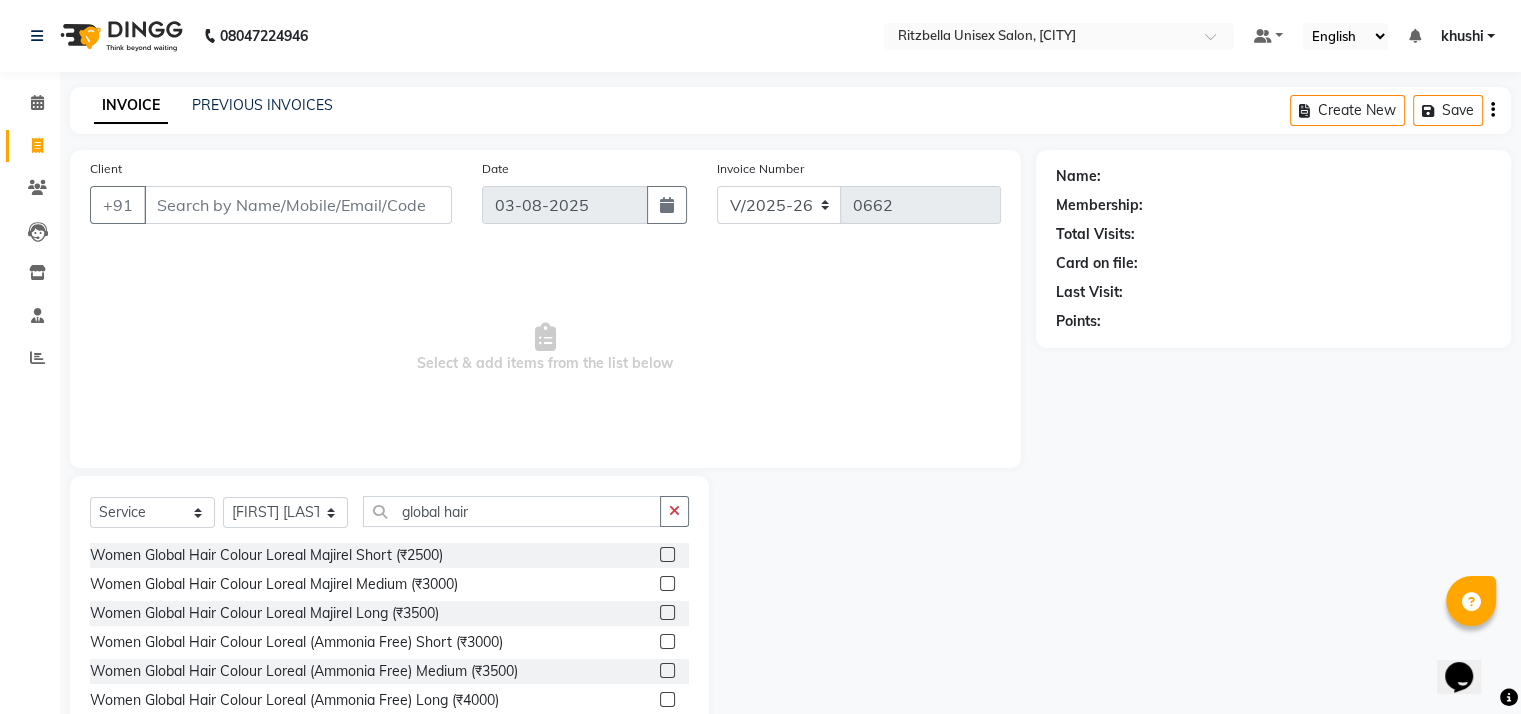 click on "Name: Membership: Total Visits: Card on file: Last Visit:  Points:" 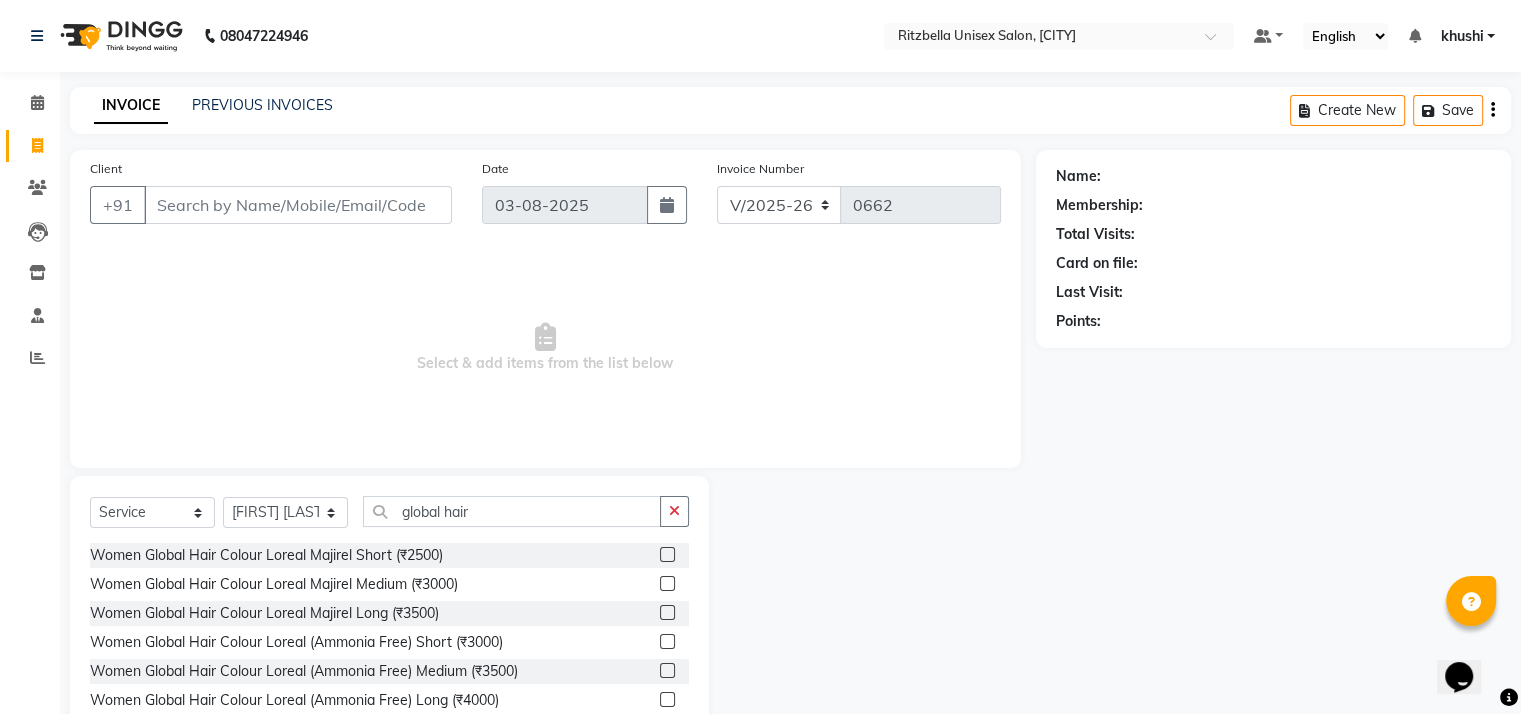 click on "Name: Membership: Total Visits: Card on file: Last Visit:  Points:" 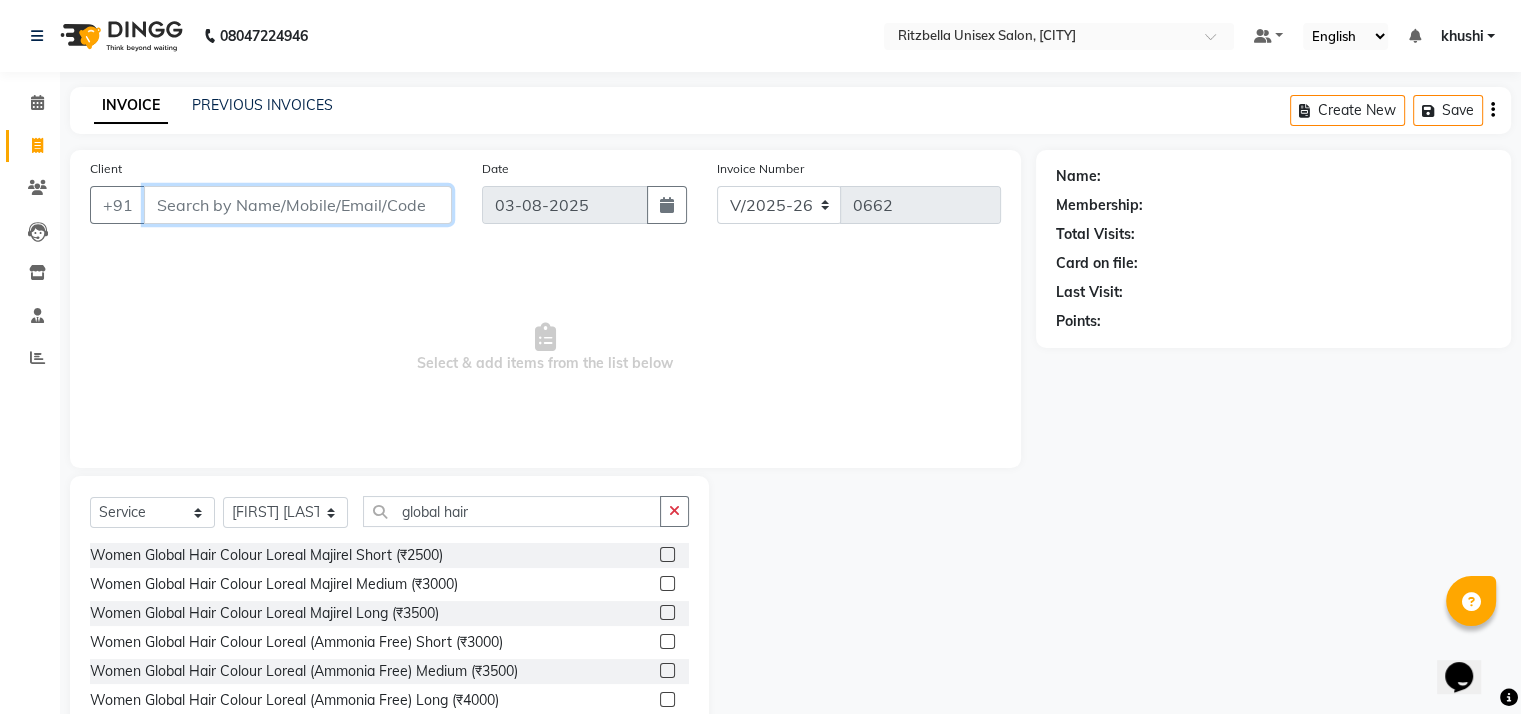 click on "Client" at bounding box center (298, 205) 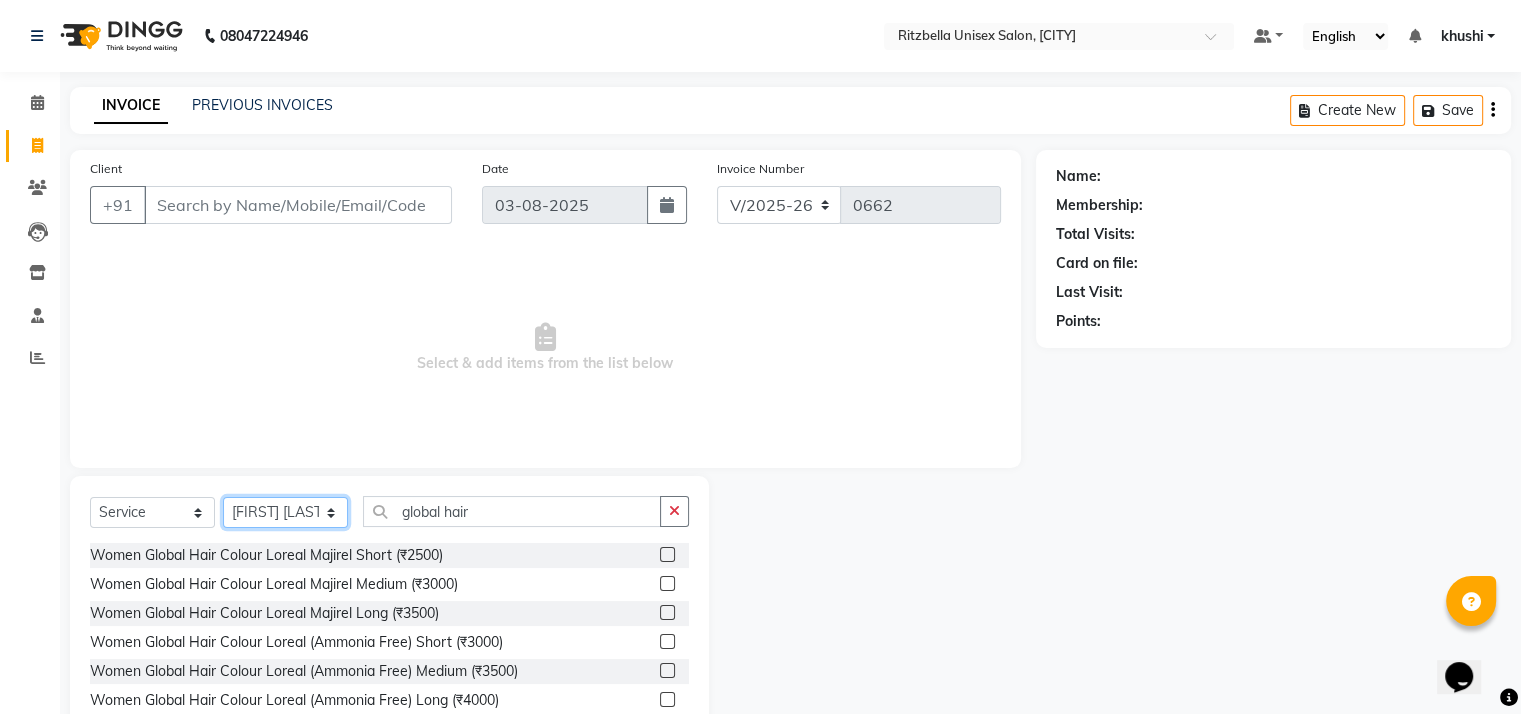 click on "Select Stylist [FIRST] [LAST] [FIRST] [LAST] [FIRST] [LAST] [FIRST] [LAST] [FIRST] [LAST]" 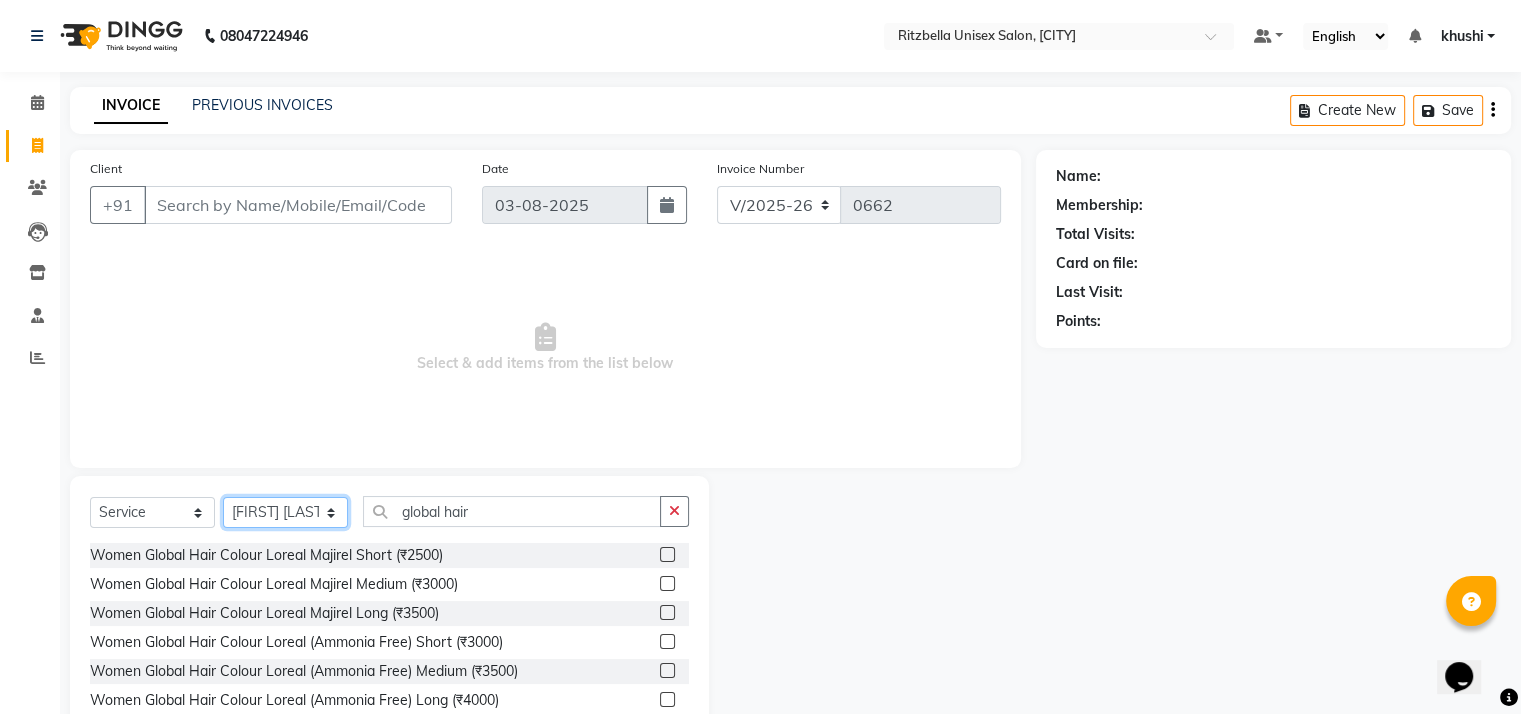 select on "[NUMBER]" 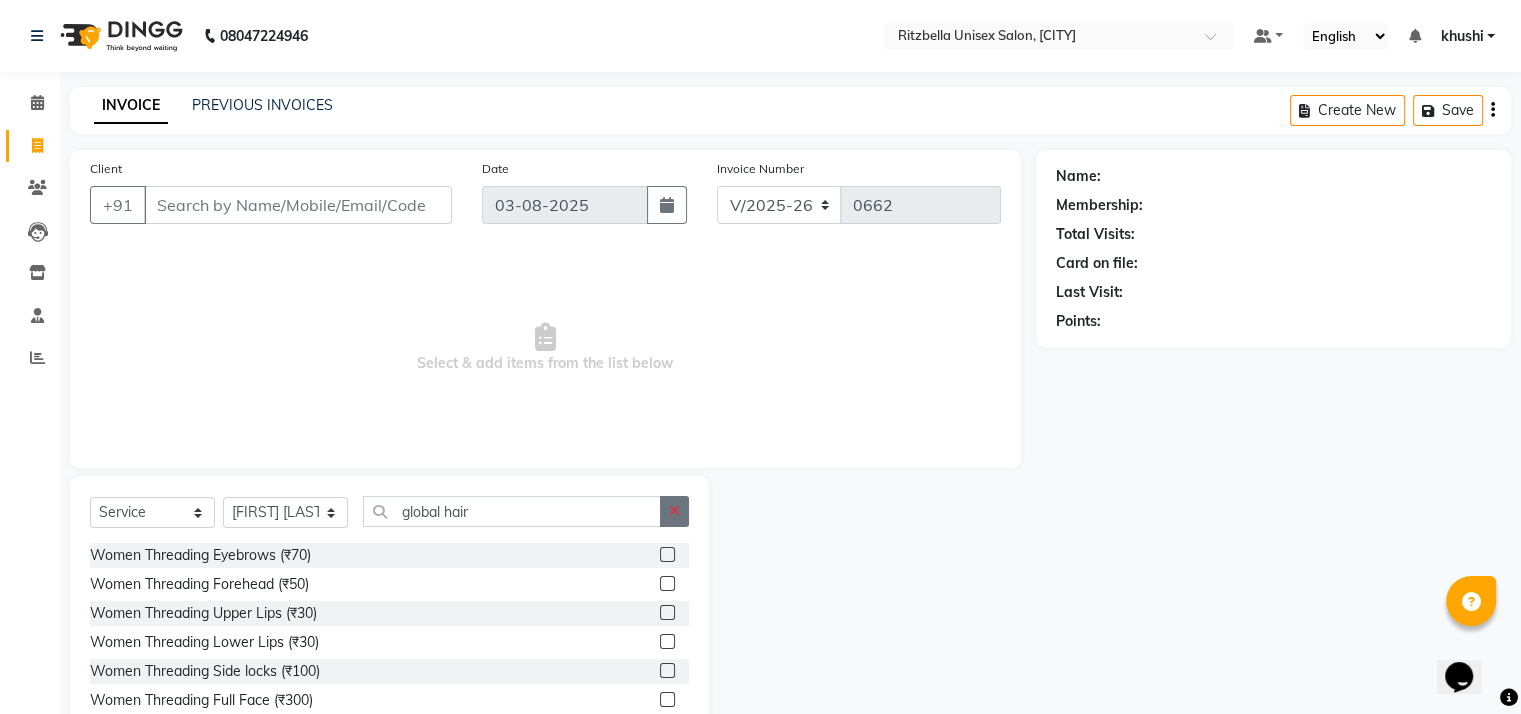 click 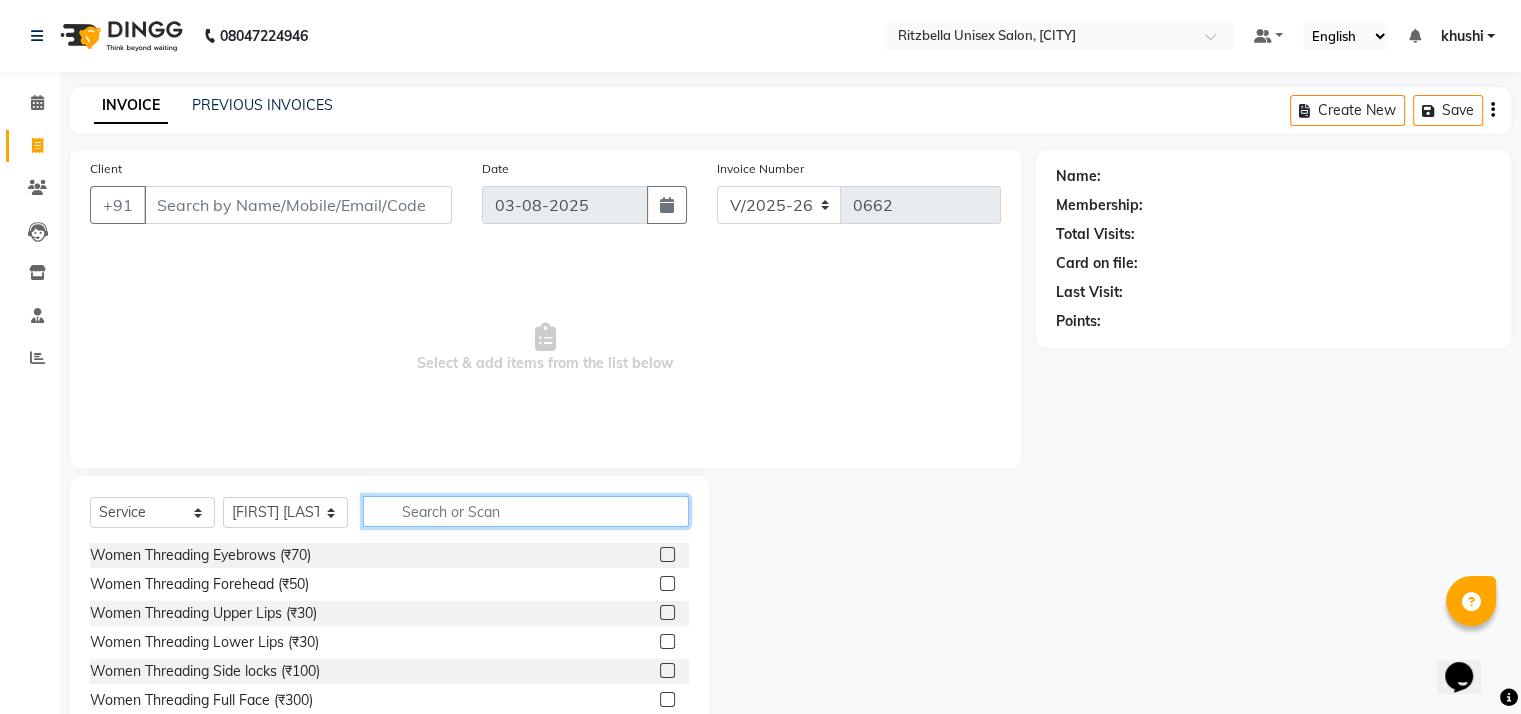 click 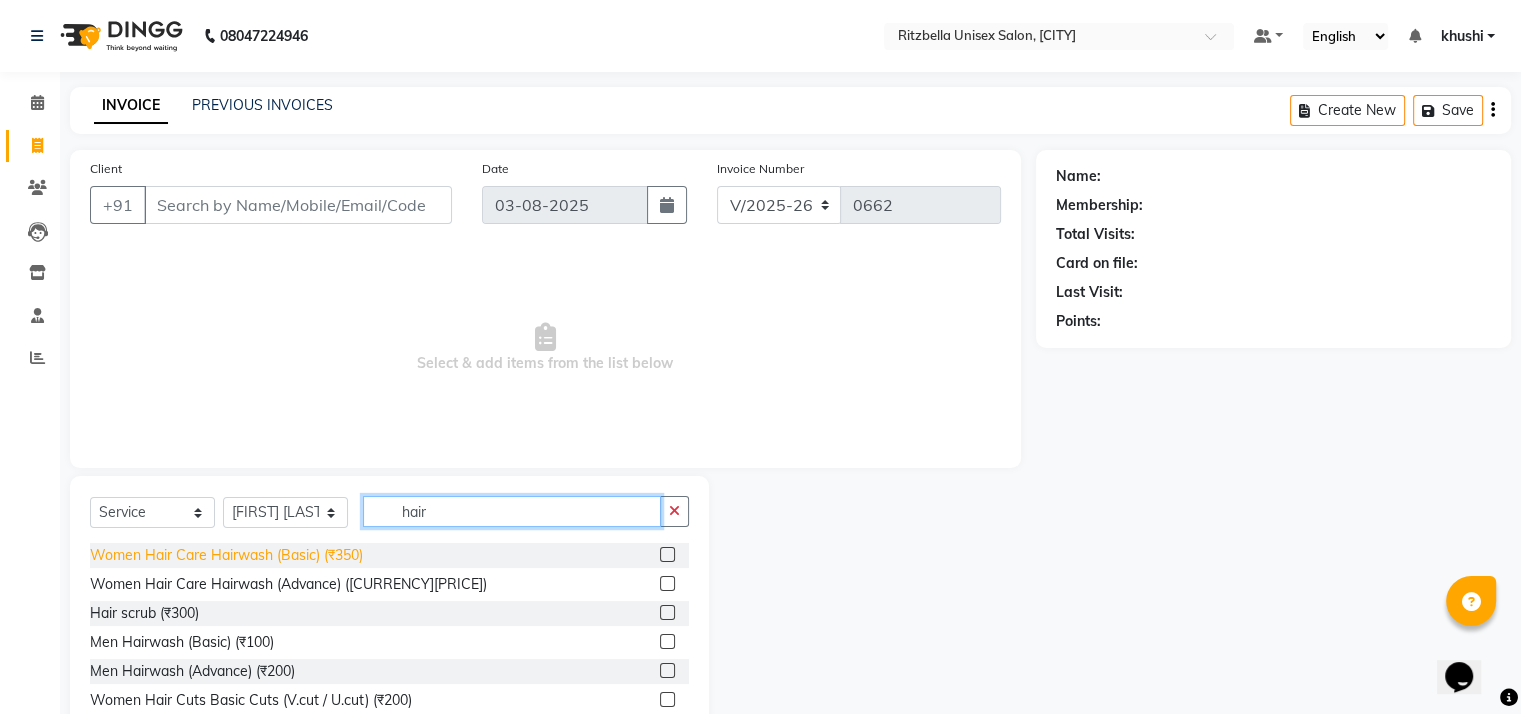 type on "hair" 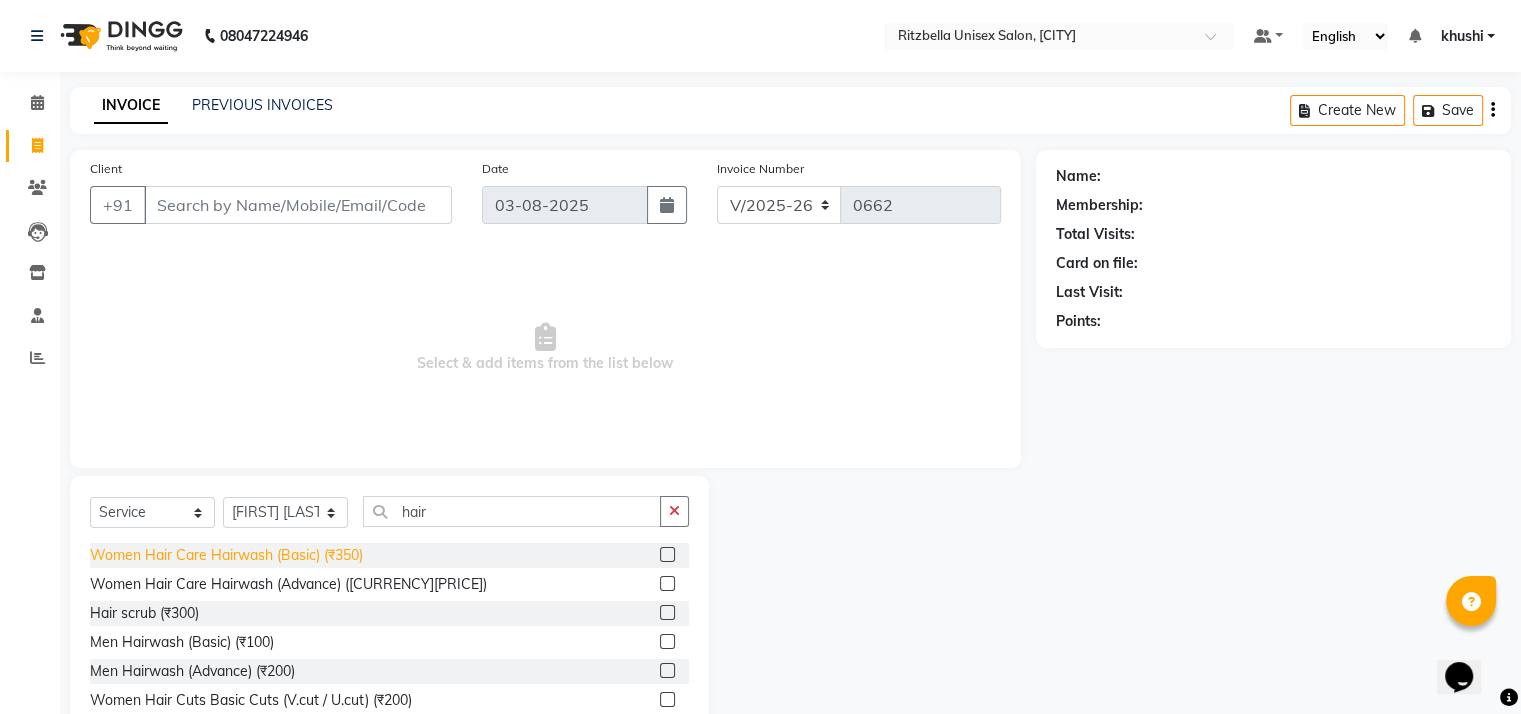 click on "Women Hair Care Hairwash (Basic) (₹350)" 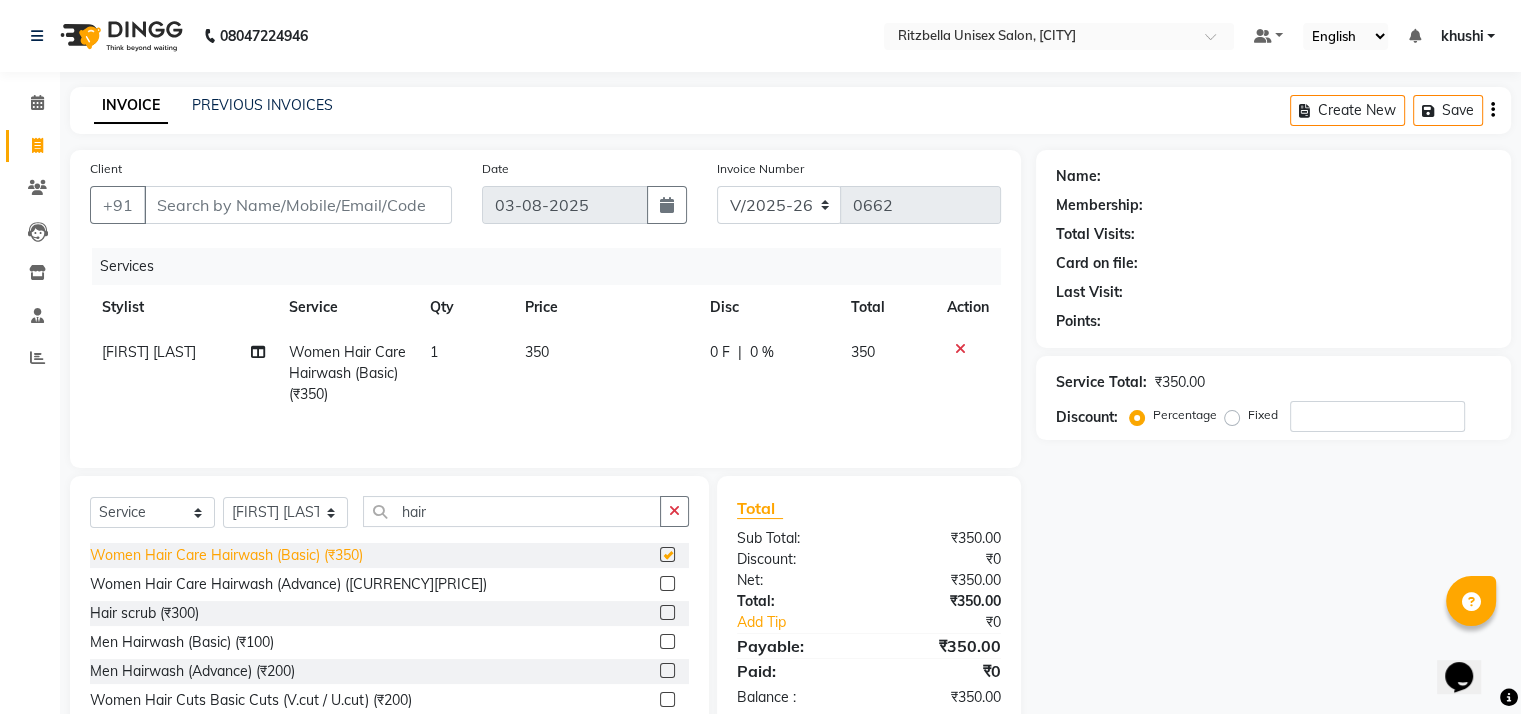 checkbox on "false" 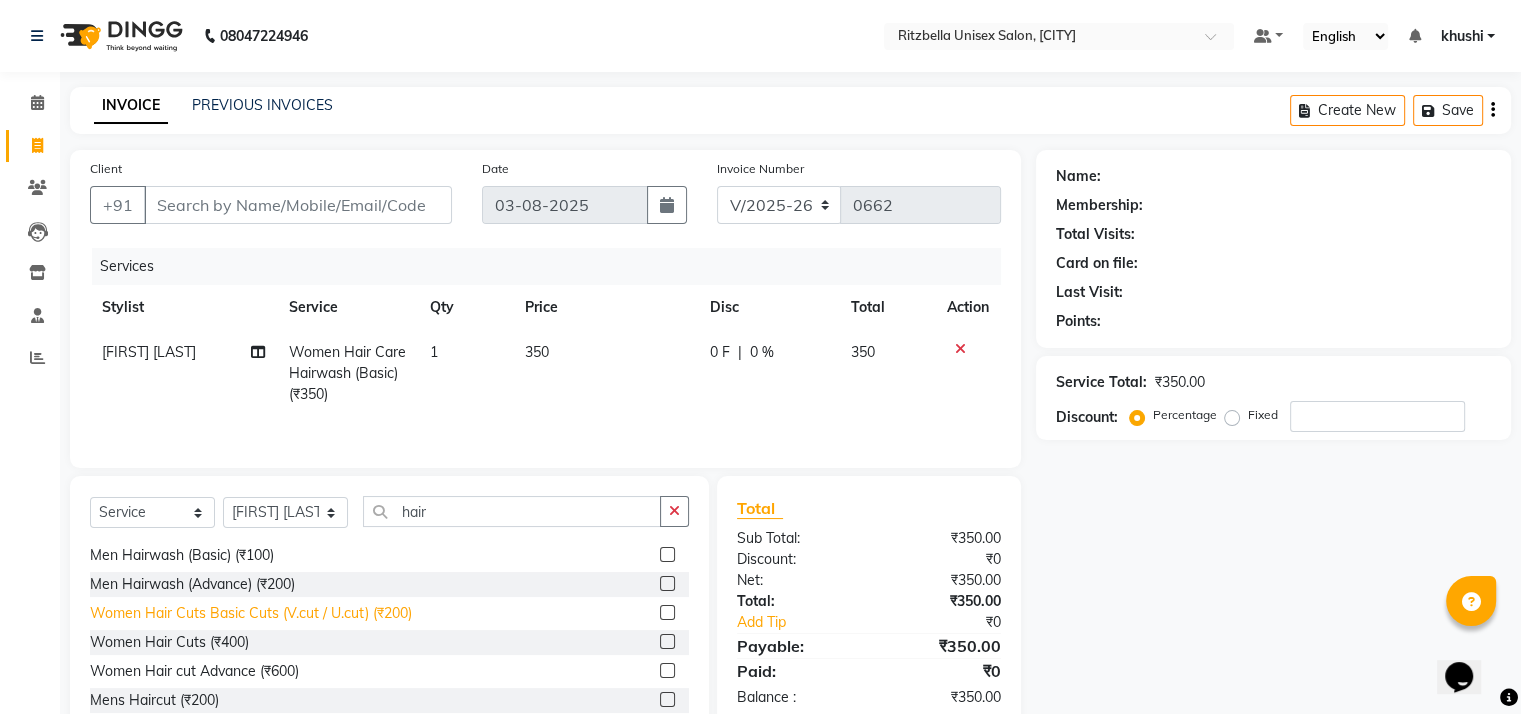 scroll, scrollTop: 98, scrollLeft: 0, axis: vertical 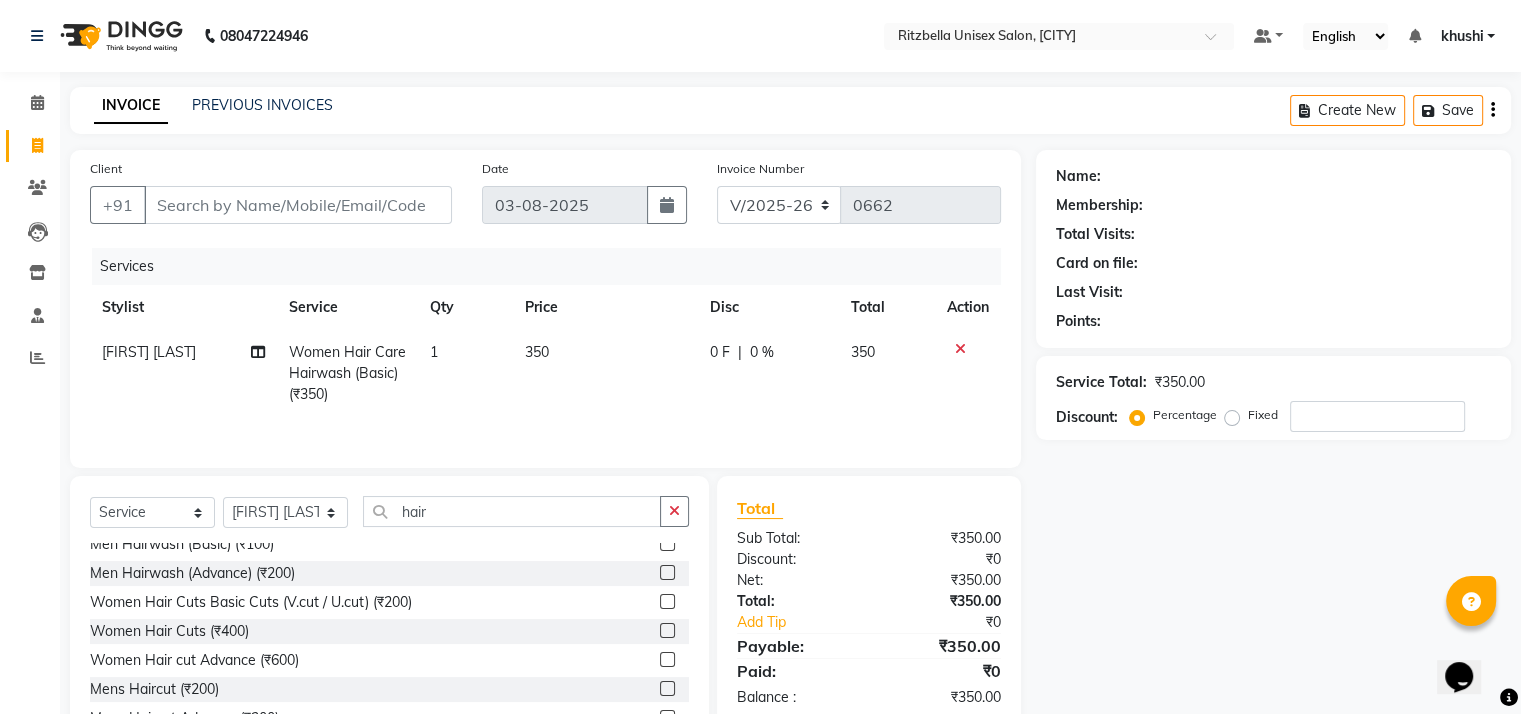 click 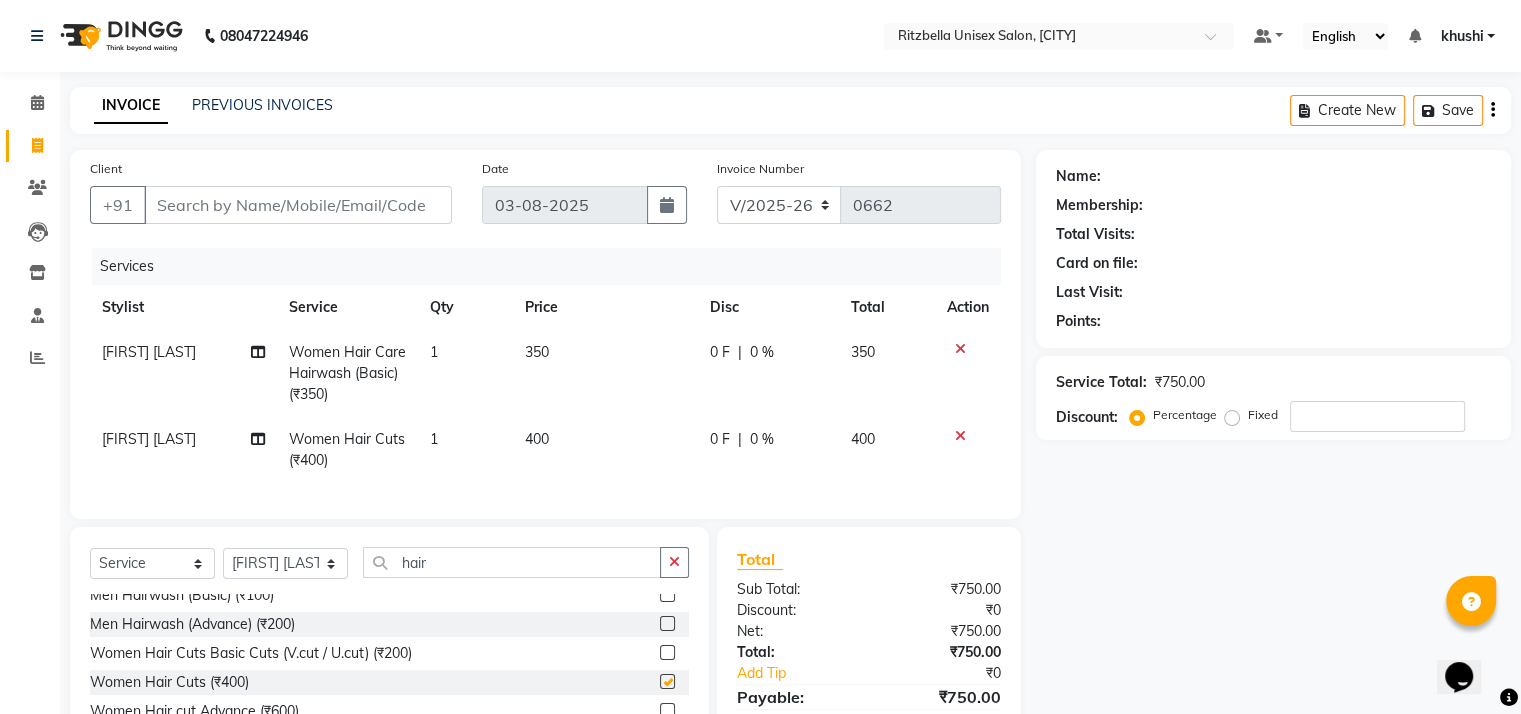 checkbox on "false" 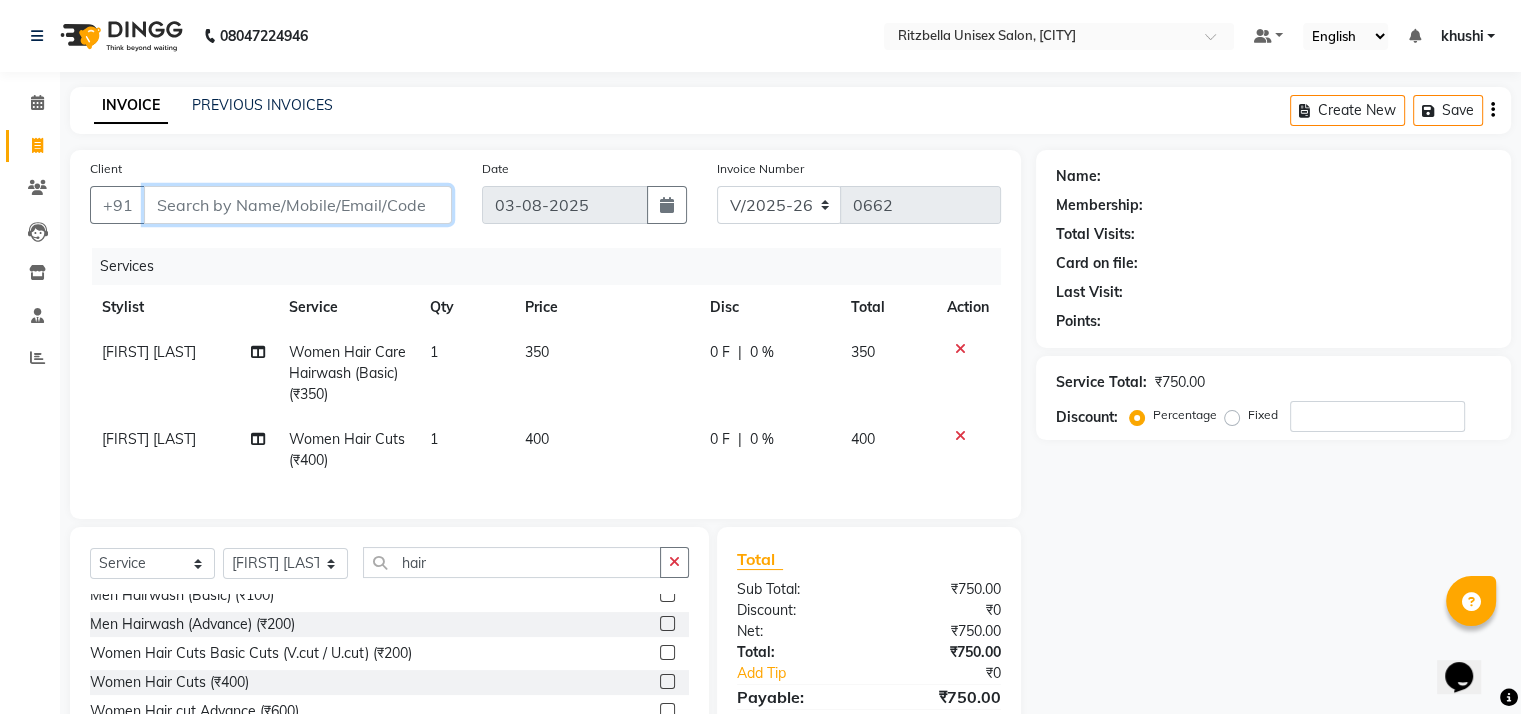 click on "Client" at bounding box center (298, 205) 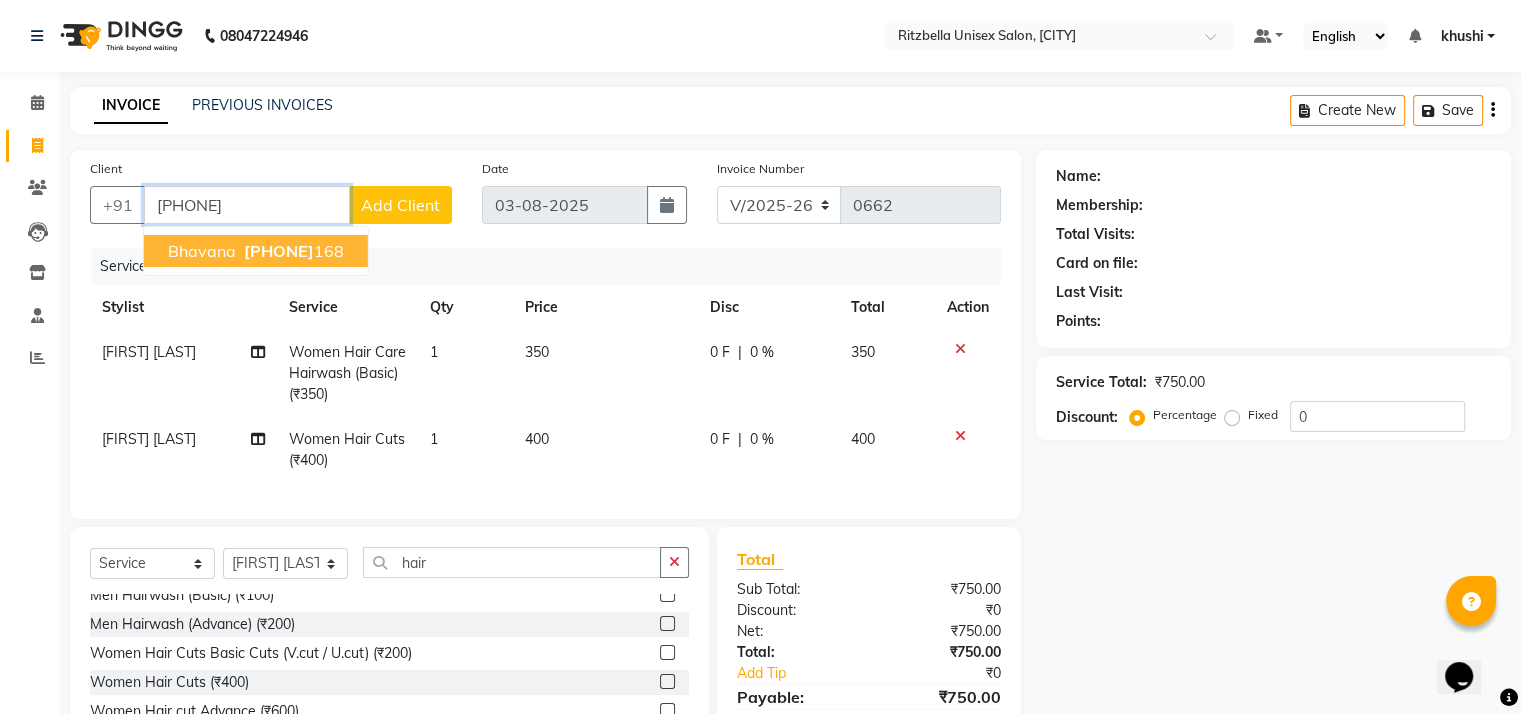 click on "[PHONE]" at bounding box center [279, 251] 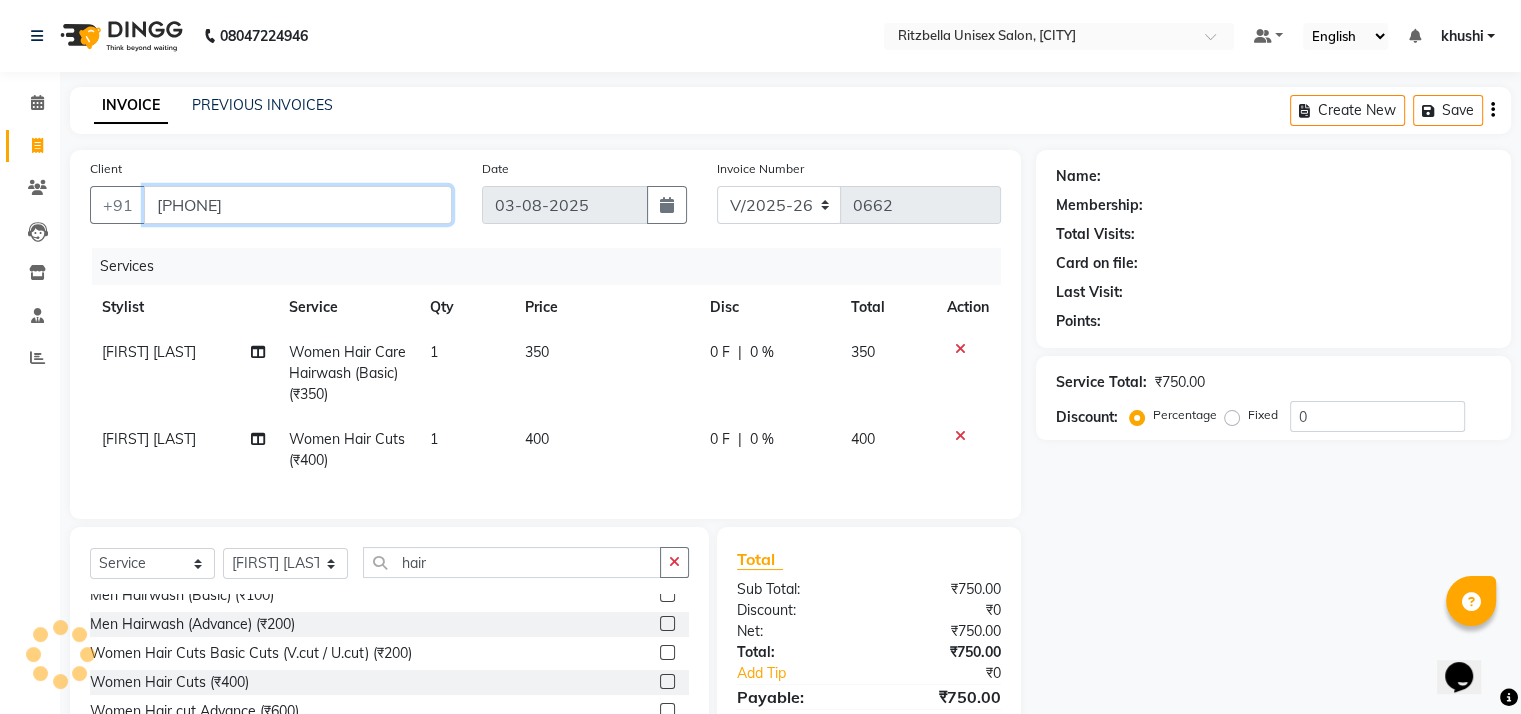 type on "[PHONE]" 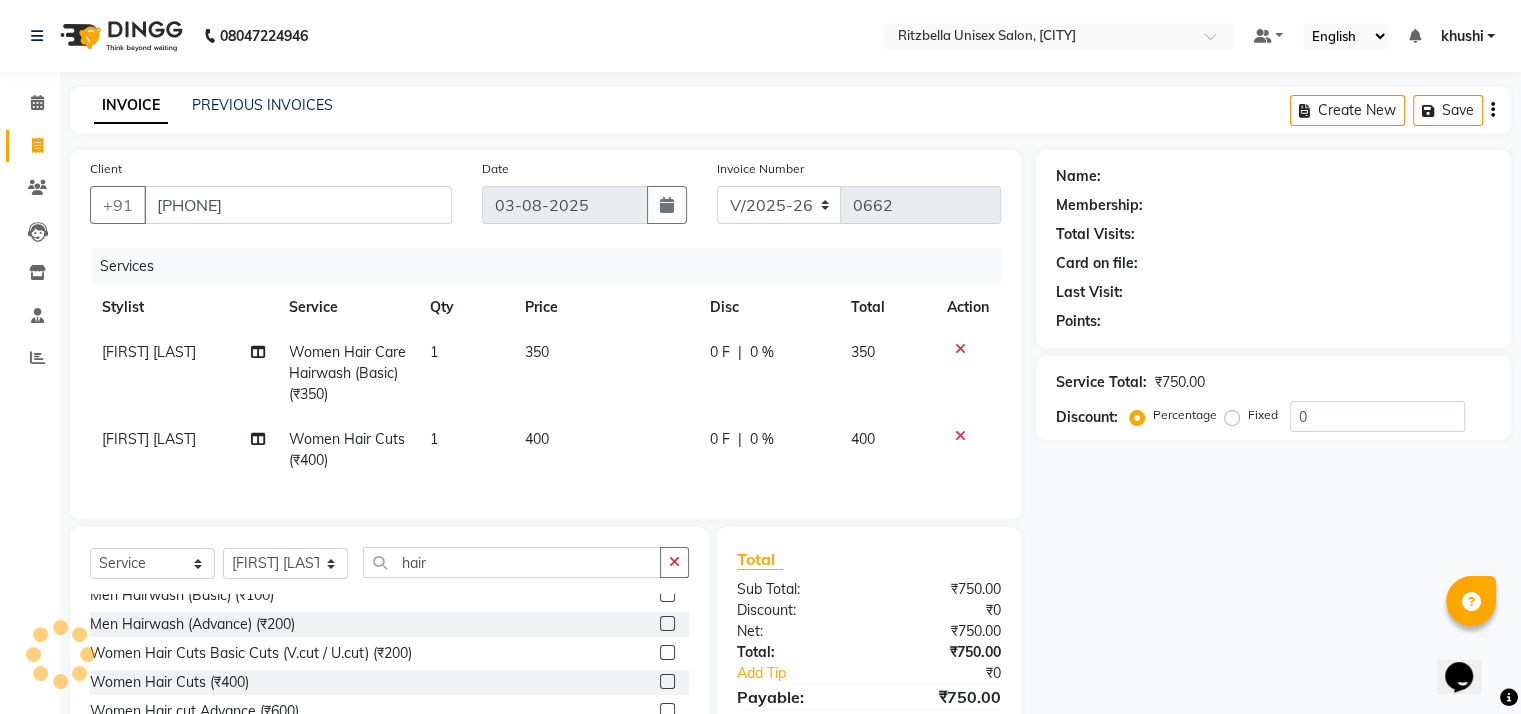 select on "1: Object" 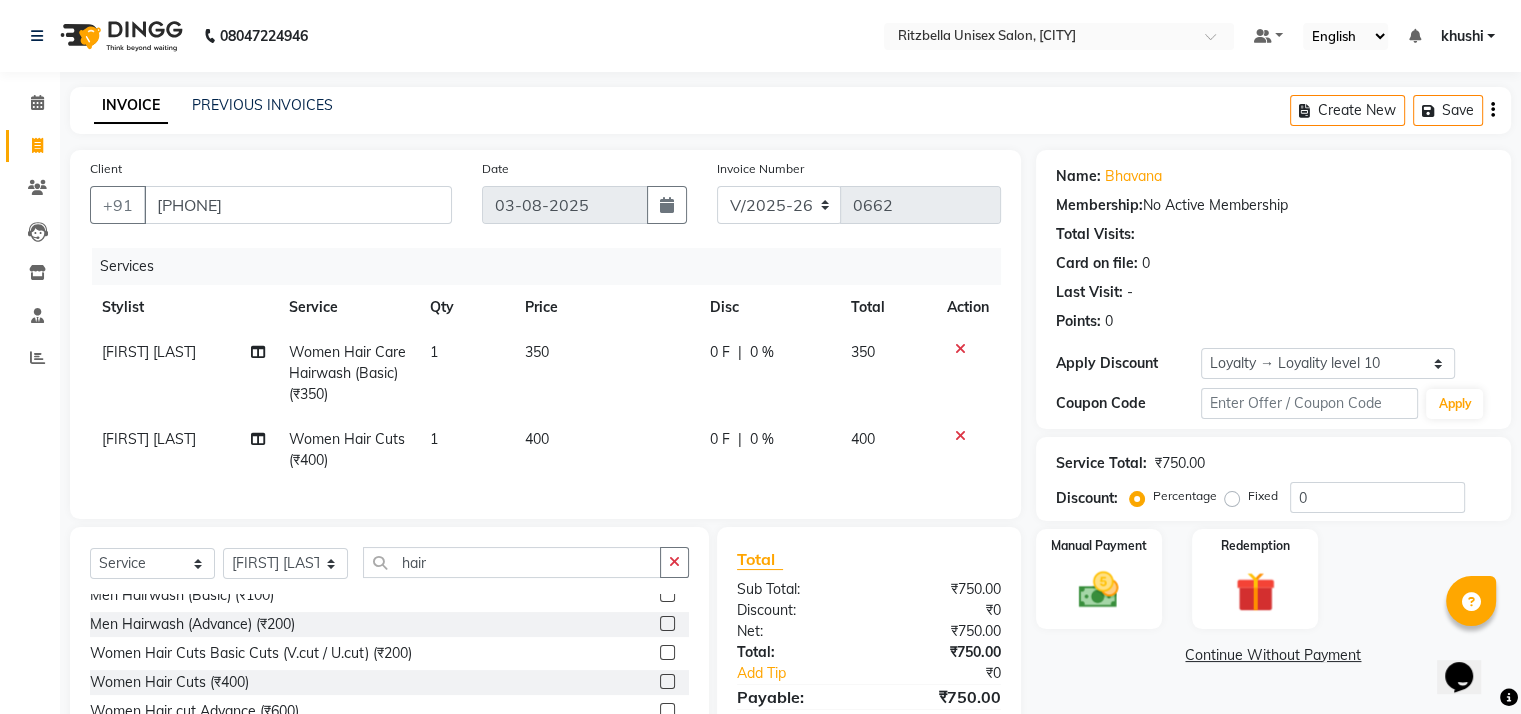 click on "Services Stylist Service Qty Price Disc Total Action [LAST] [LAST] Women Hair Care Hairwash (Basic) (₹350) 1 350 0 F | 0 % 350 [LAST] [LAST] Women Hair Cuts  (₹400) 1 400 0 F | 0 % 400" 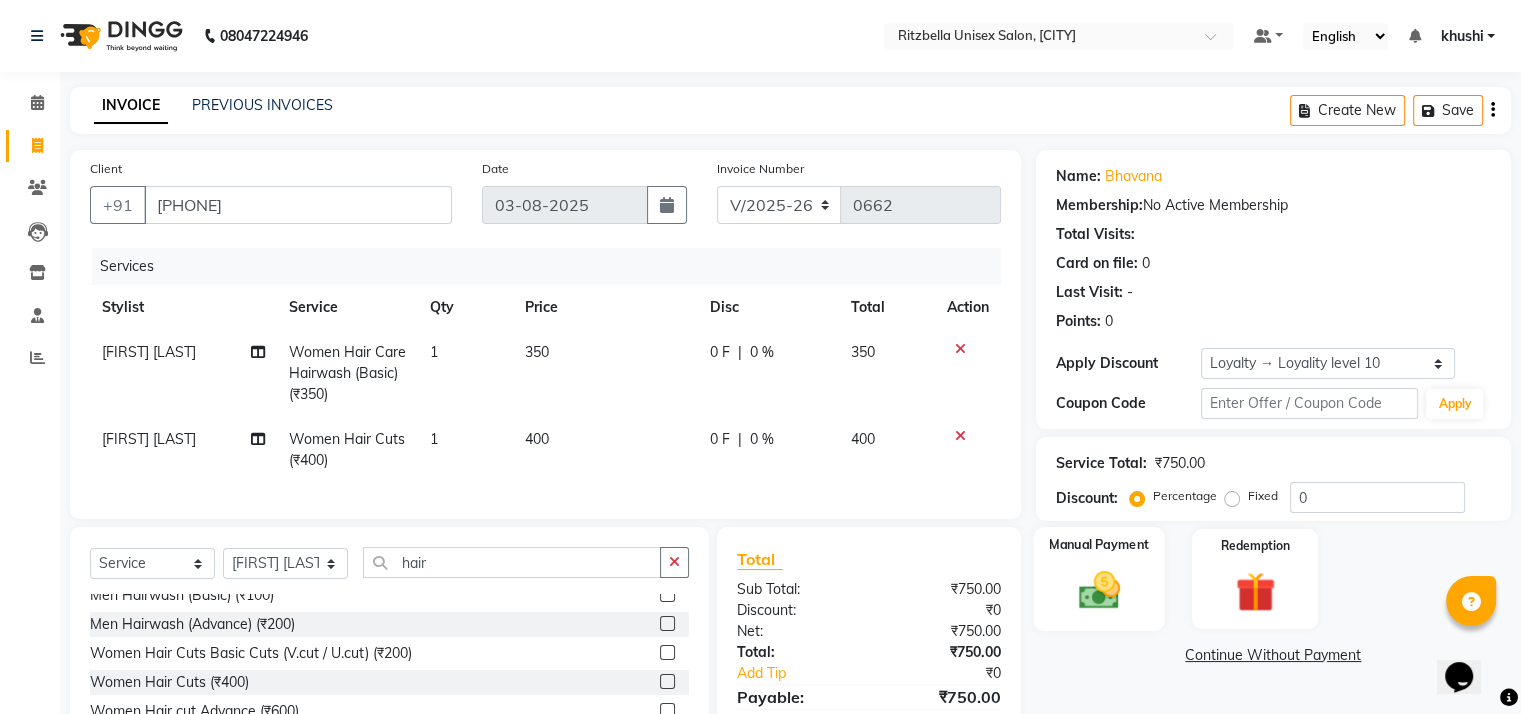 click 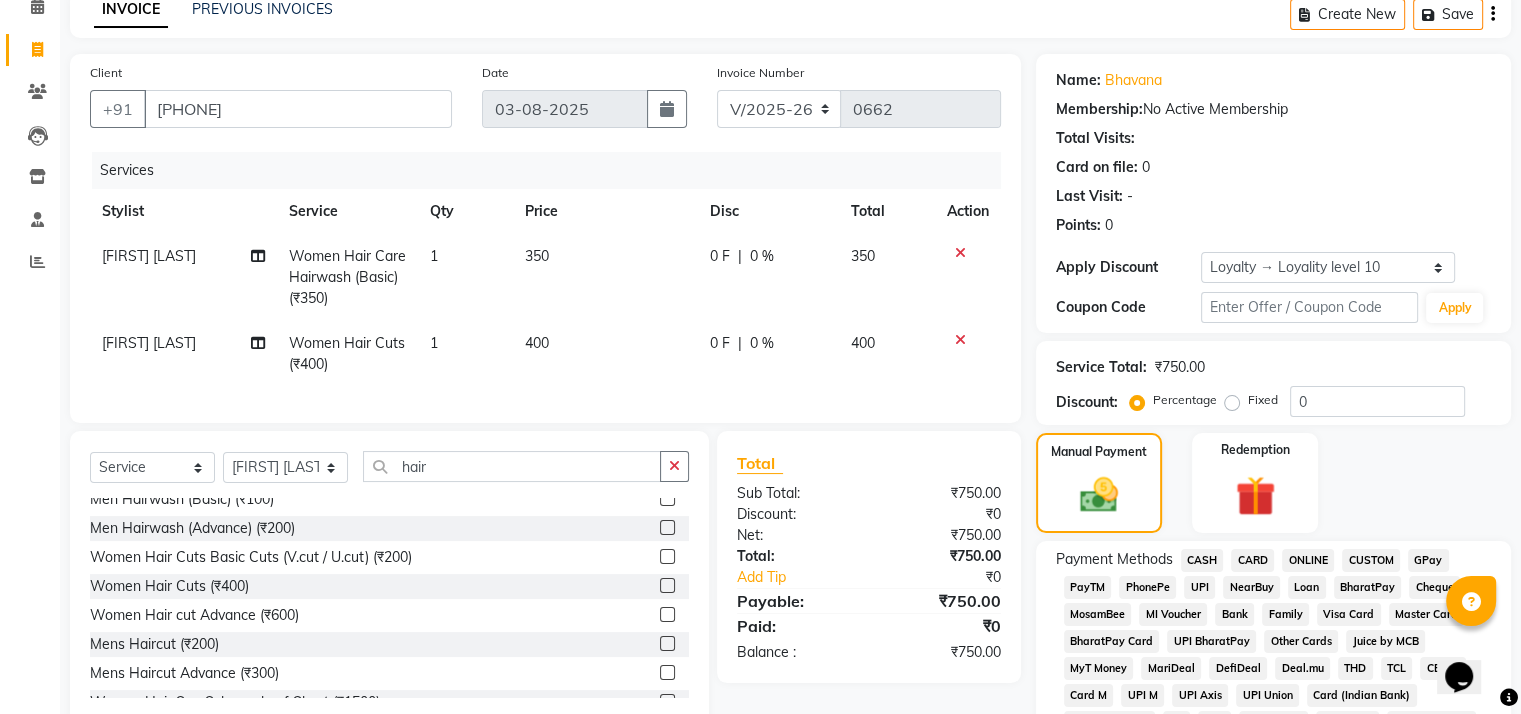 scroll, scrollTop: 232, scrollLeft: 0, axis: vertical 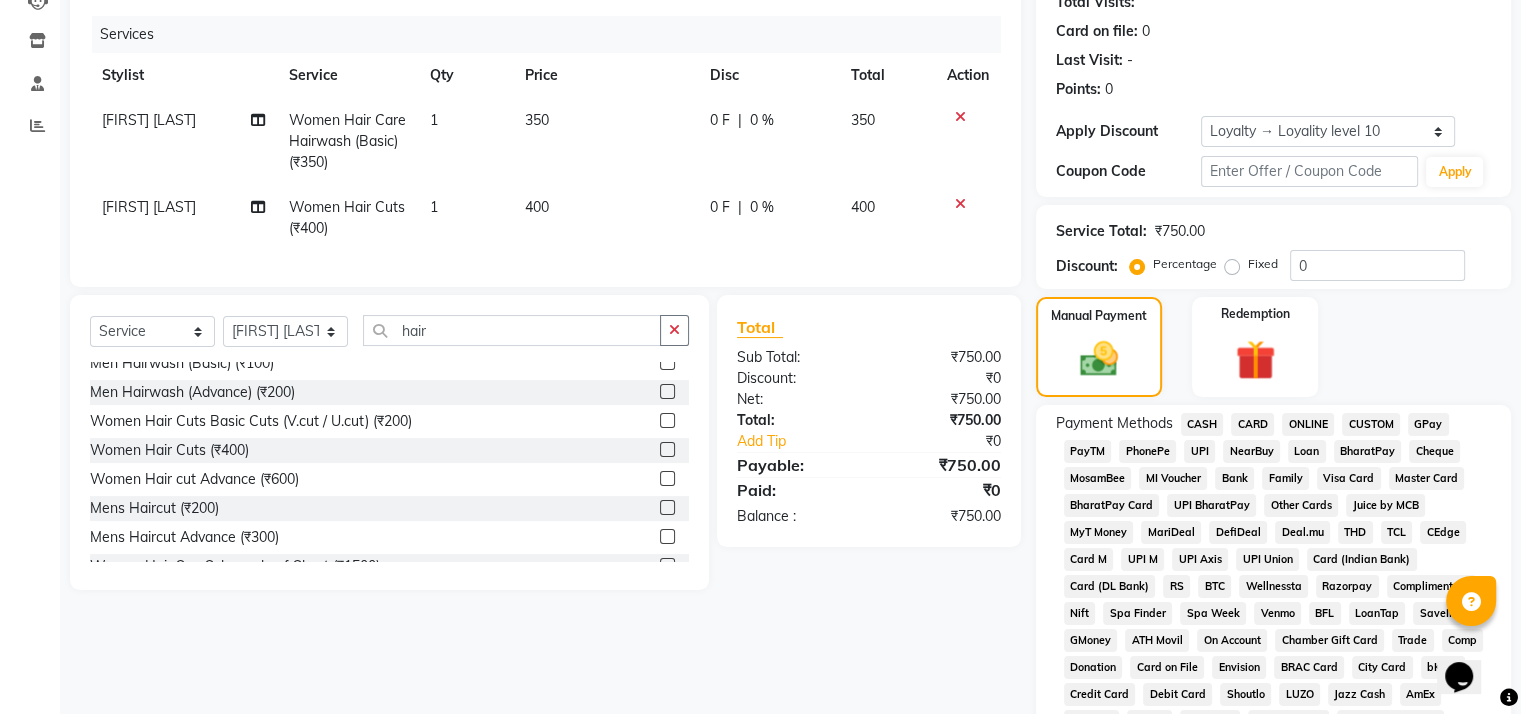 click on "ONLINE" 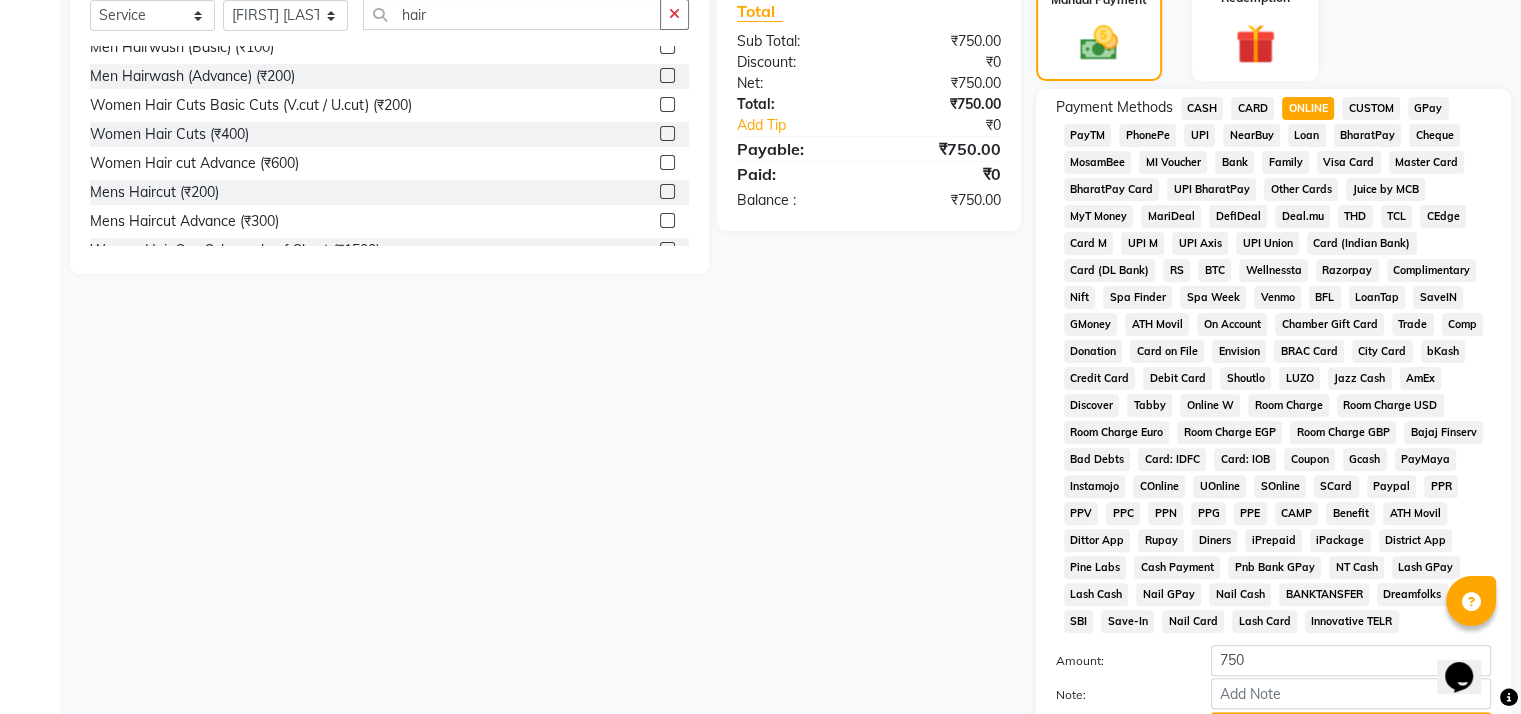 scroll, scrollTop: 748, scrollLeft: 0, axis: vertical 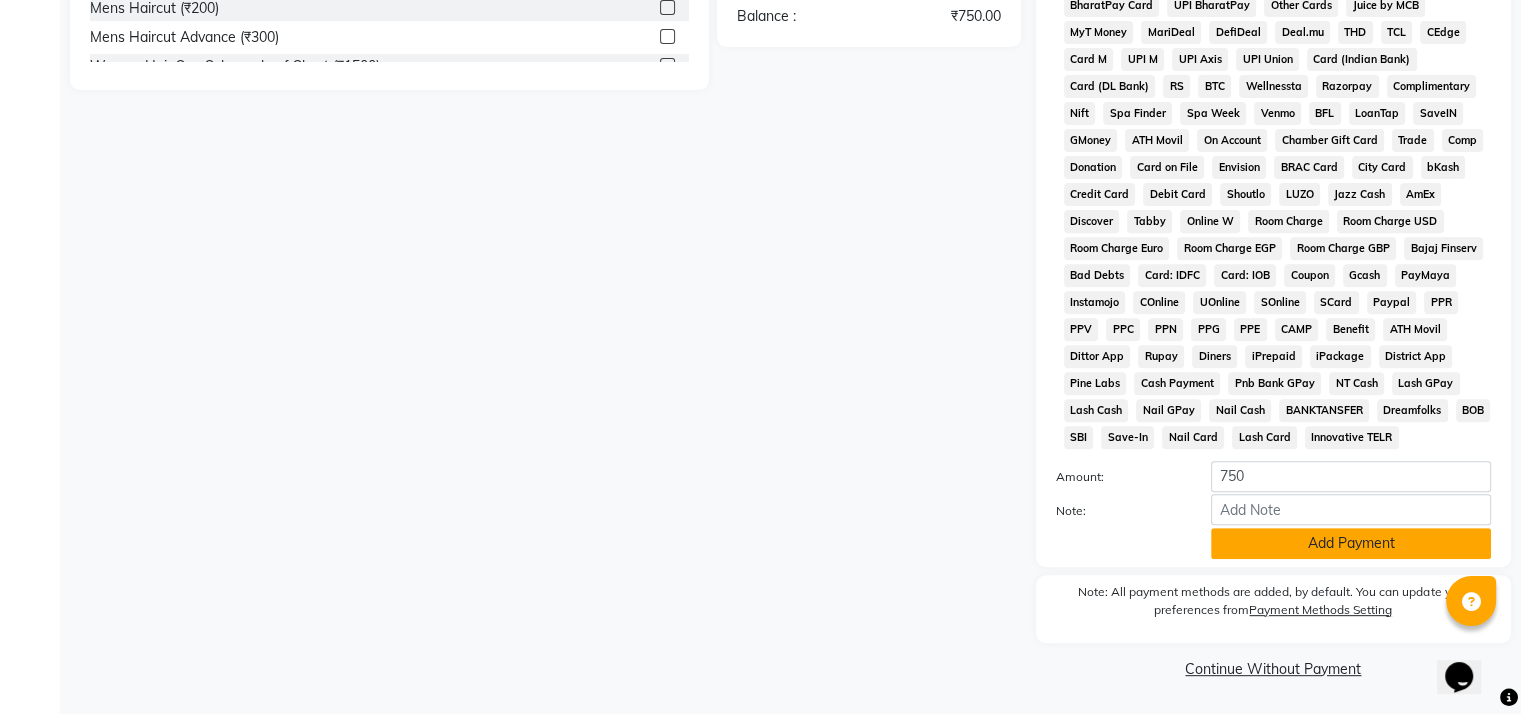 click on "Add Payment" 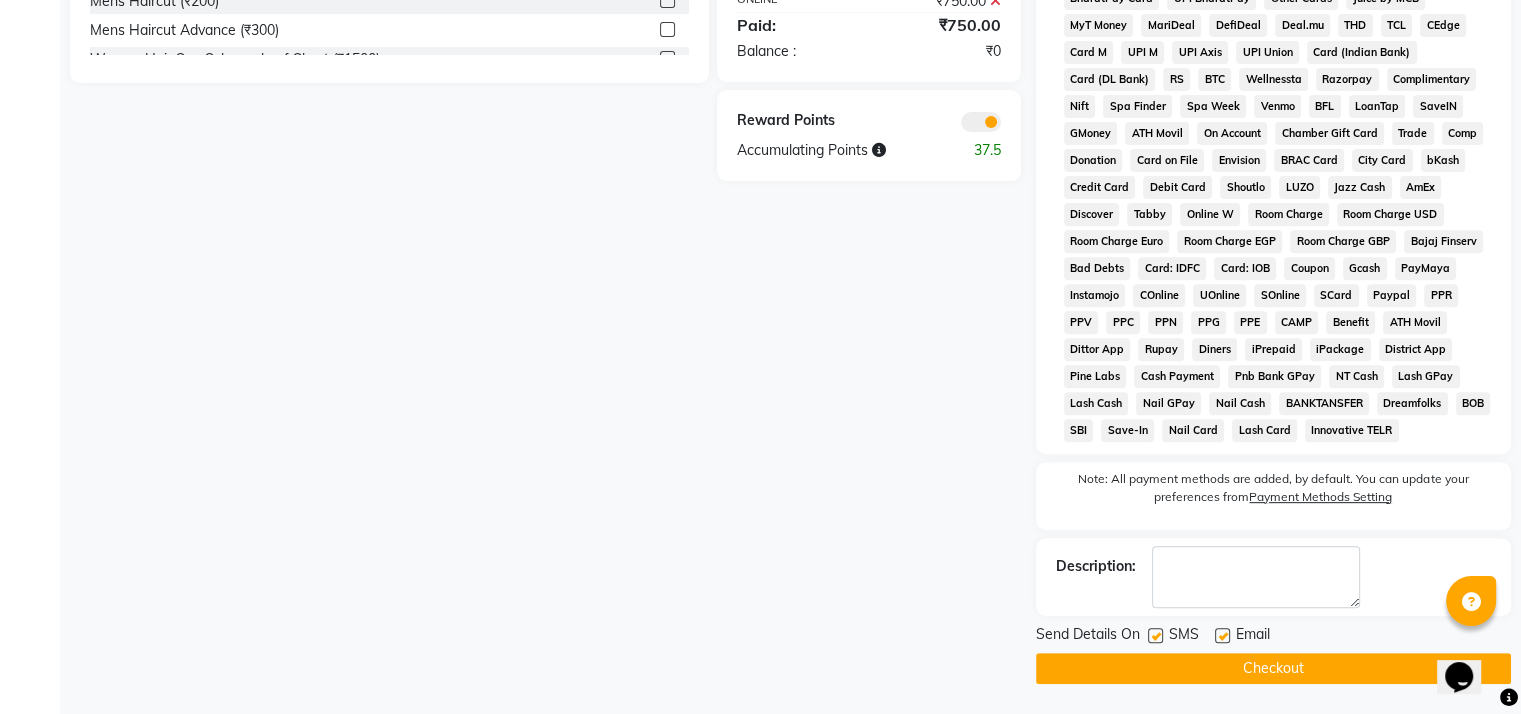 click 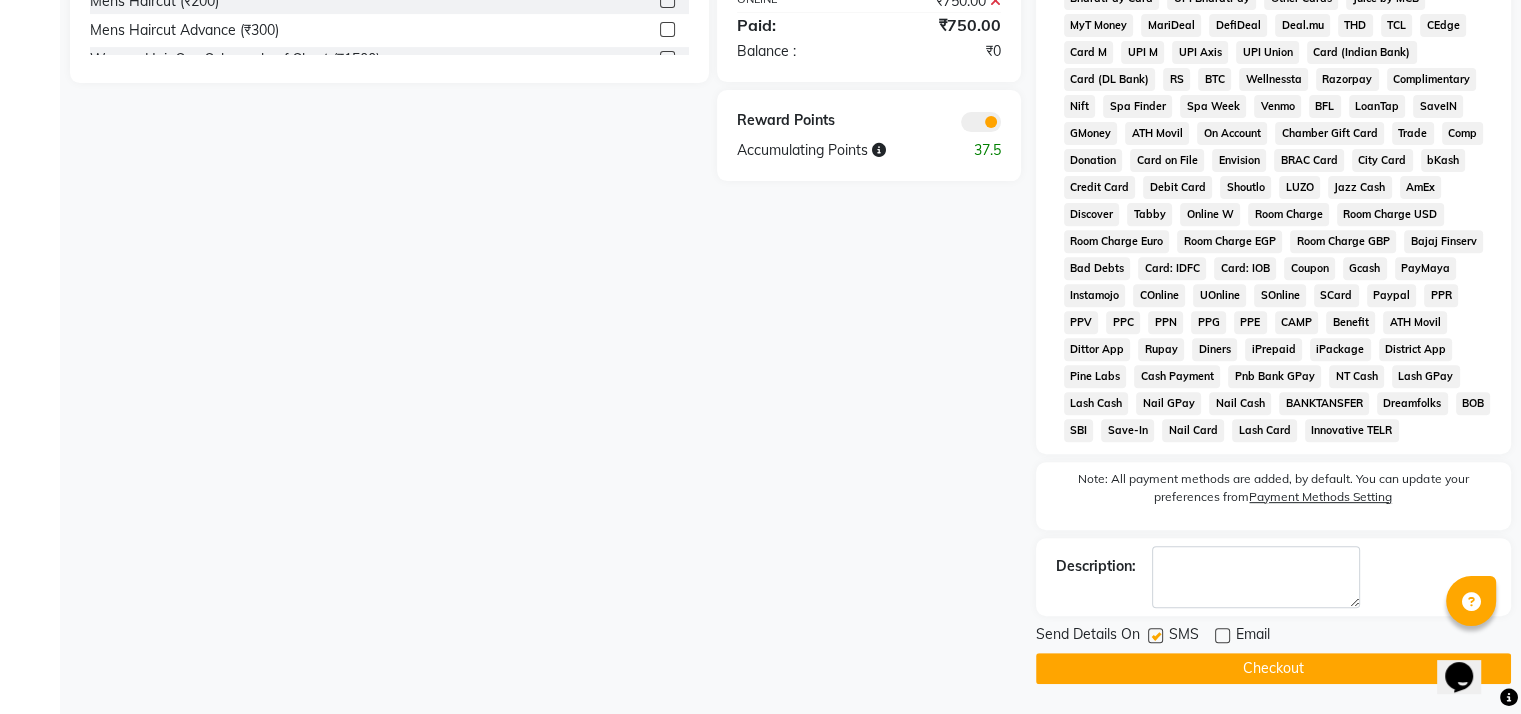 click 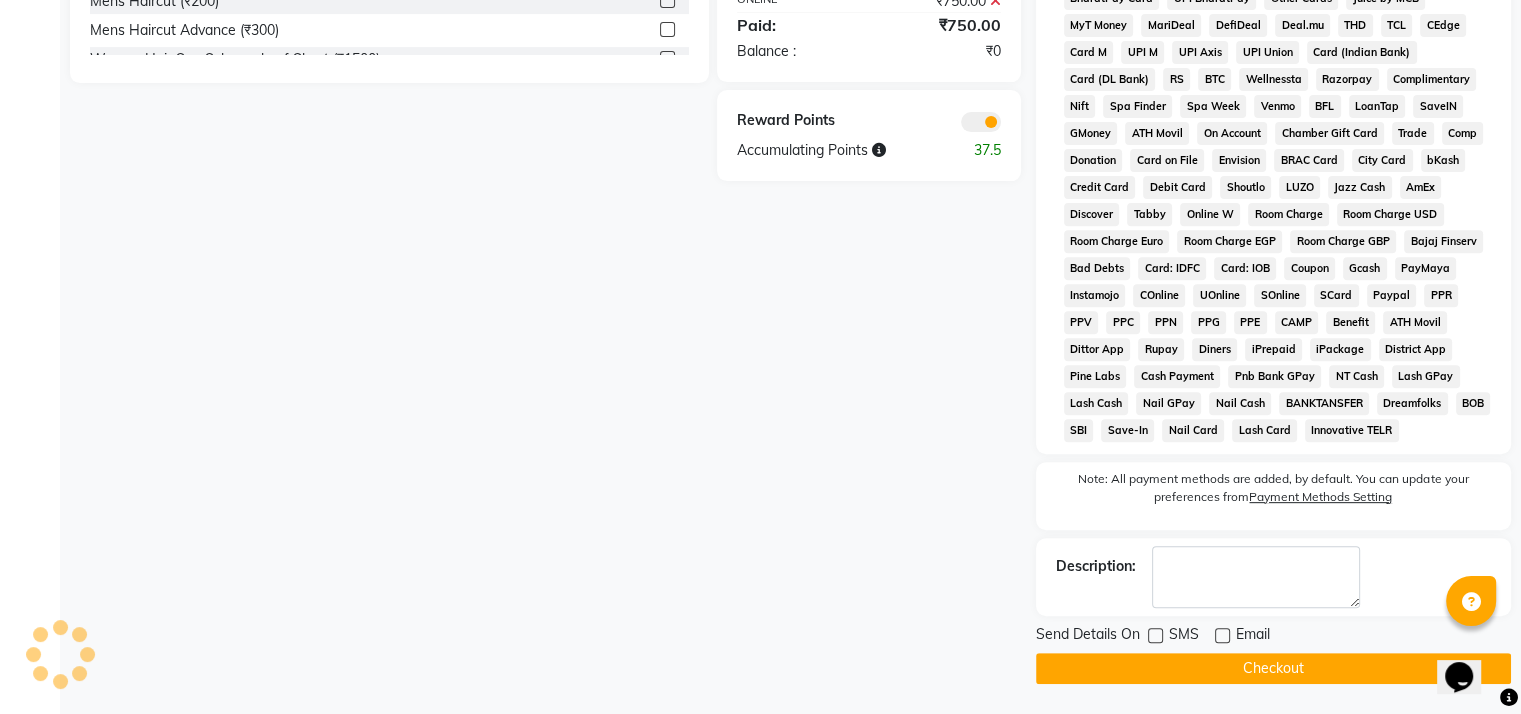 click on "Checkout" 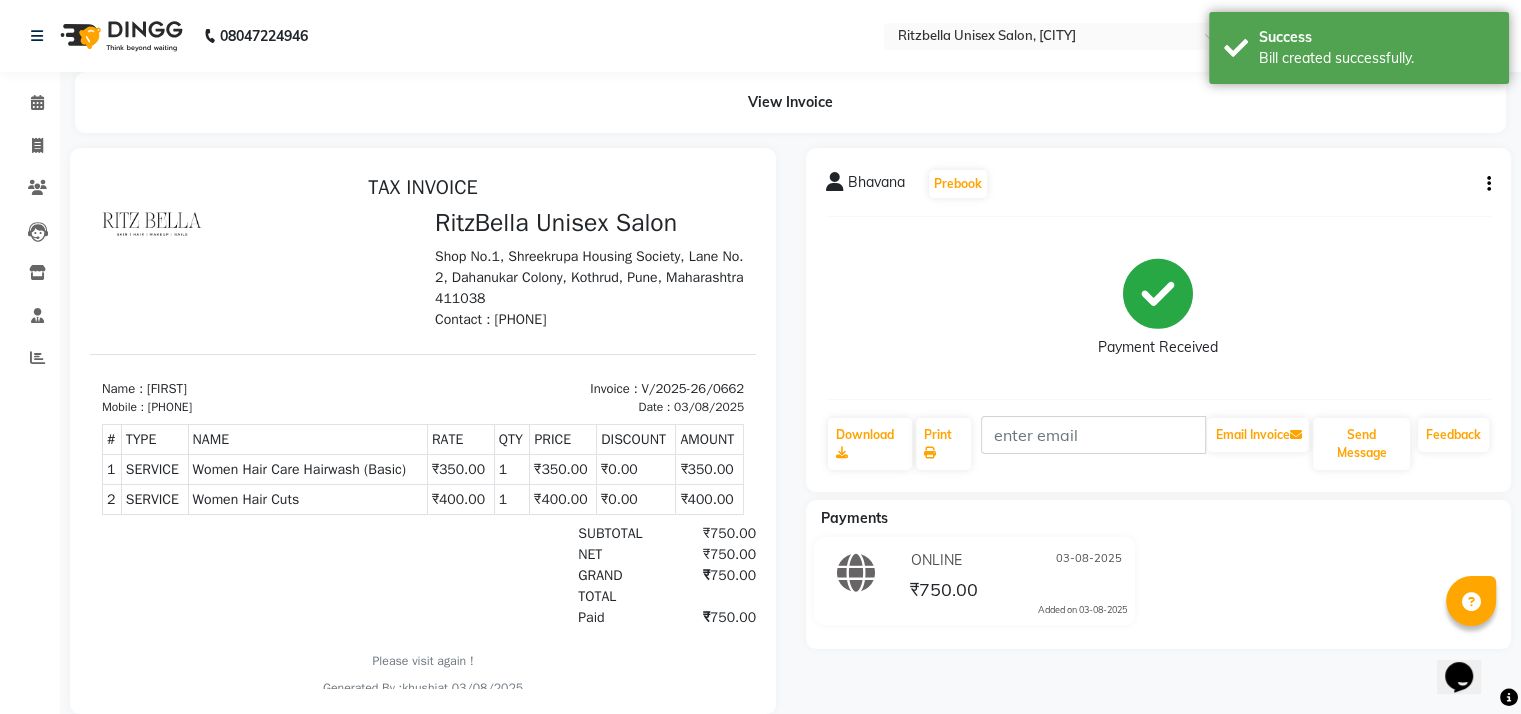scroll, scrollTop: 0, scrollLeft: 0, axis: both 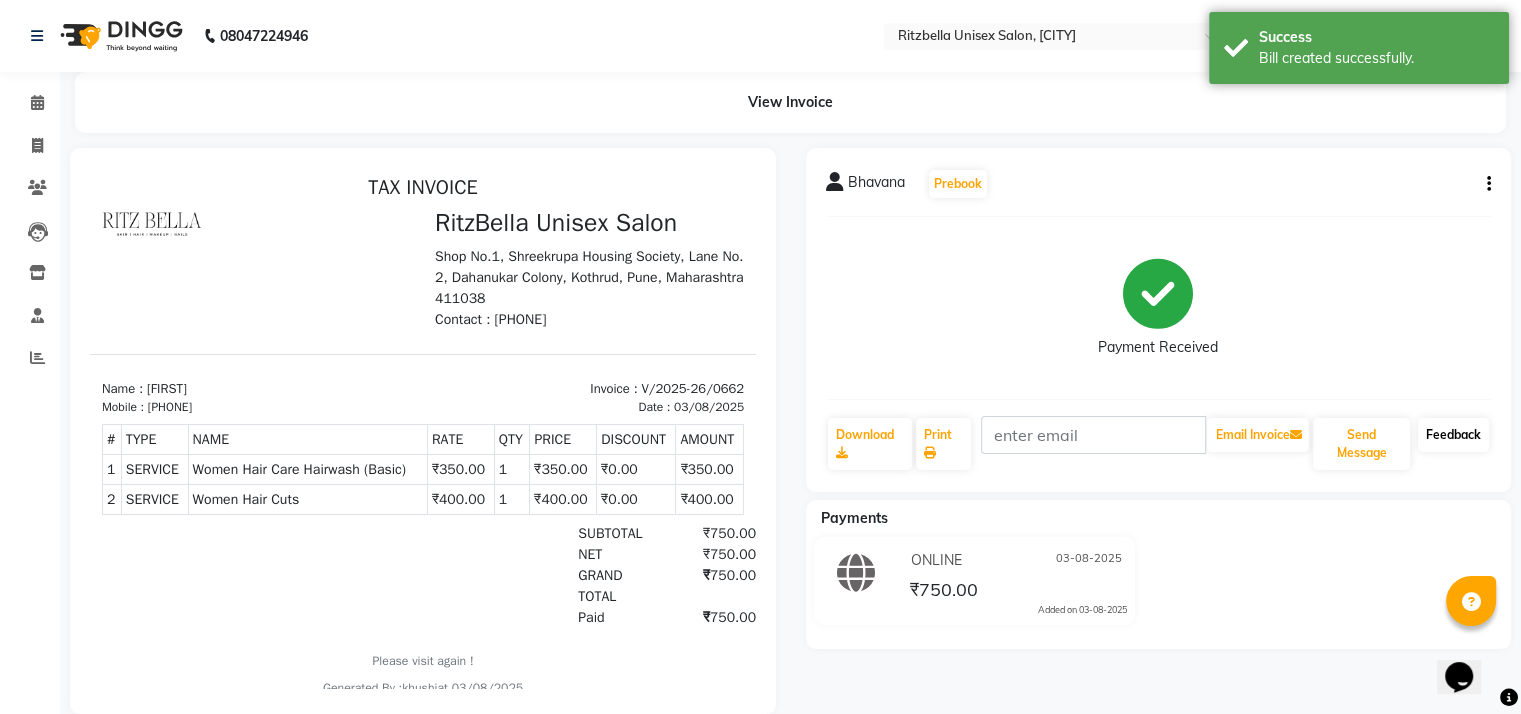 click on "Feedback" 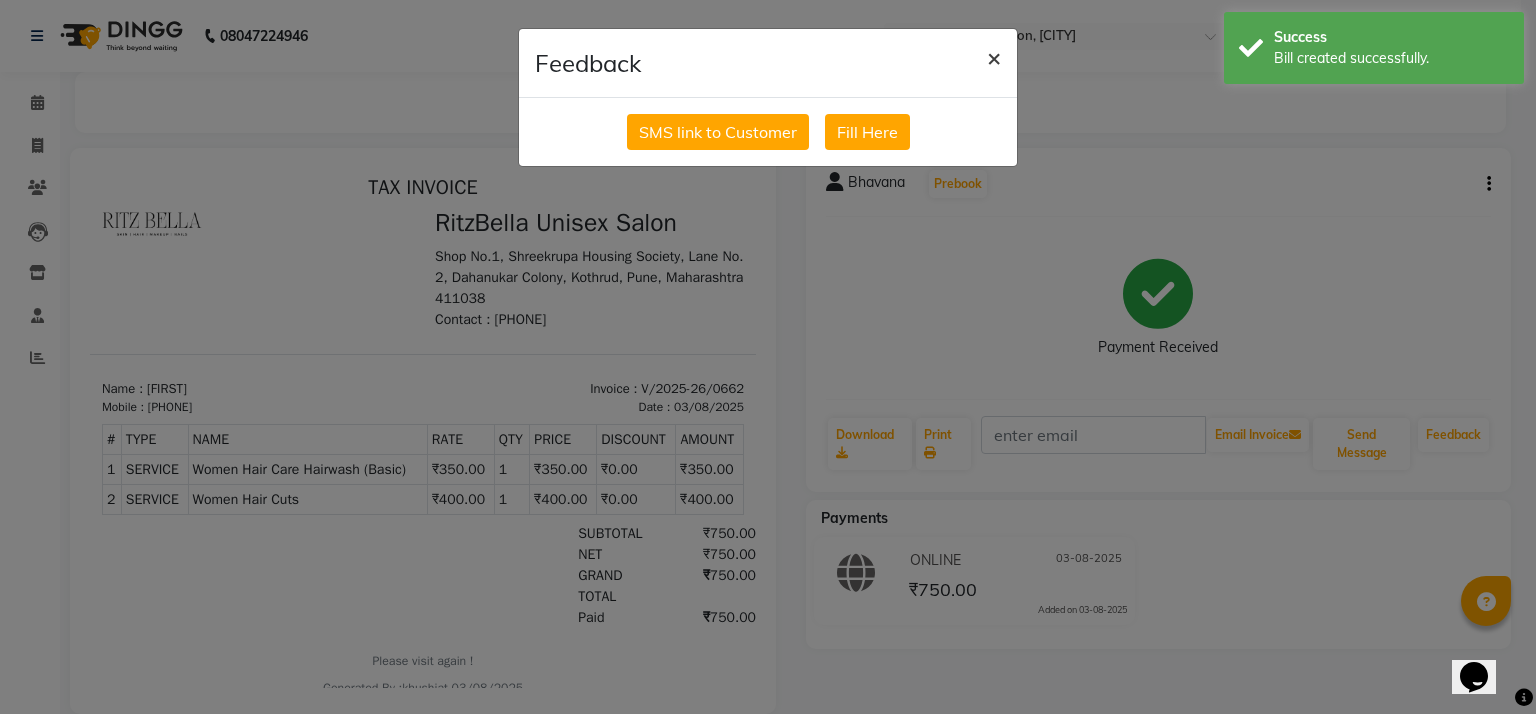 click on "×" 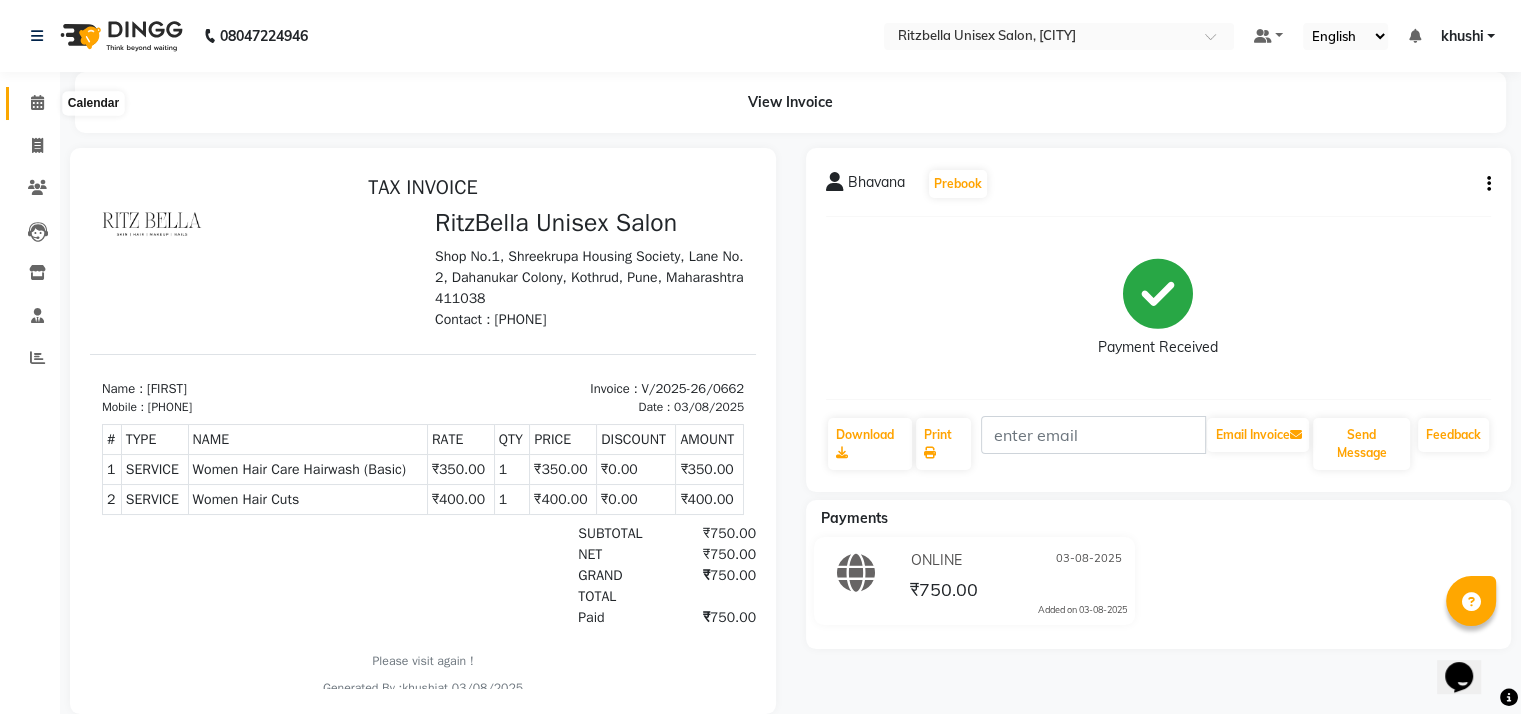 click 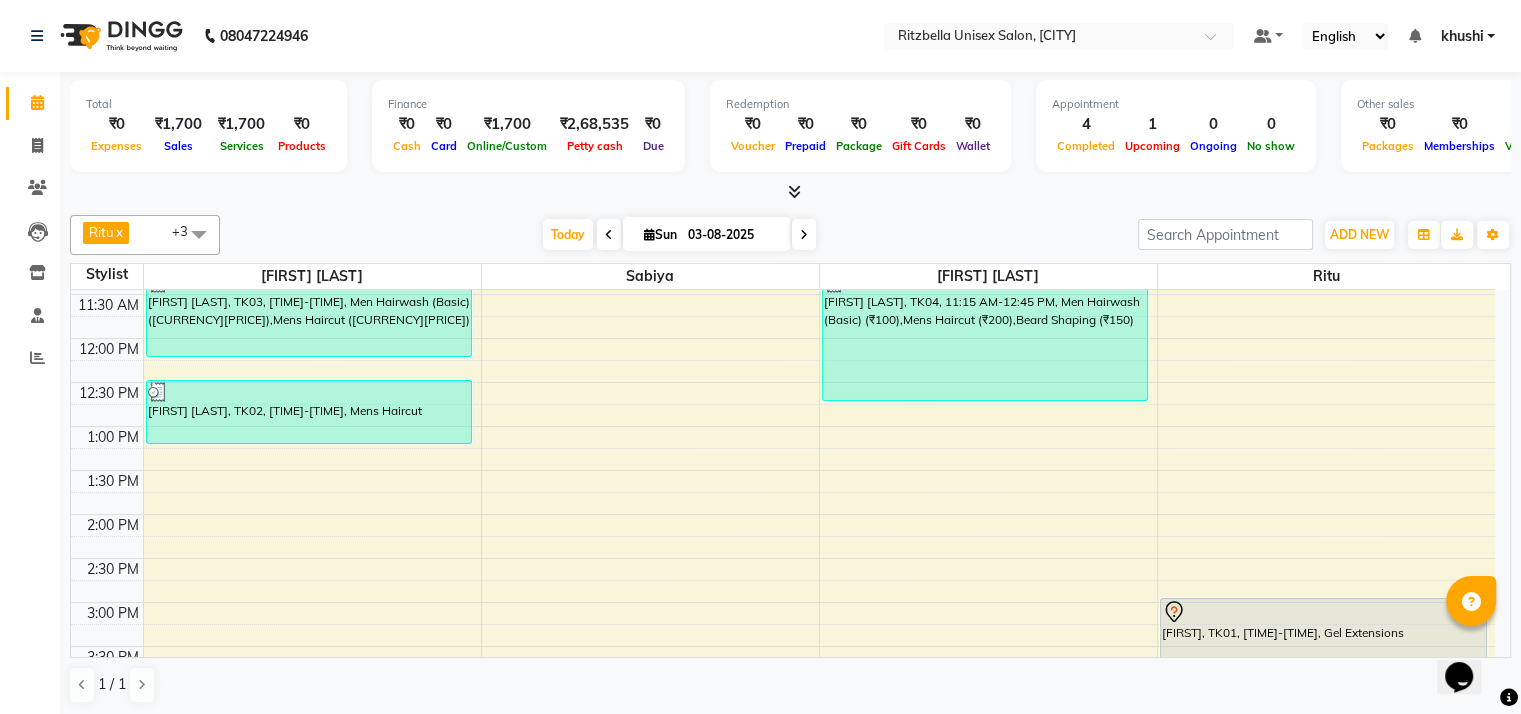 scroll, scrollTop: 214, scrollLeft: 0, axis: vertical 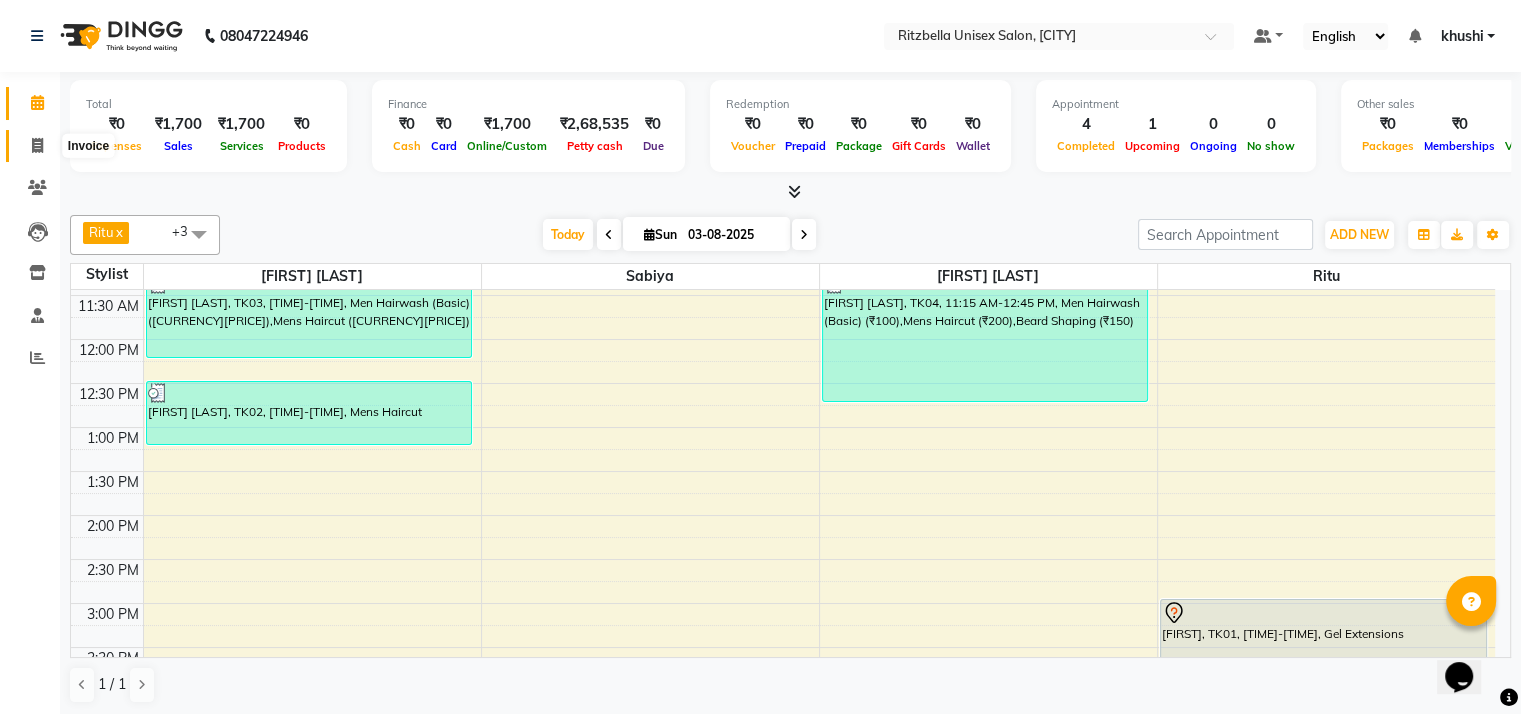 click 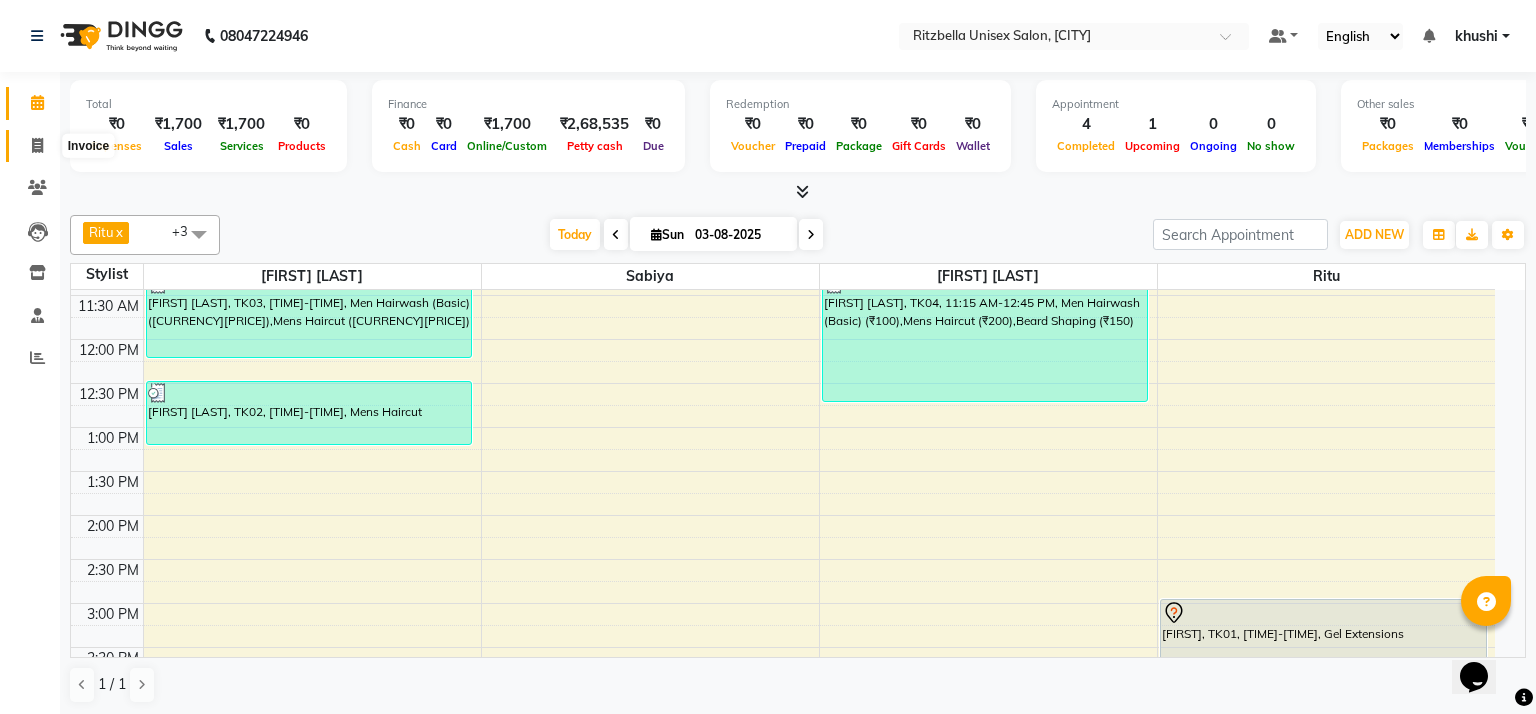 select on "6870" 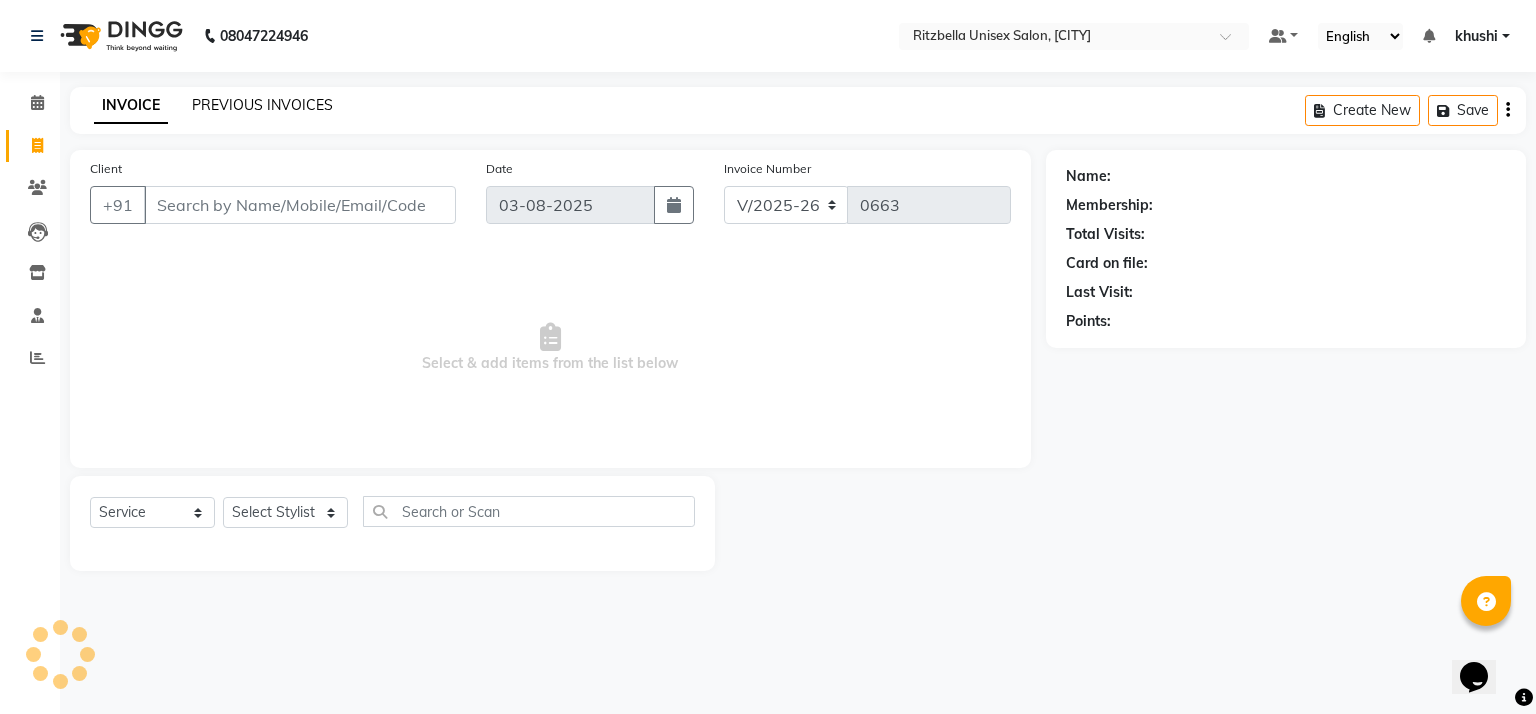 click on "PREVIOUS INVOICES" 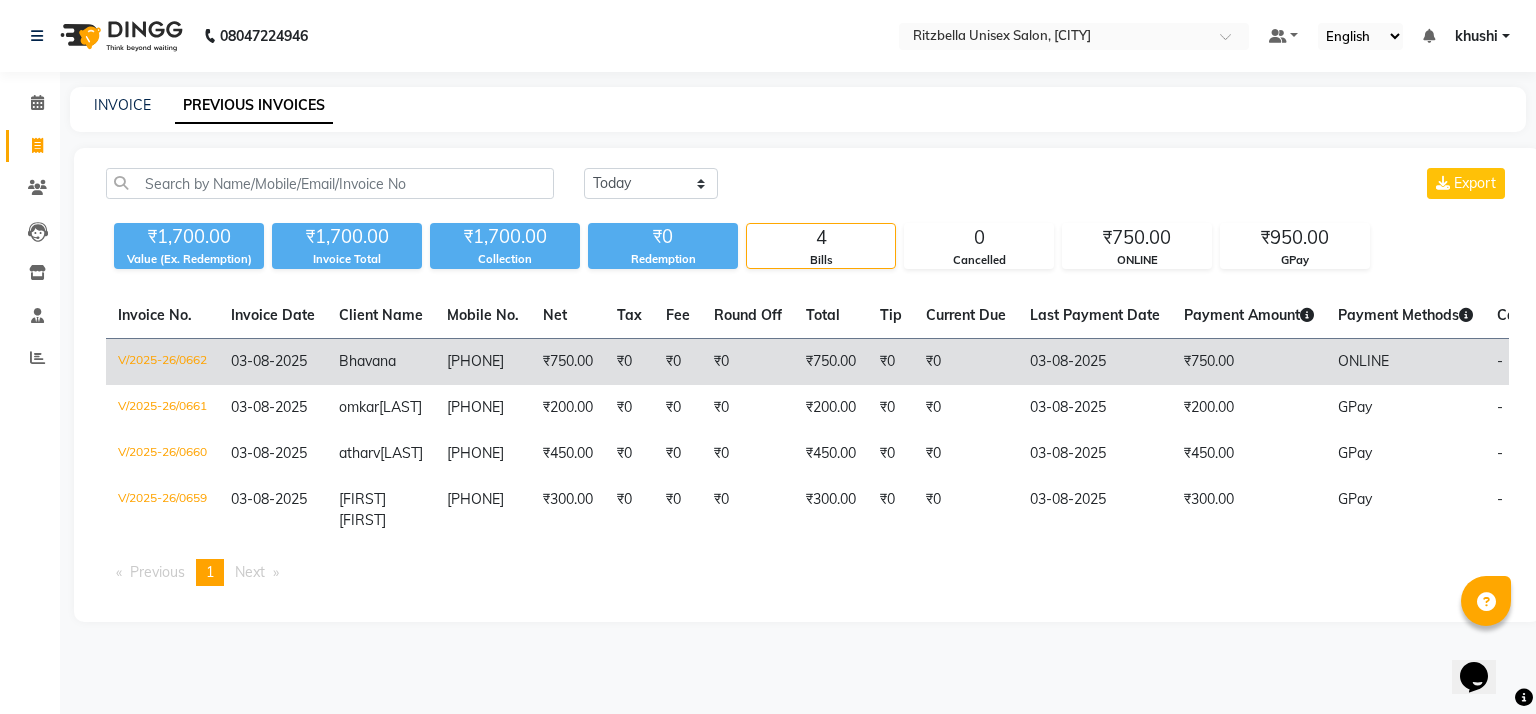 click on "₹750.00" 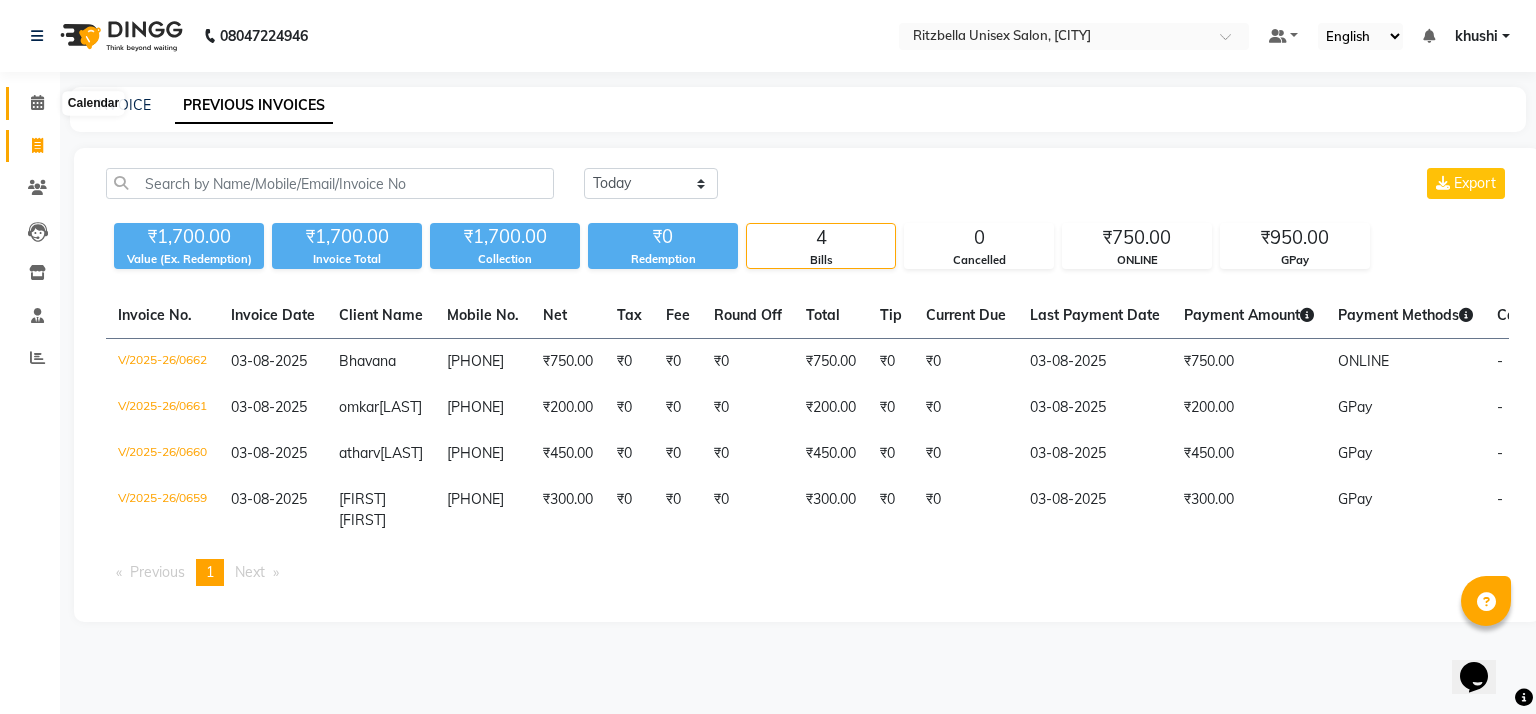 click 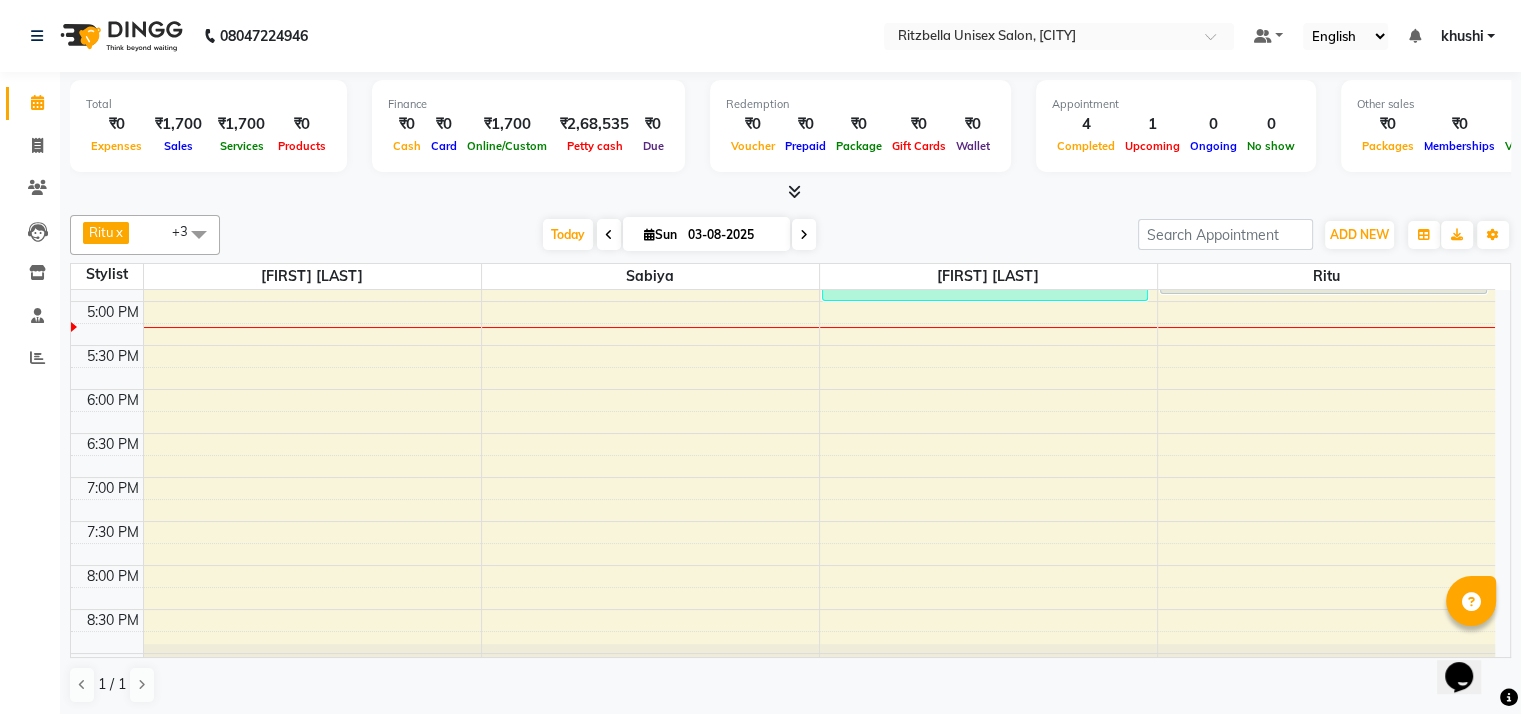scroll, scrollTop: 696, scrollLeft: 0, axis: vertical 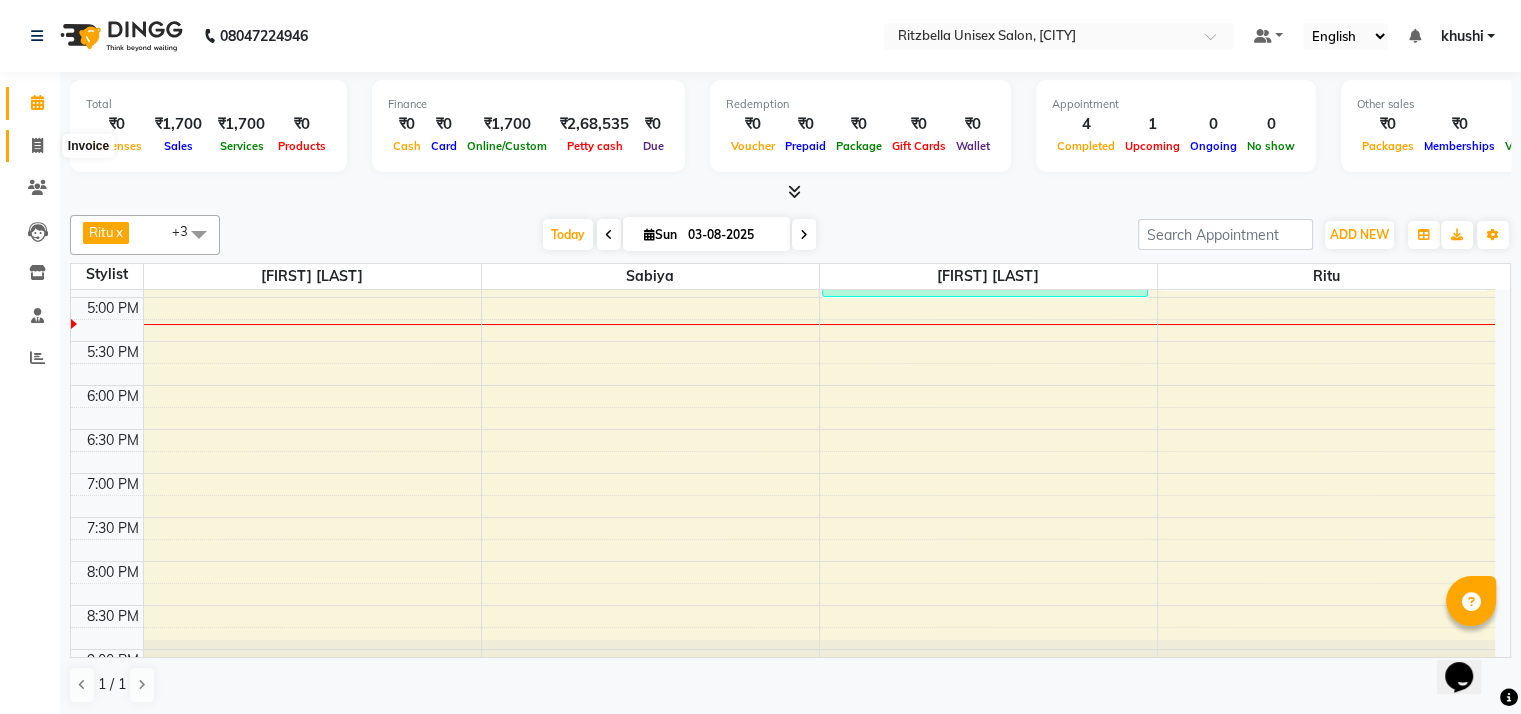 click 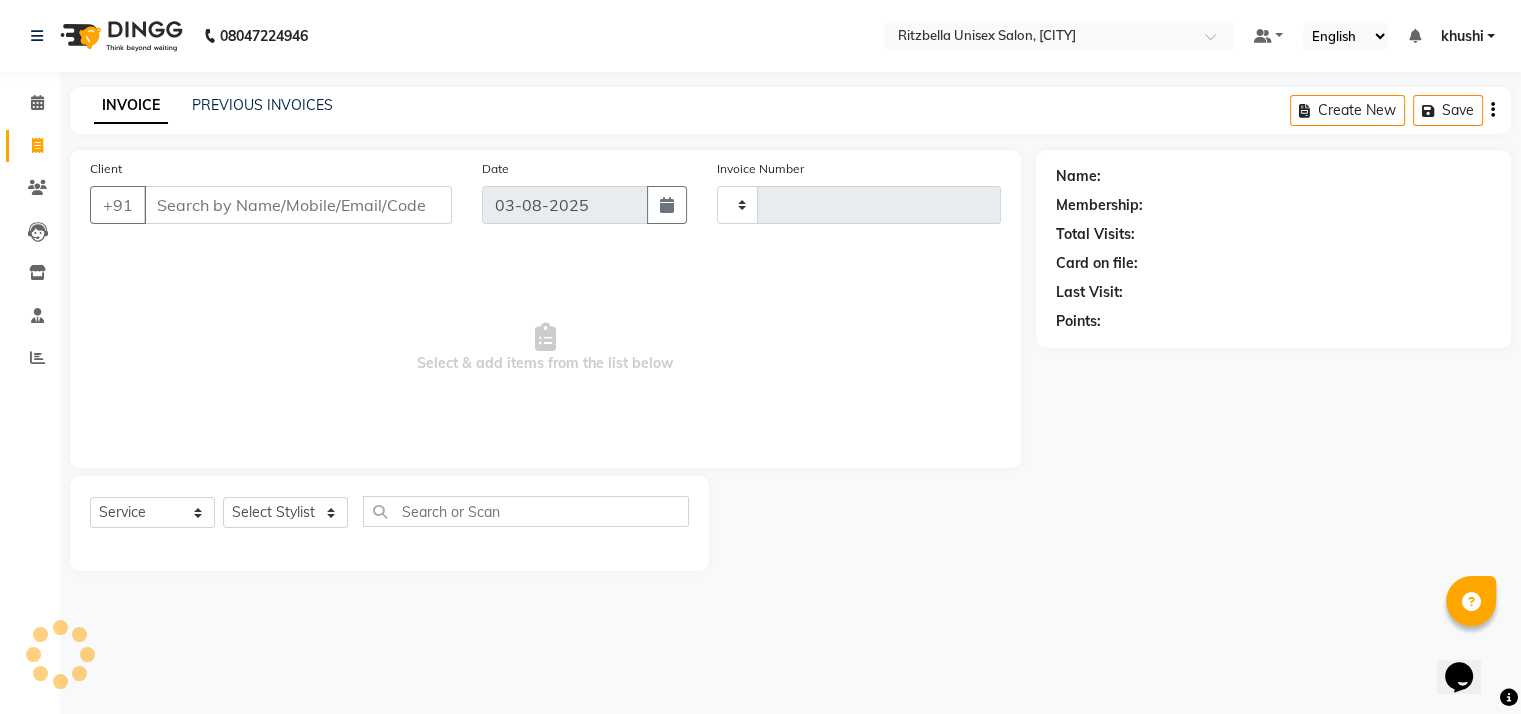 type on "0663" 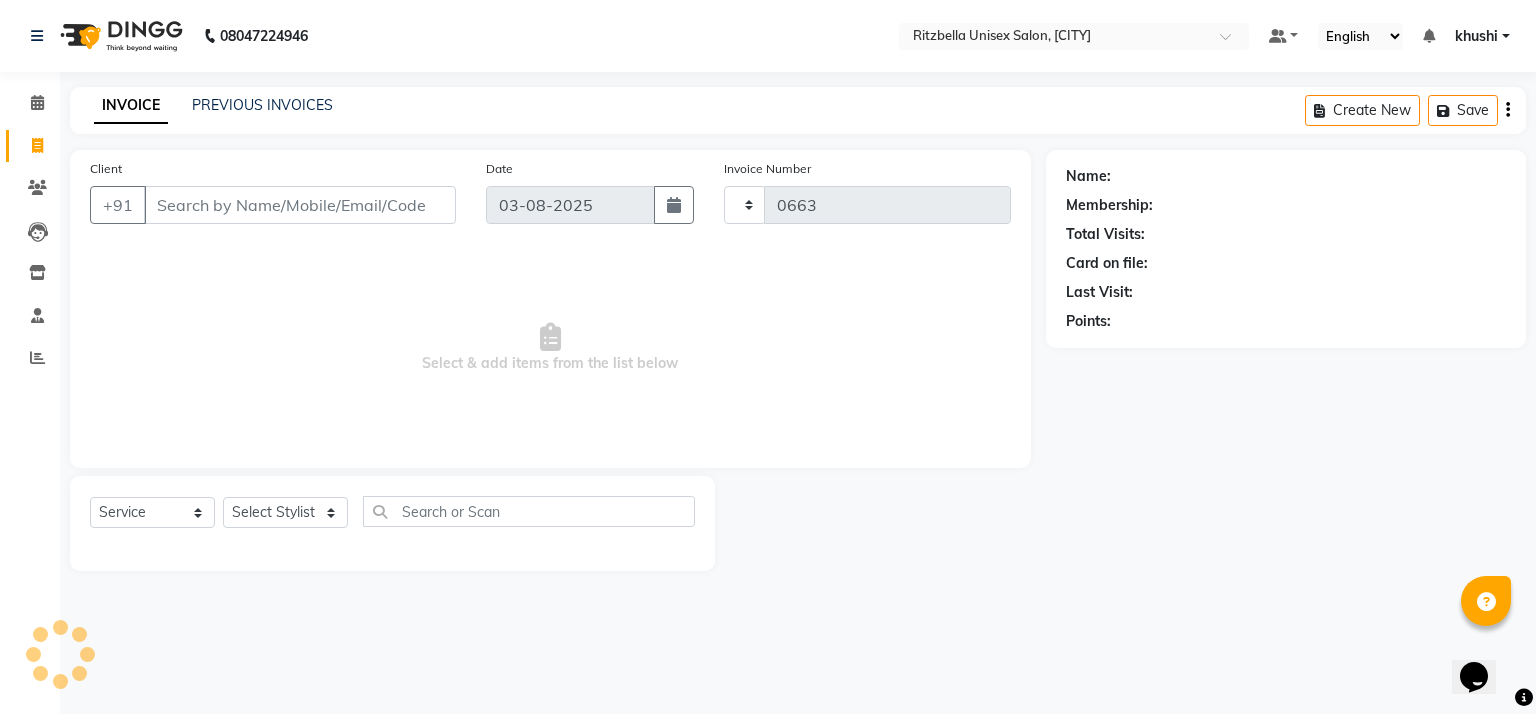 select on "6870" 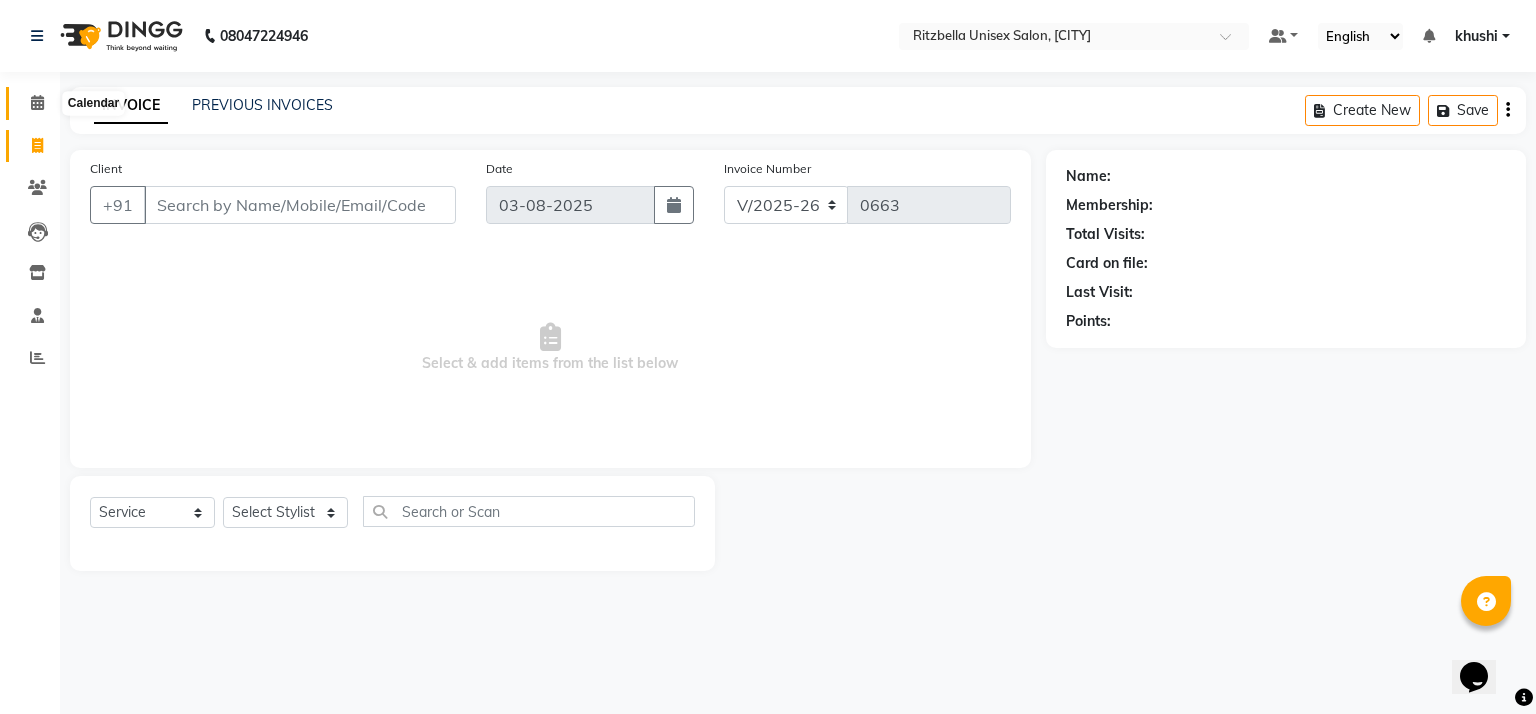 click 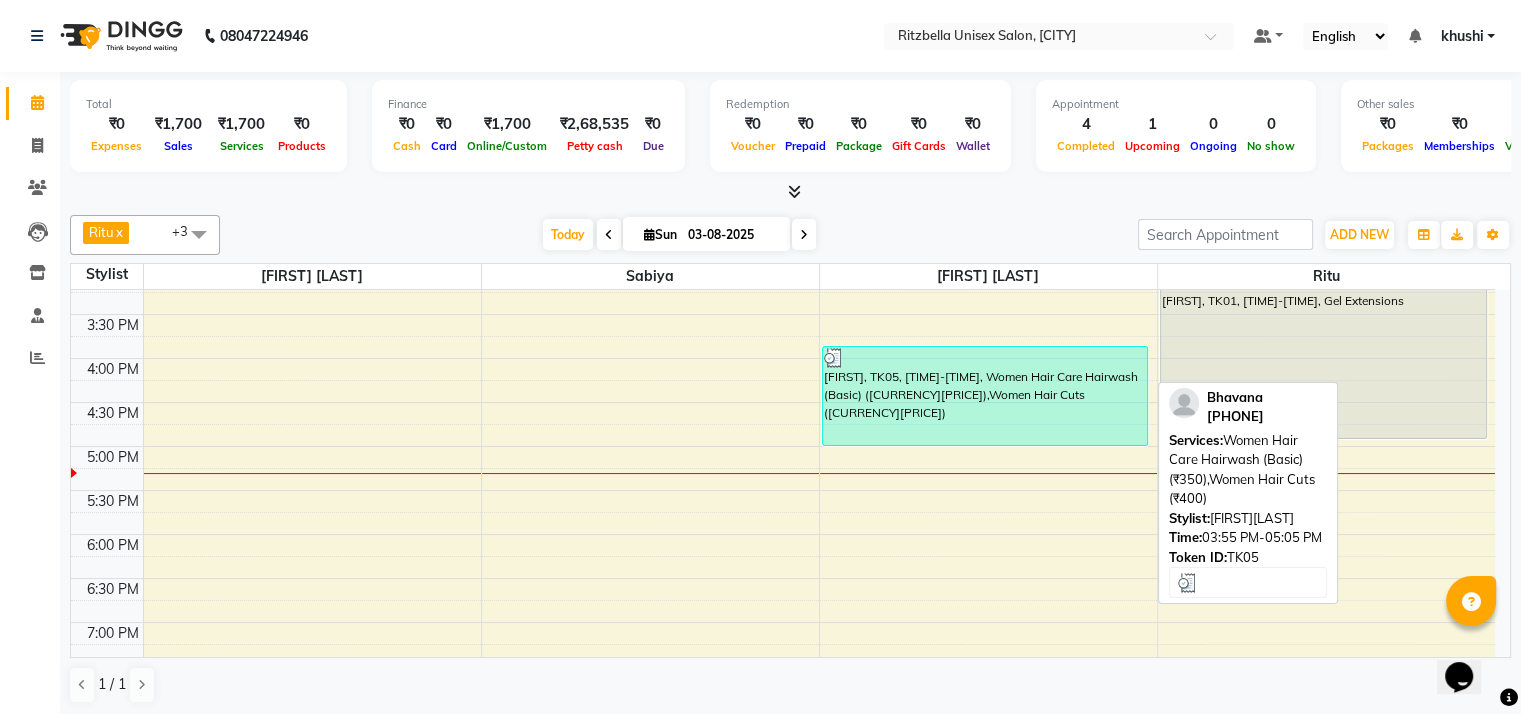 scroll, scrollTop: 546, scrollLeft: 0, axis: vertical 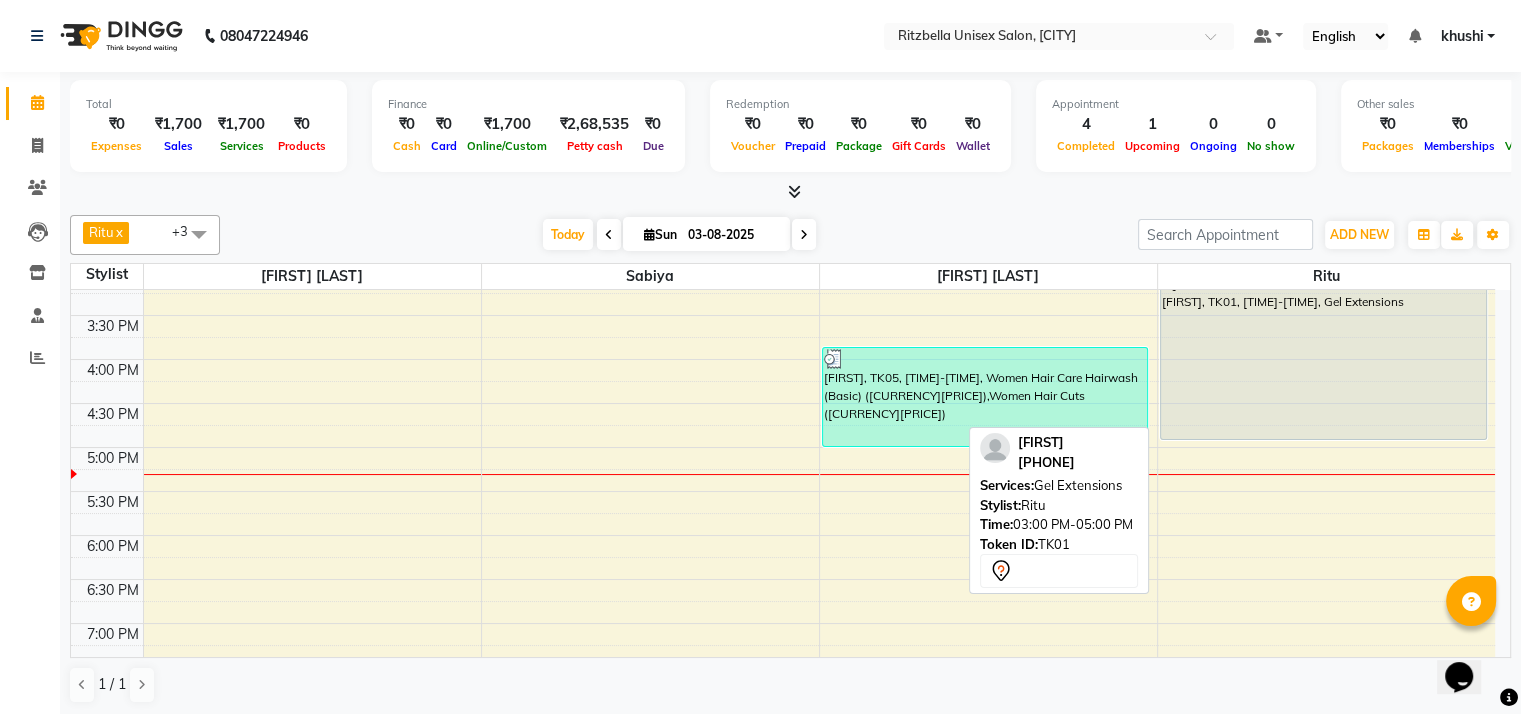 click on "[FIRST], TK01, [TIME]-[TIME], Gel Extensions" at bounding box center [1323, 353] 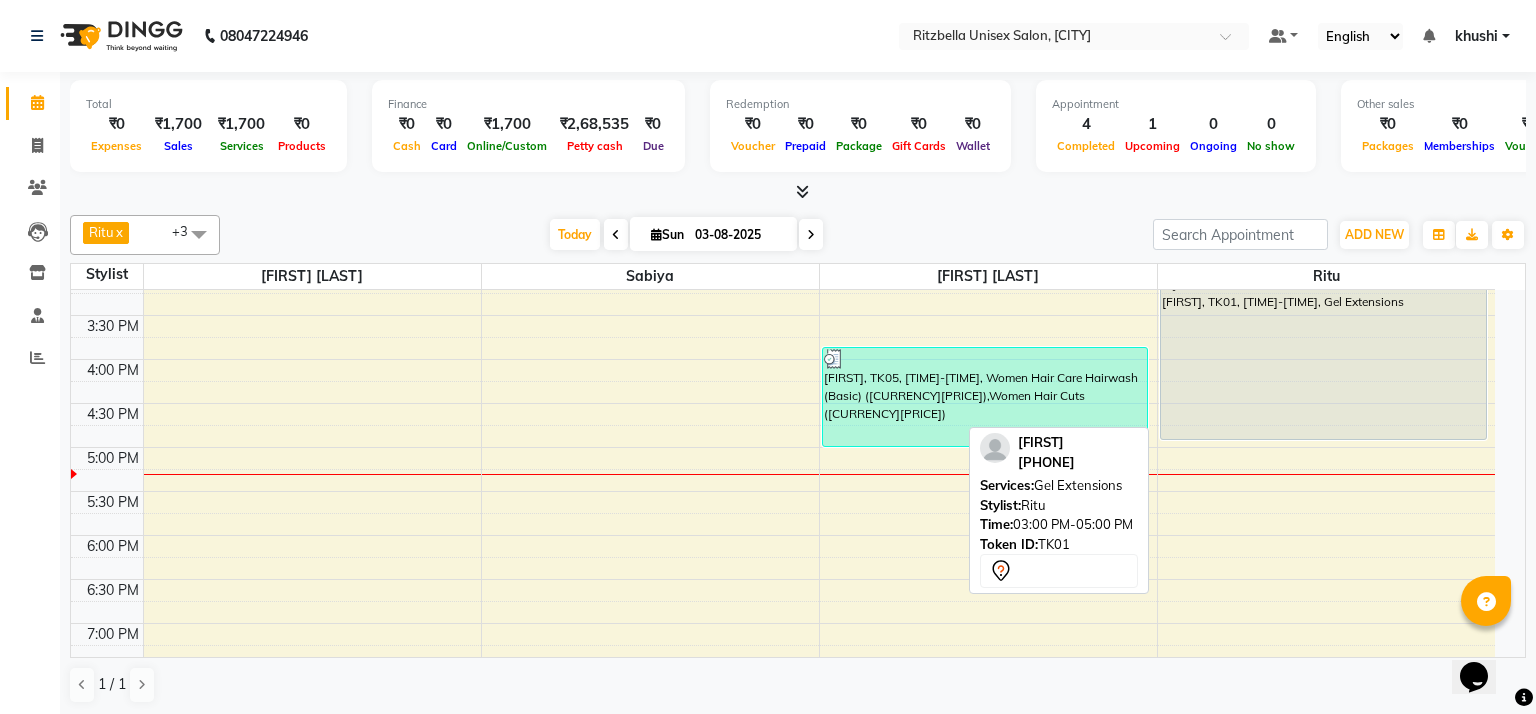 select on "7" 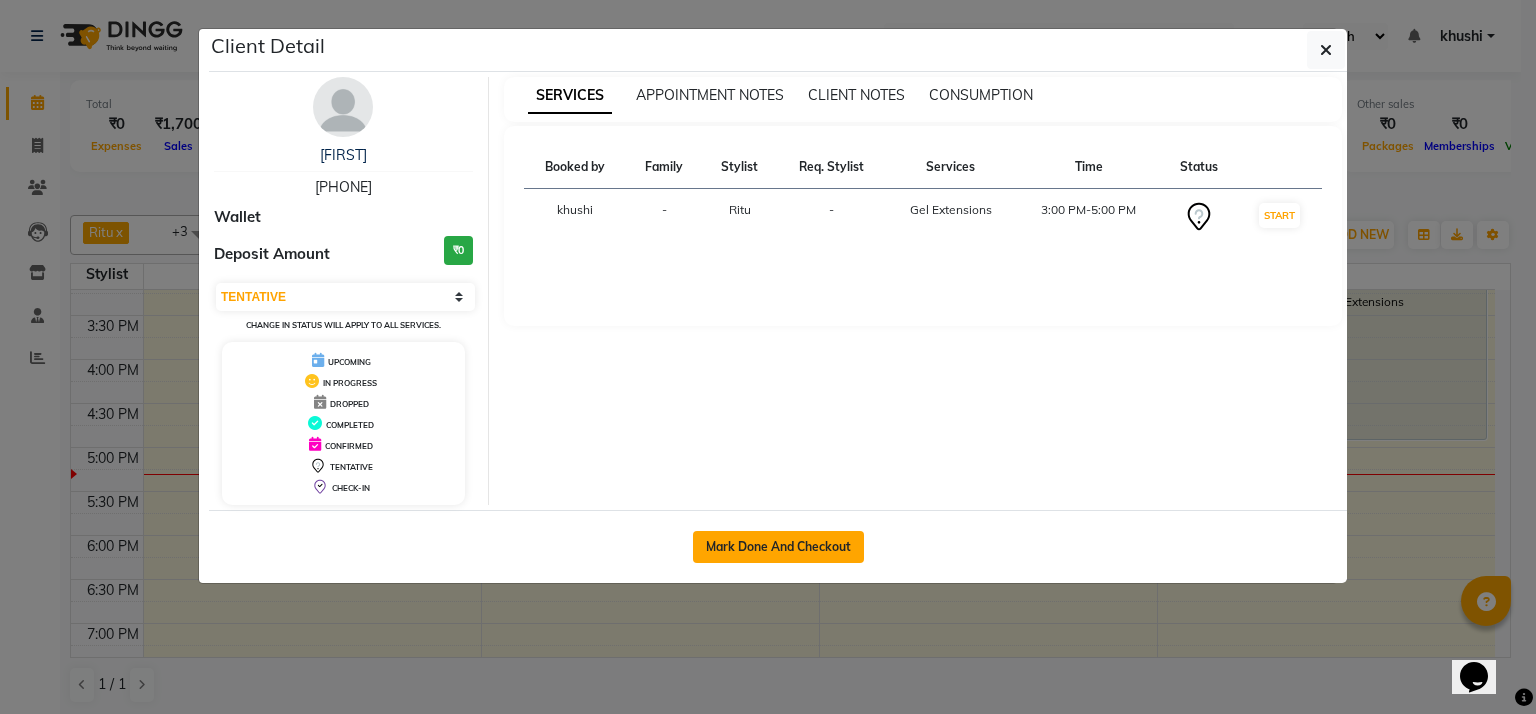 click on "Mark Done And Checkout" 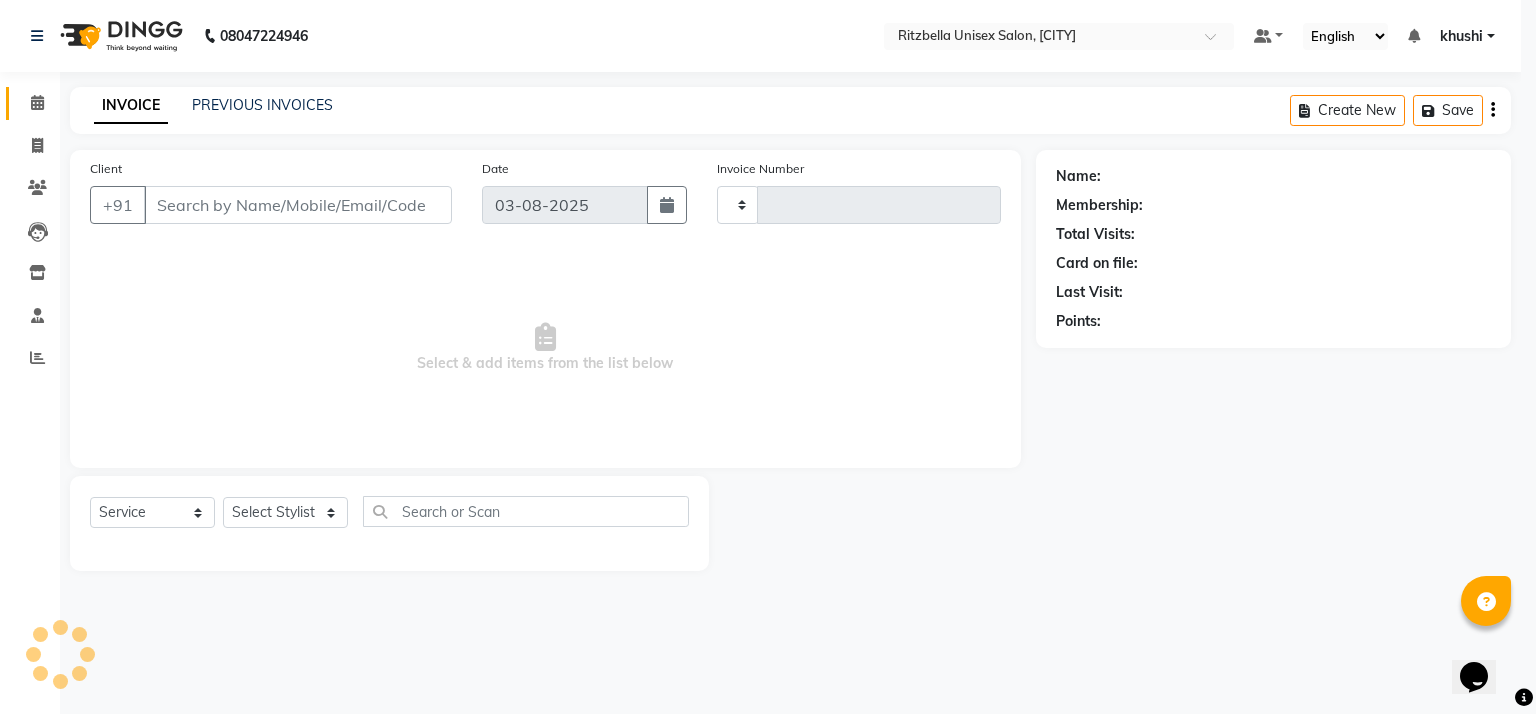 type on "0663" 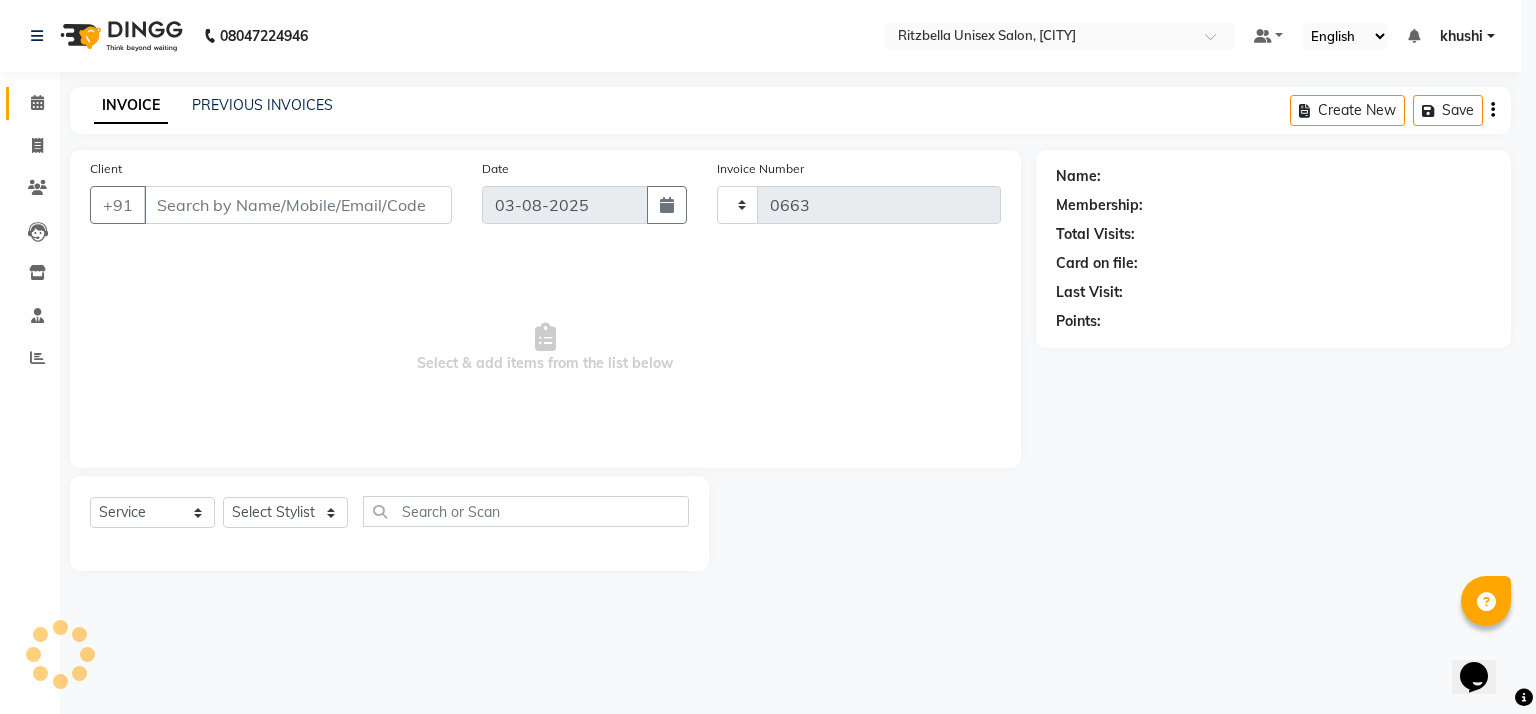 select on "6870" 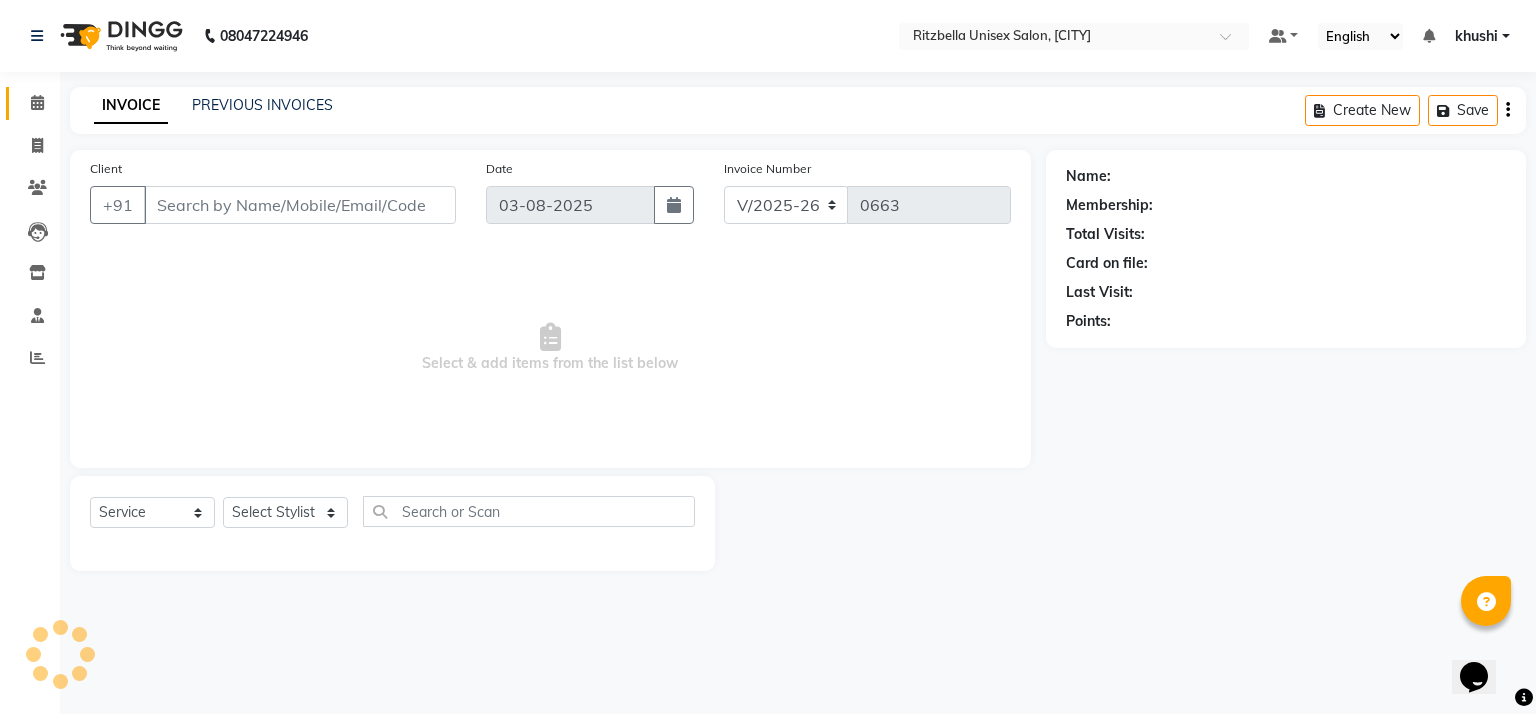 type on "[PHONE]" 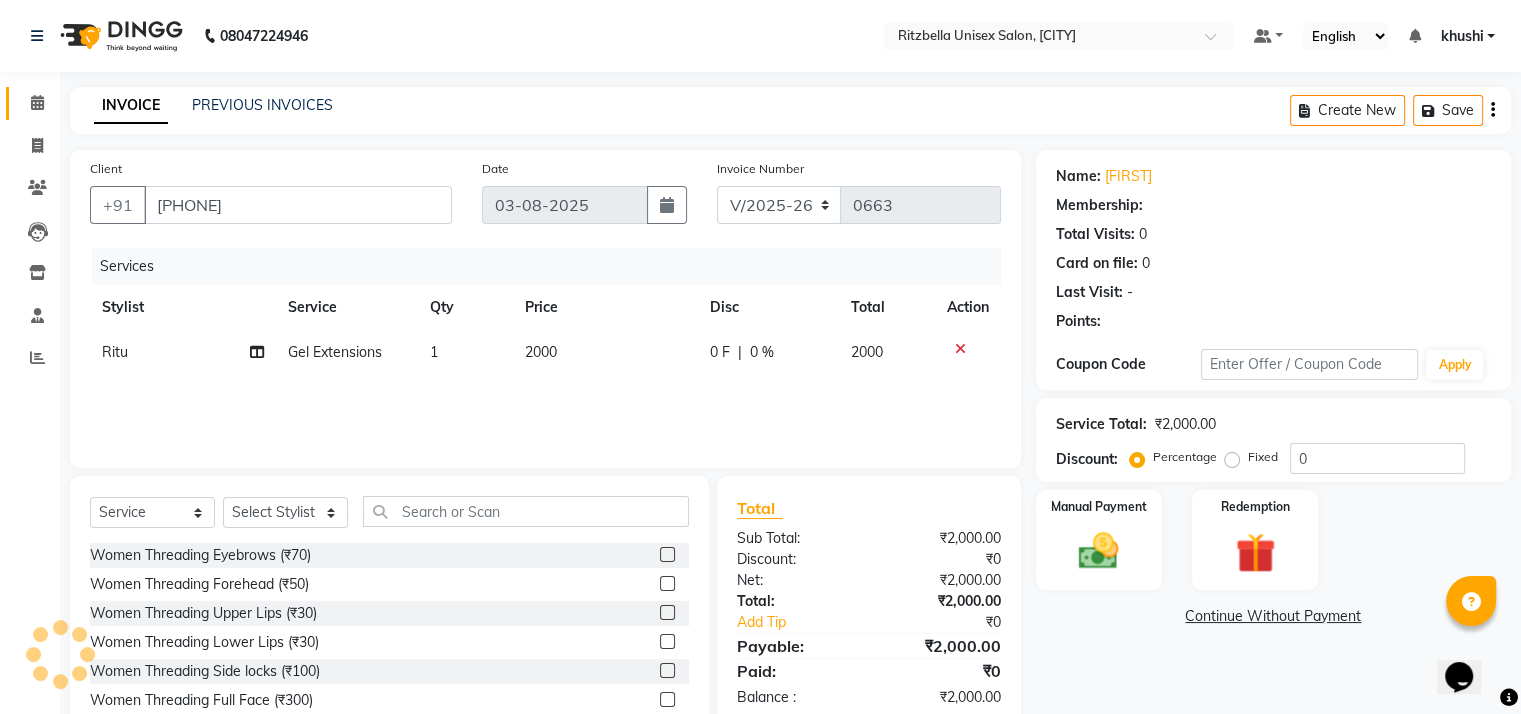 select on "1: Object" 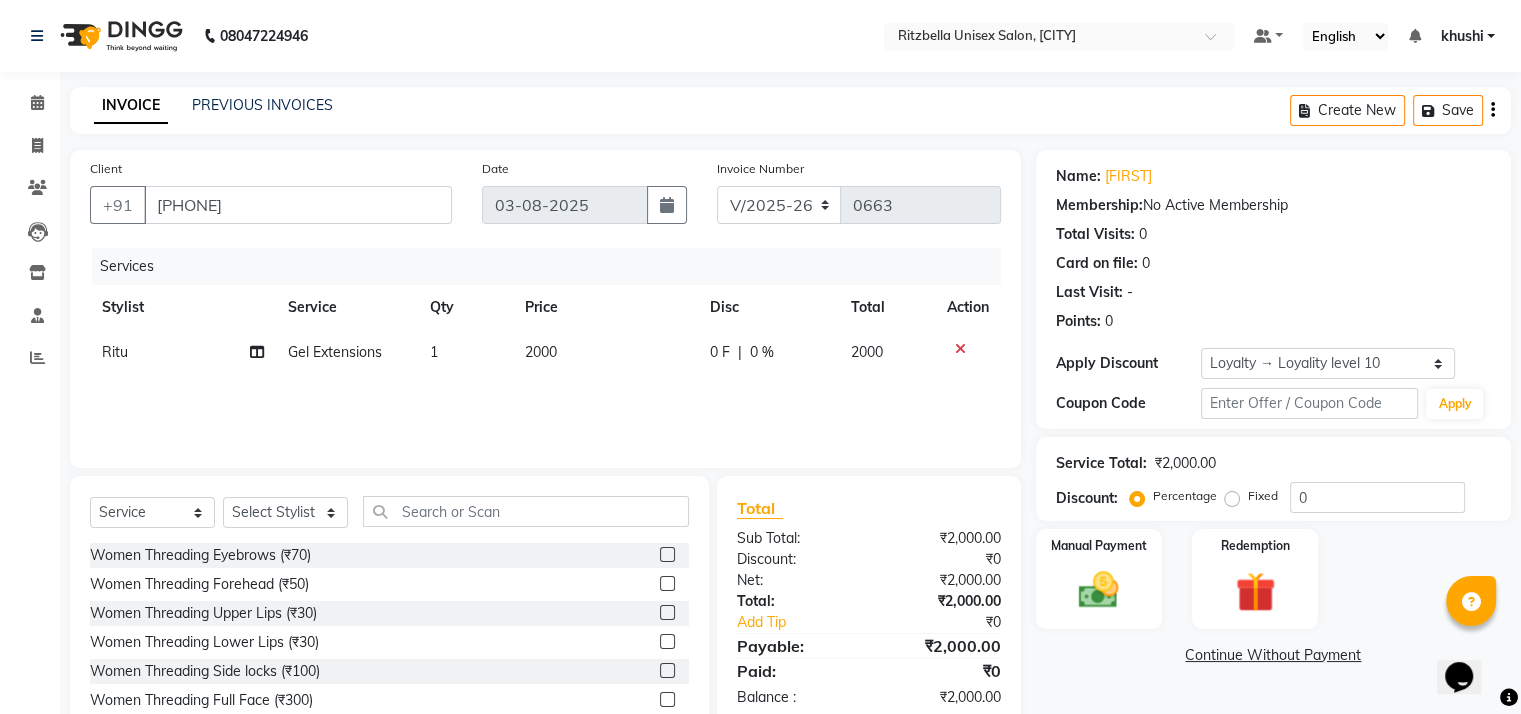 click on "1" 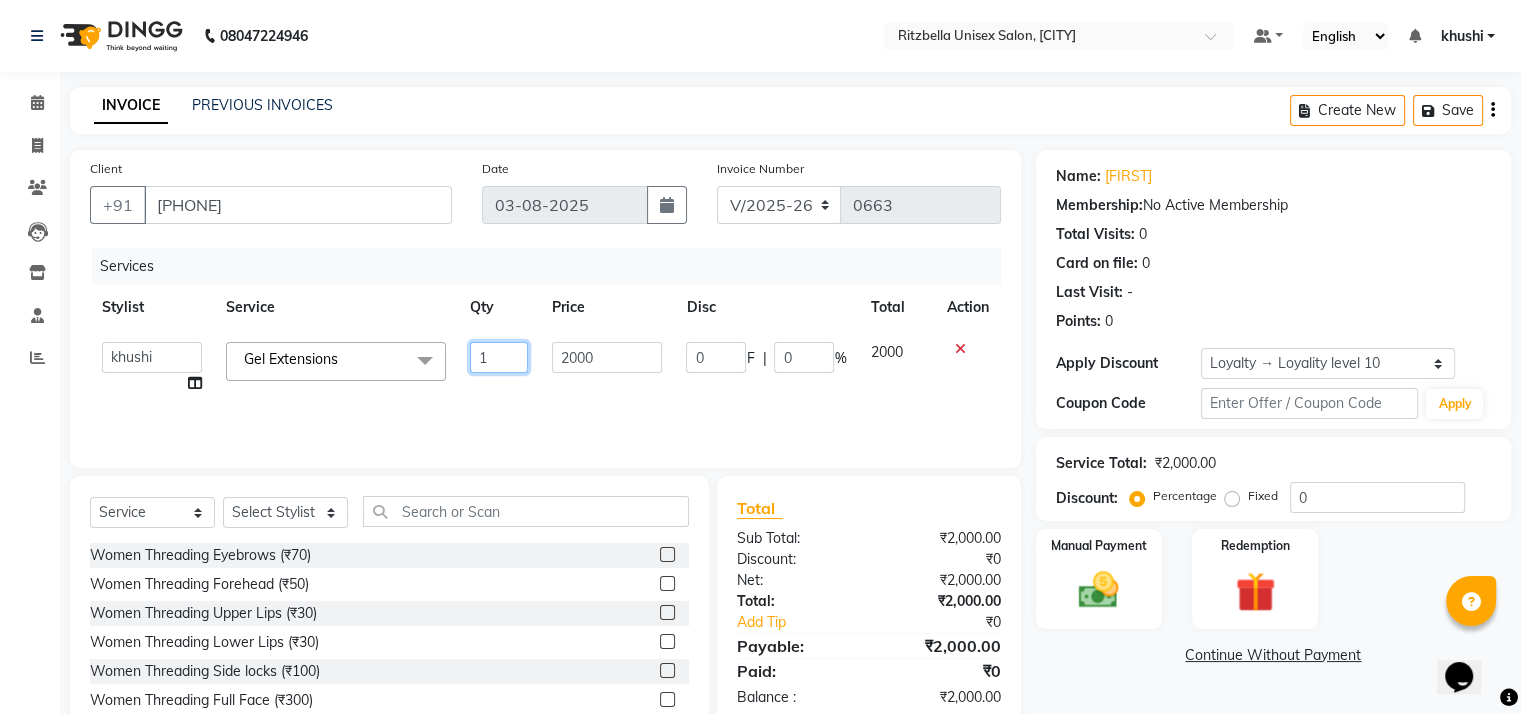 click on "1" 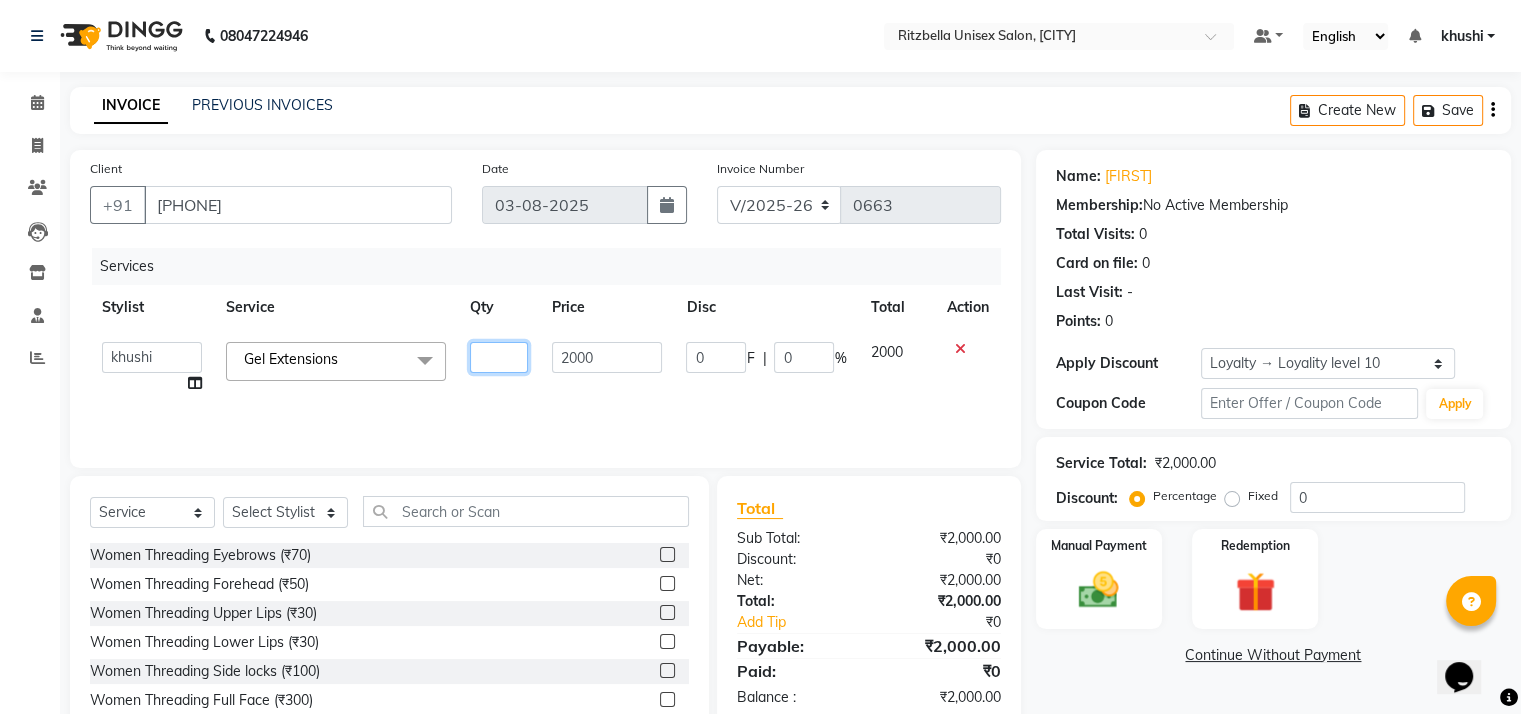 type on "2" 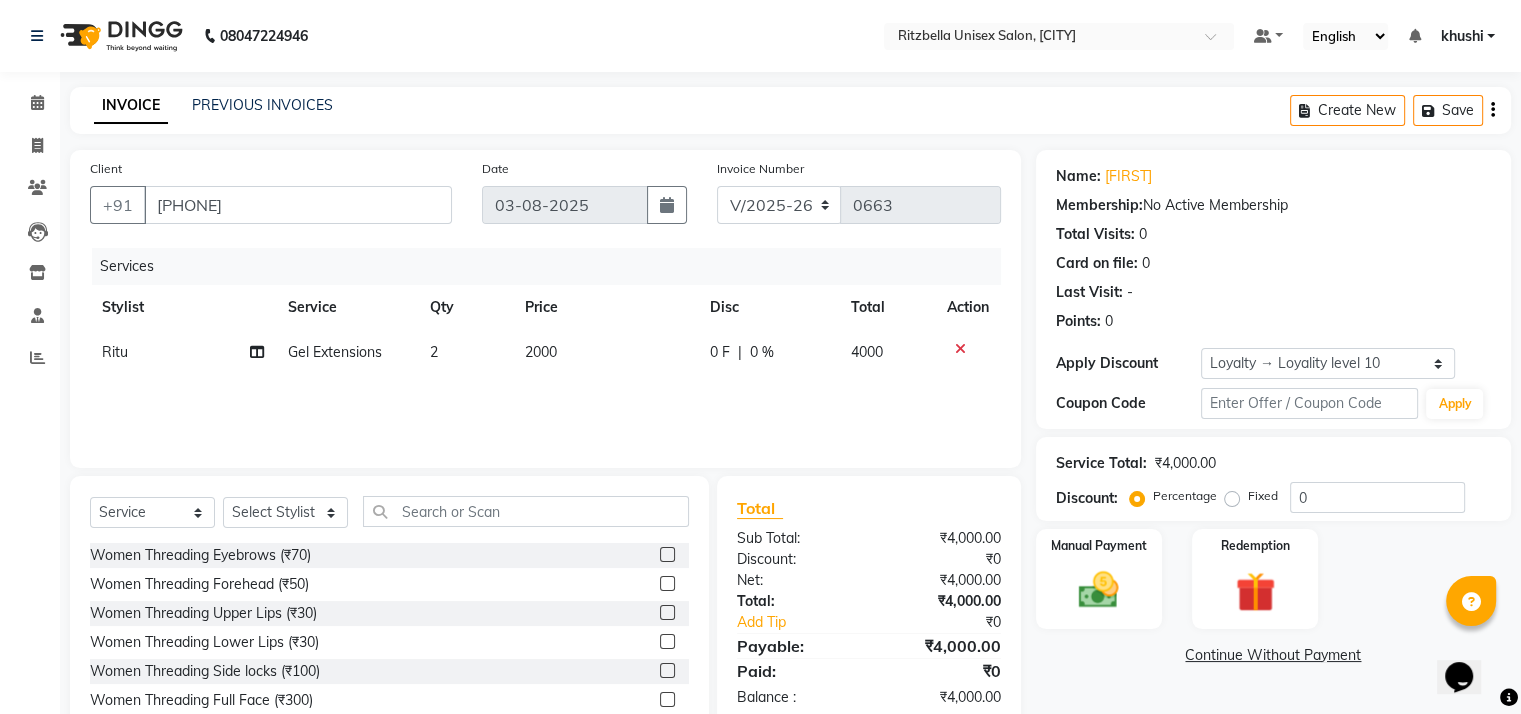 click on "Continue Without Payment" 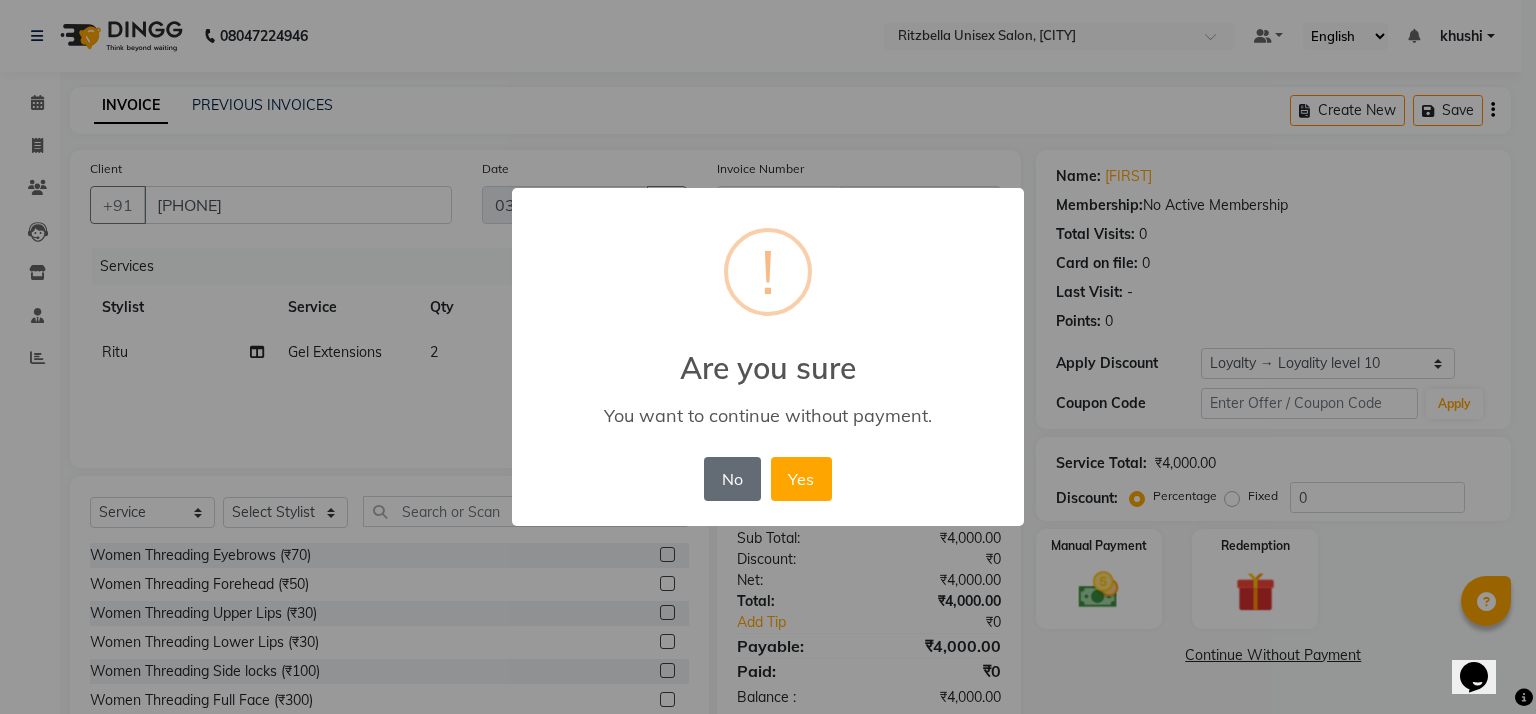 click on "No" at bounding box center [732, 479] 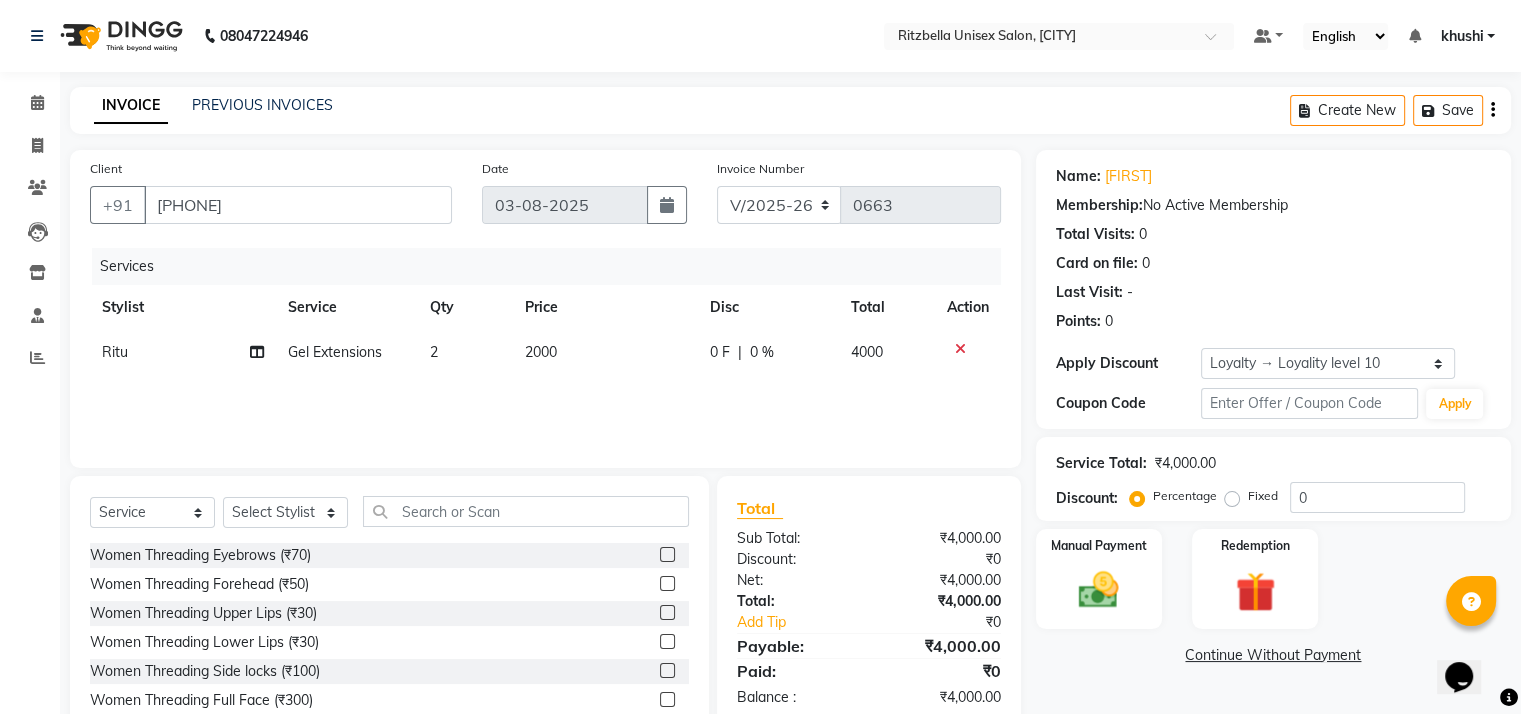 scroll, scrollTop: 88, scrollLeft: 0, axis: vertical 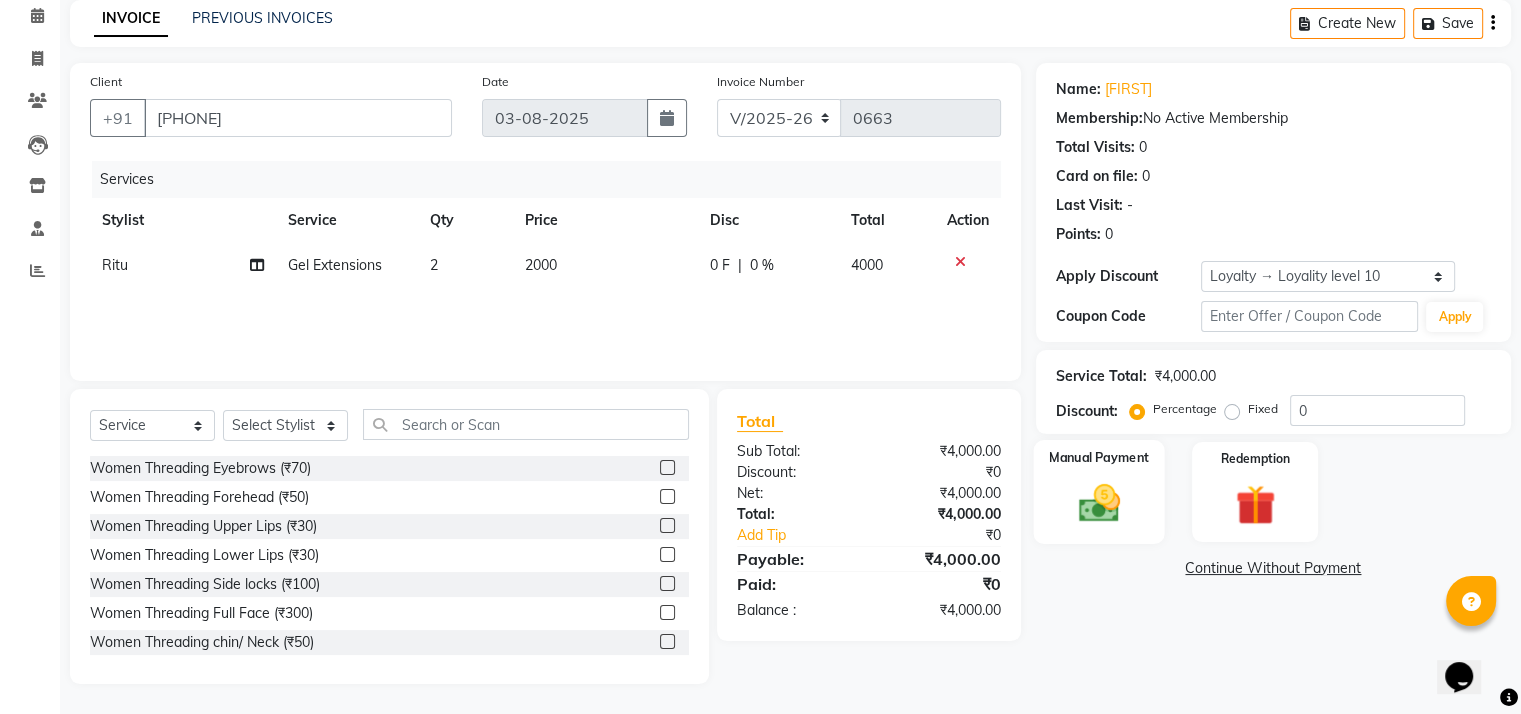 click 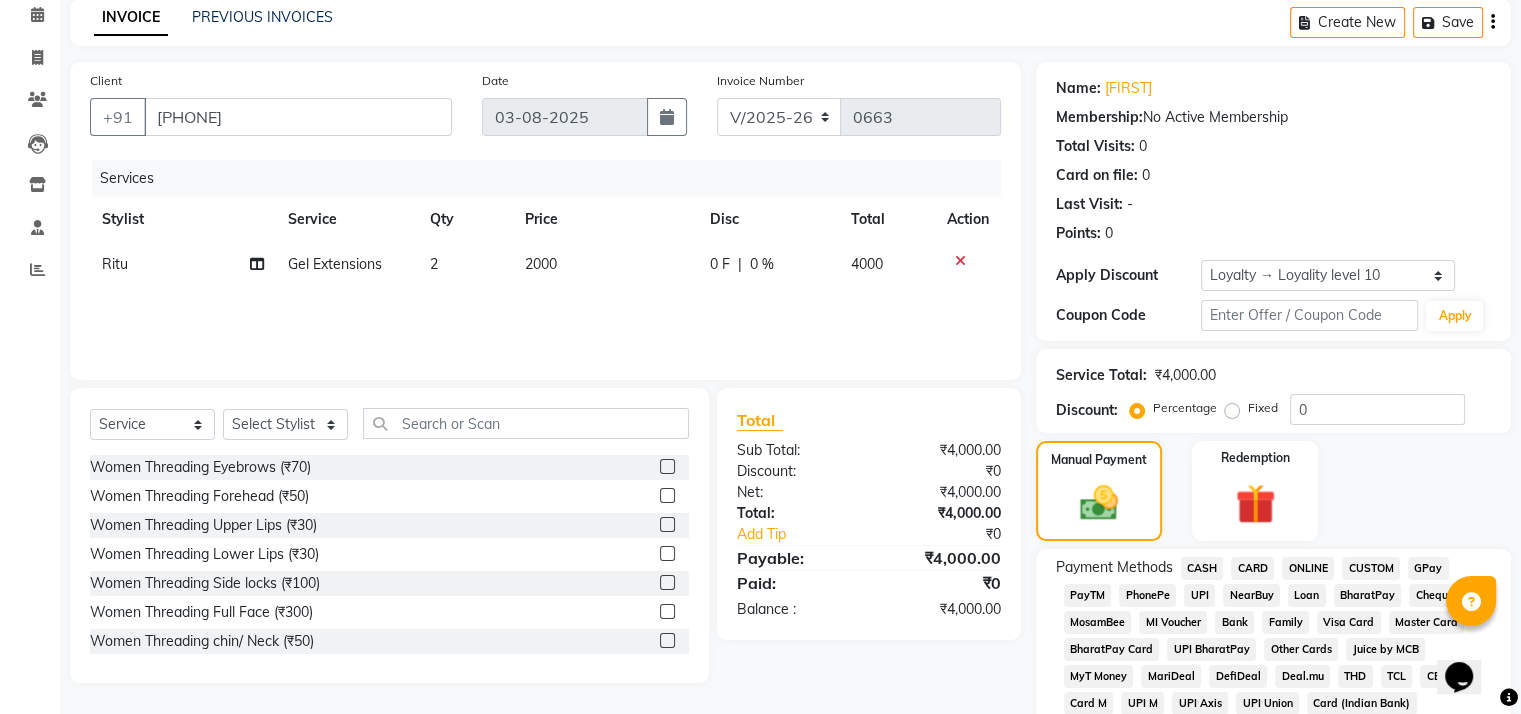 click on "GPay" 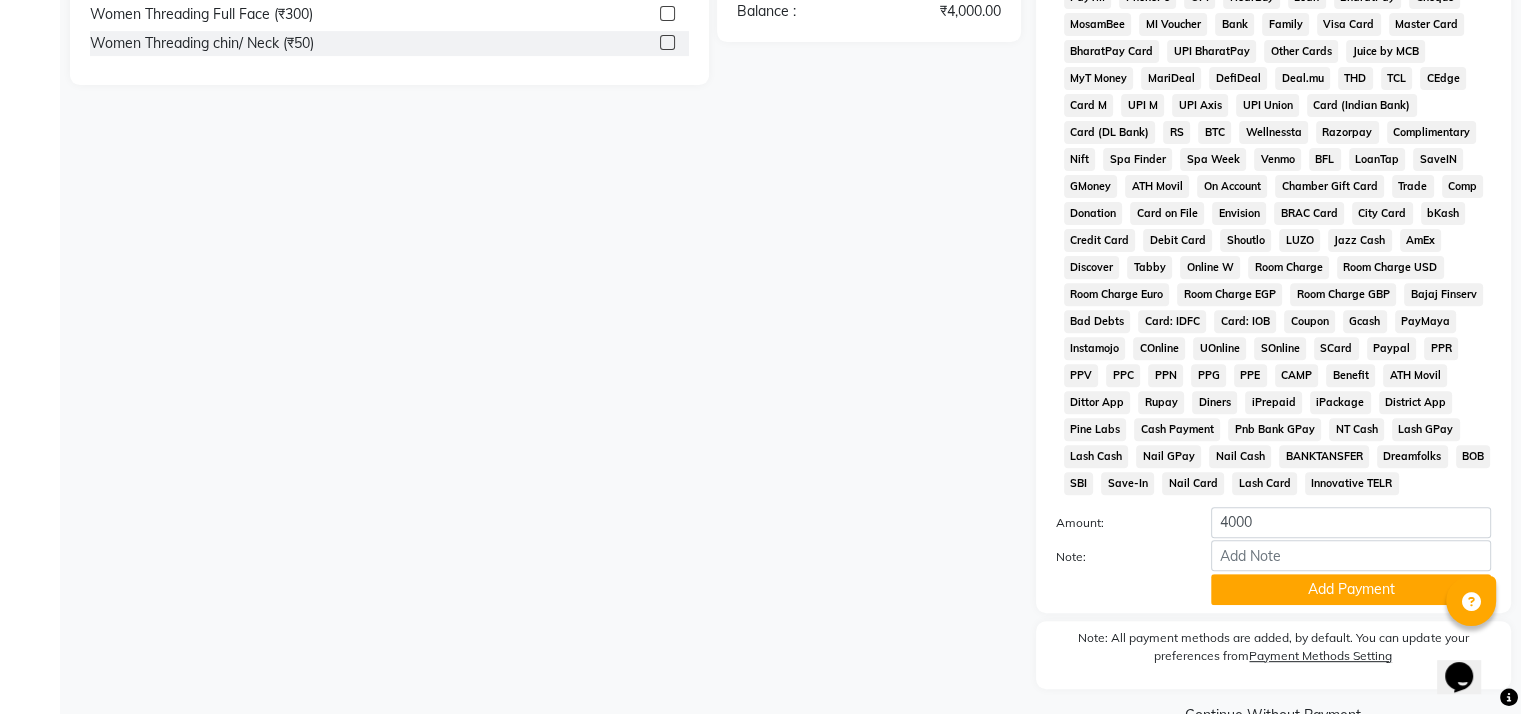 scroll, scrollTop: 748, scrollLeft: 0, axis: vertical 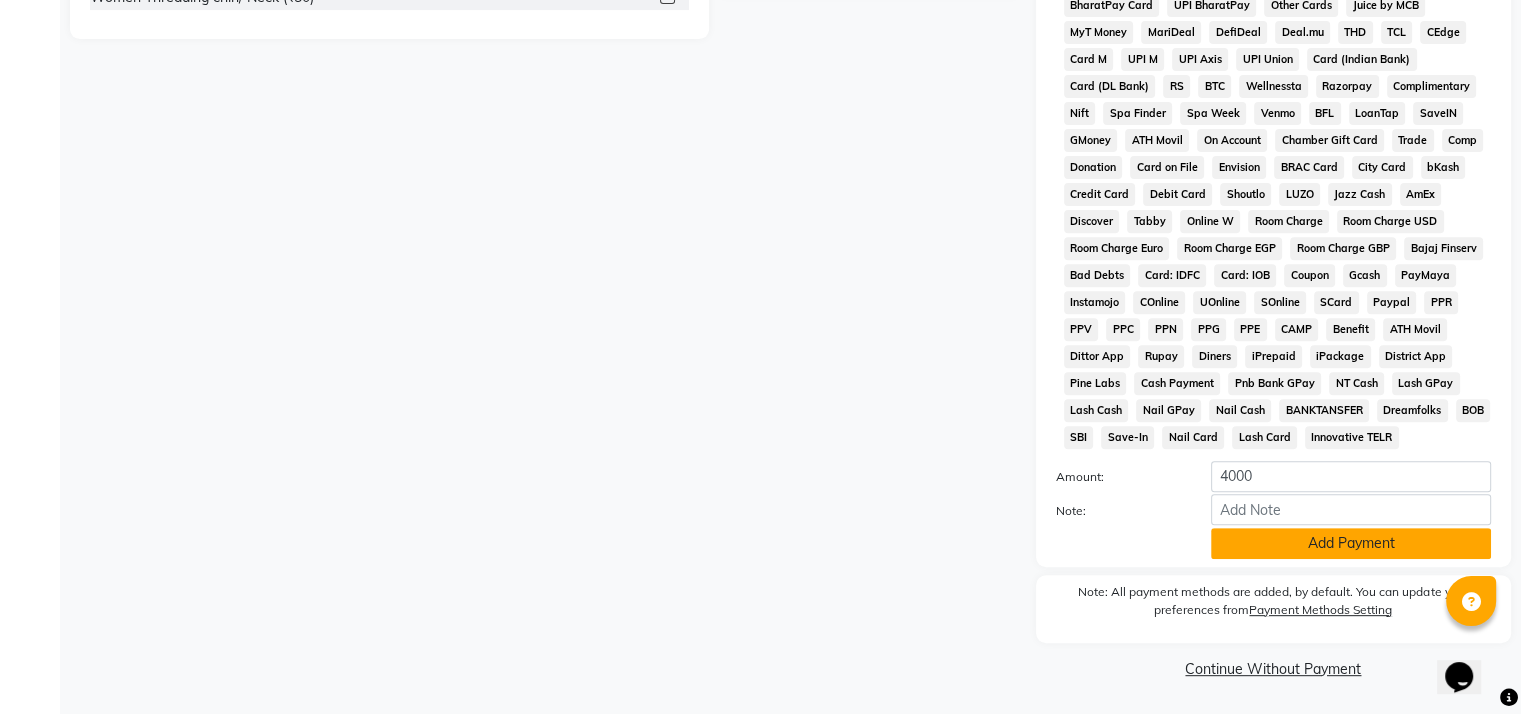 click on "Add Payment" 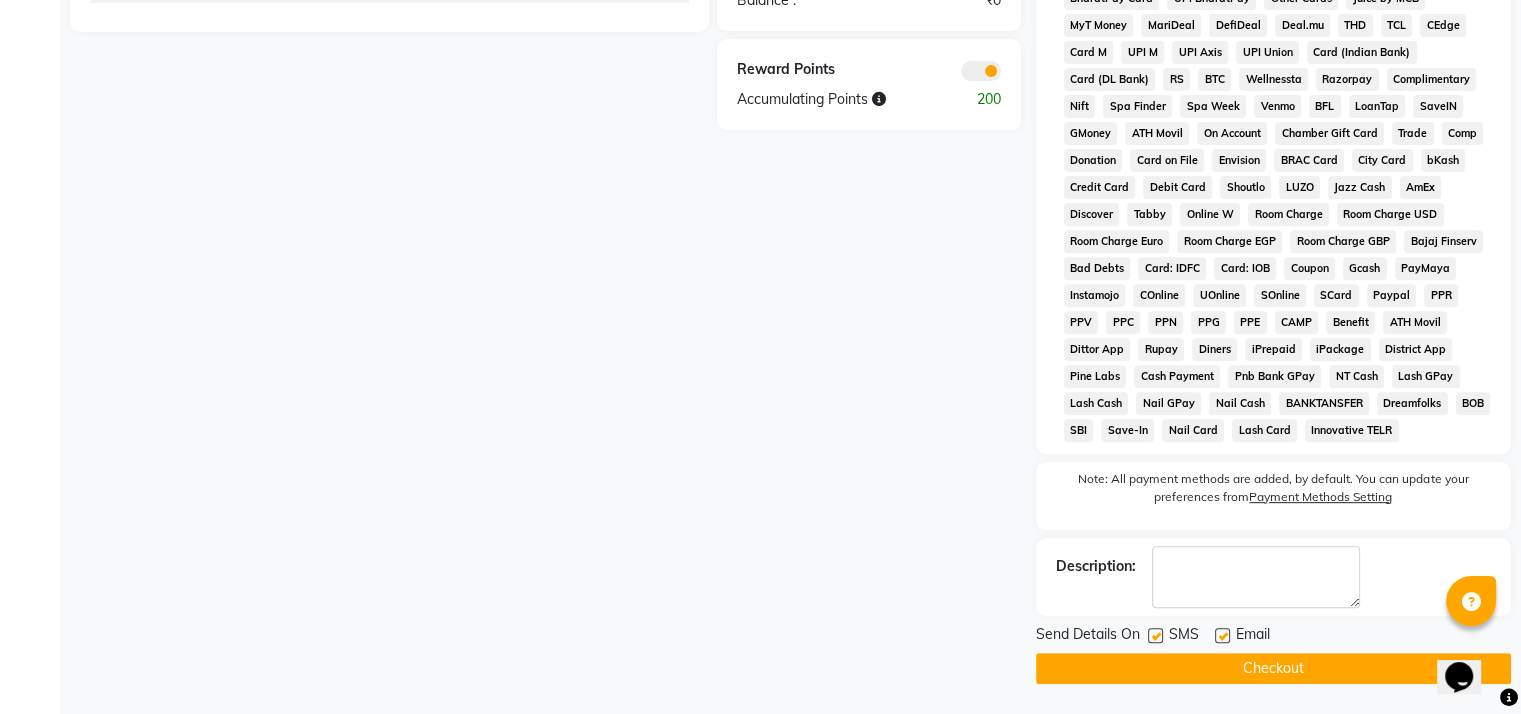 click 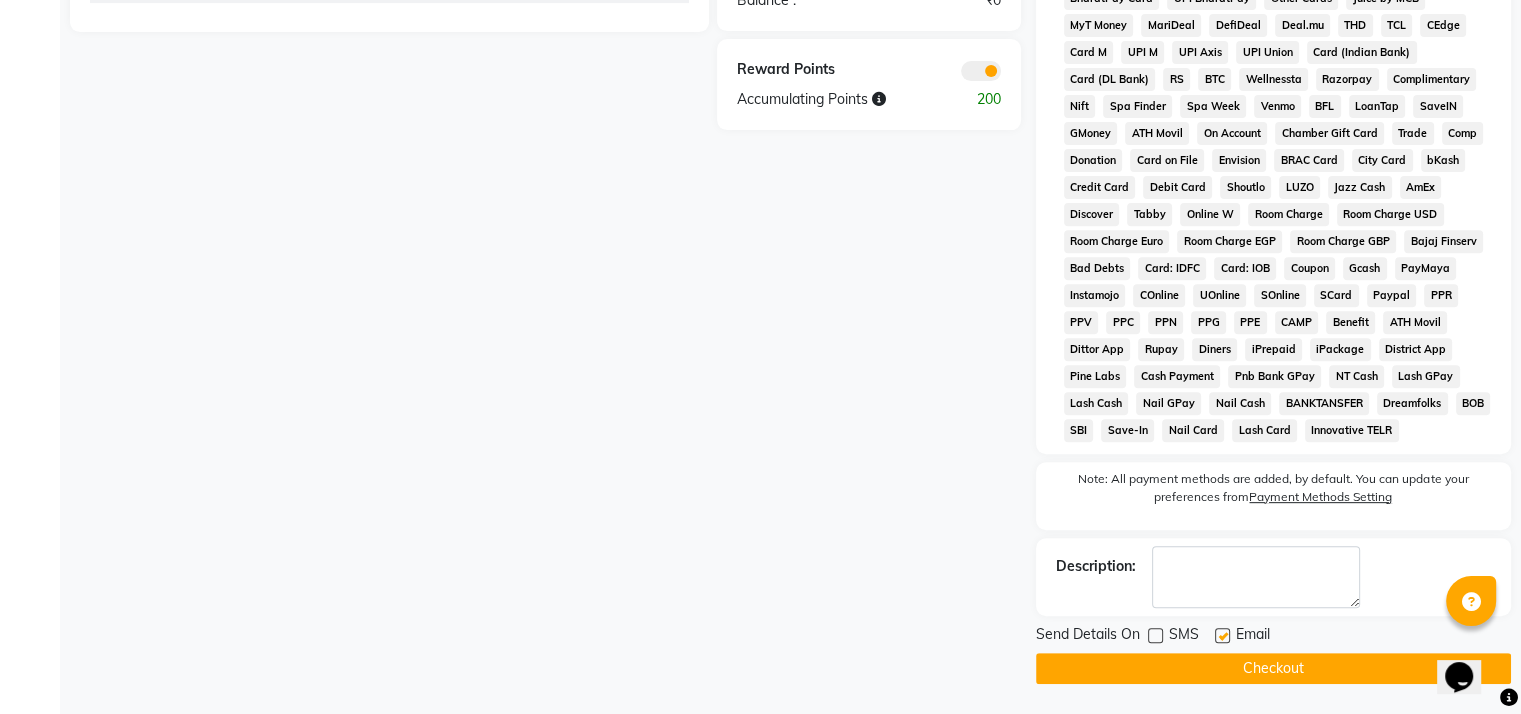 click 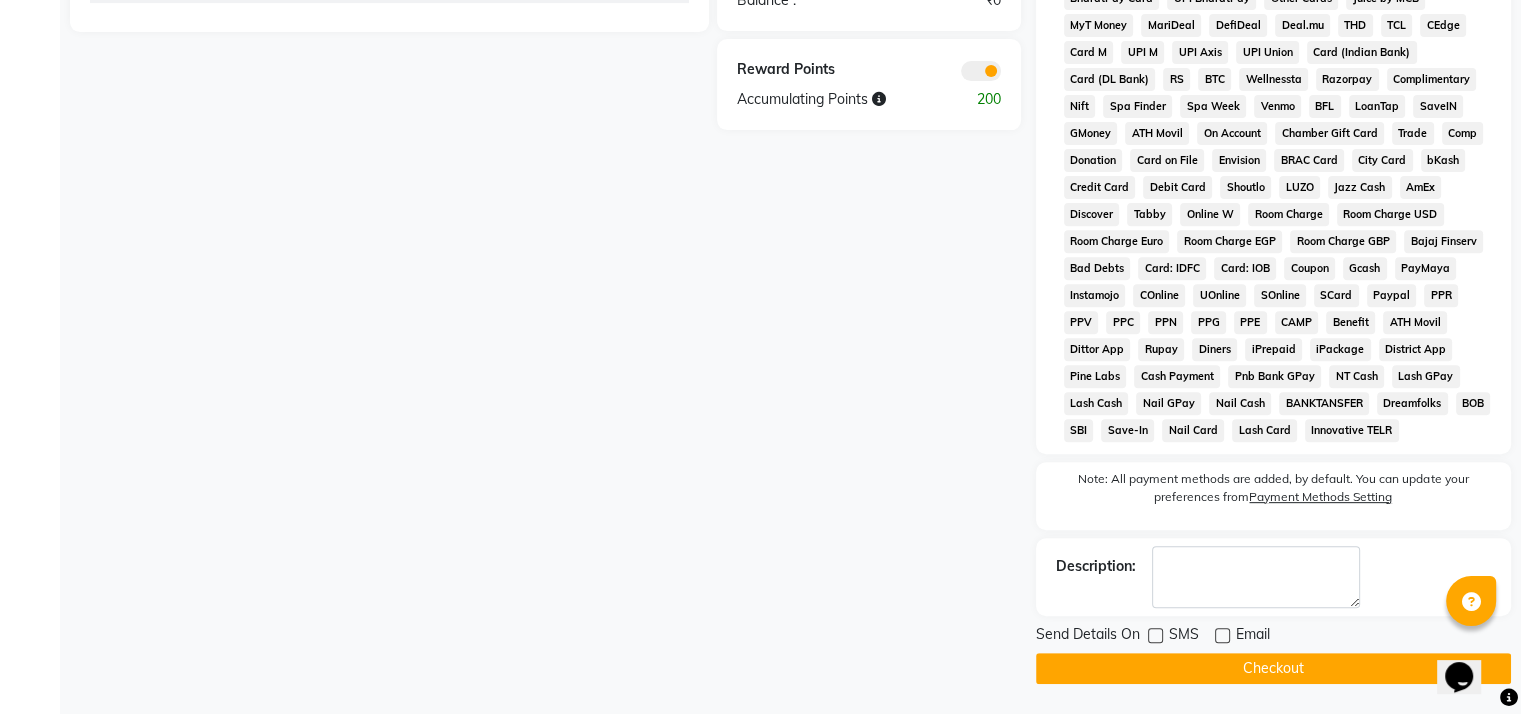 click on "Checkout" 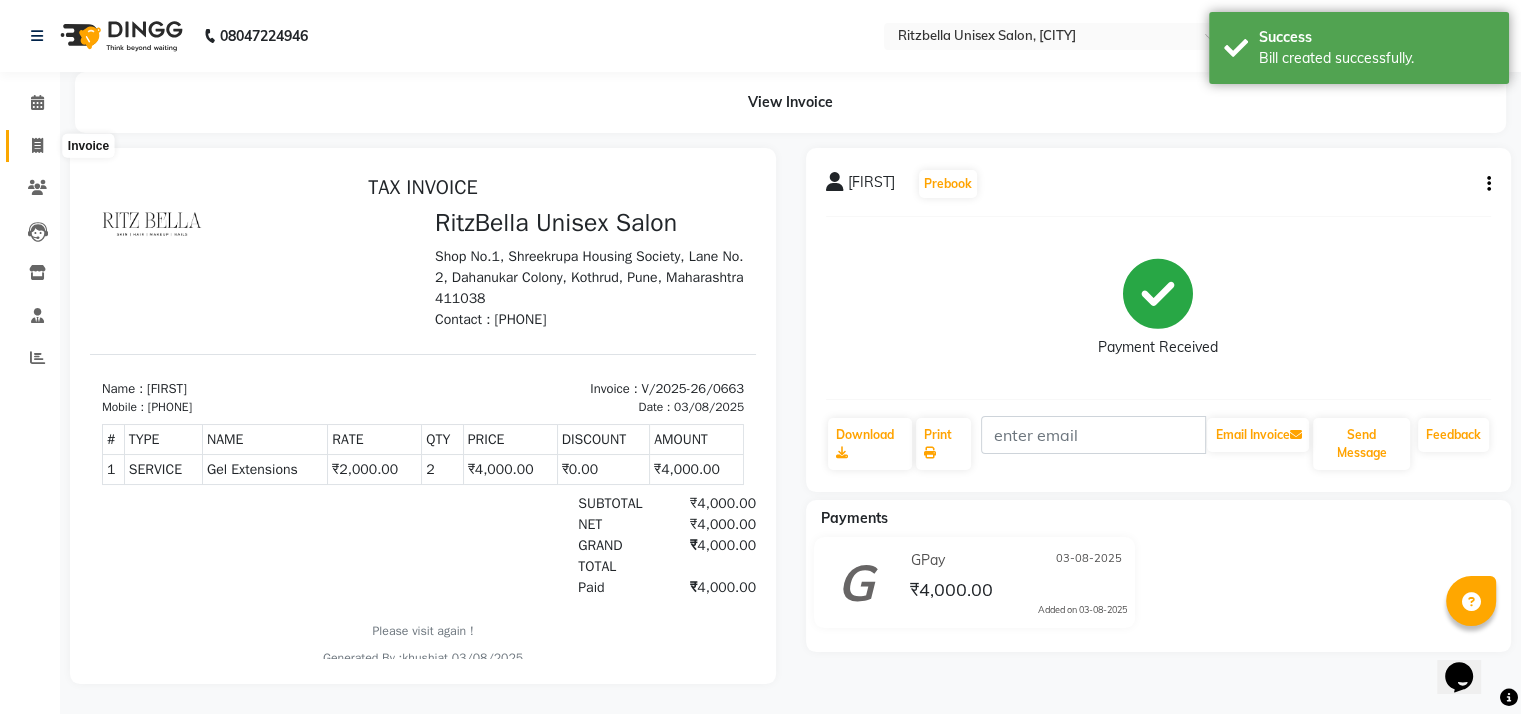 scroll, scrollTop: 0, scrollLeft: 0, axis: both 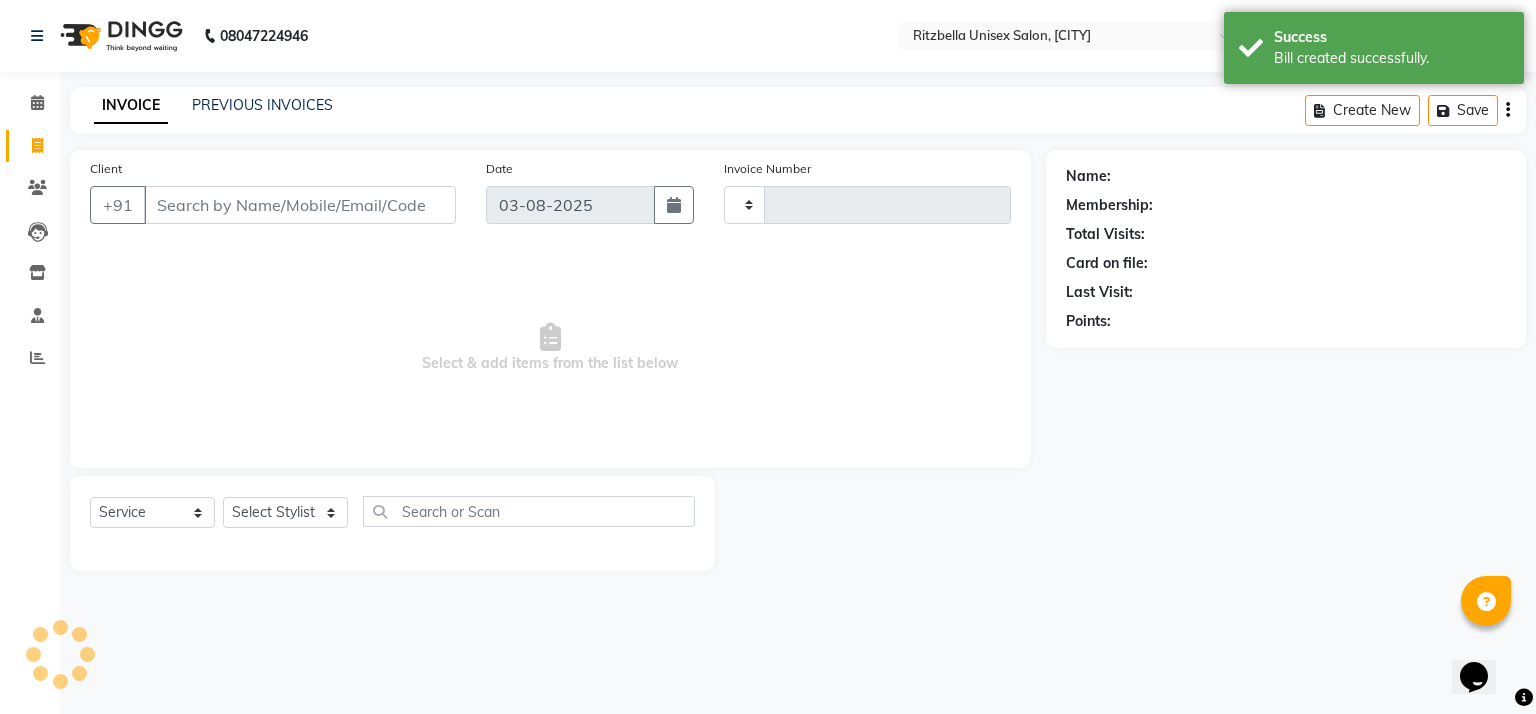 type on "0664" 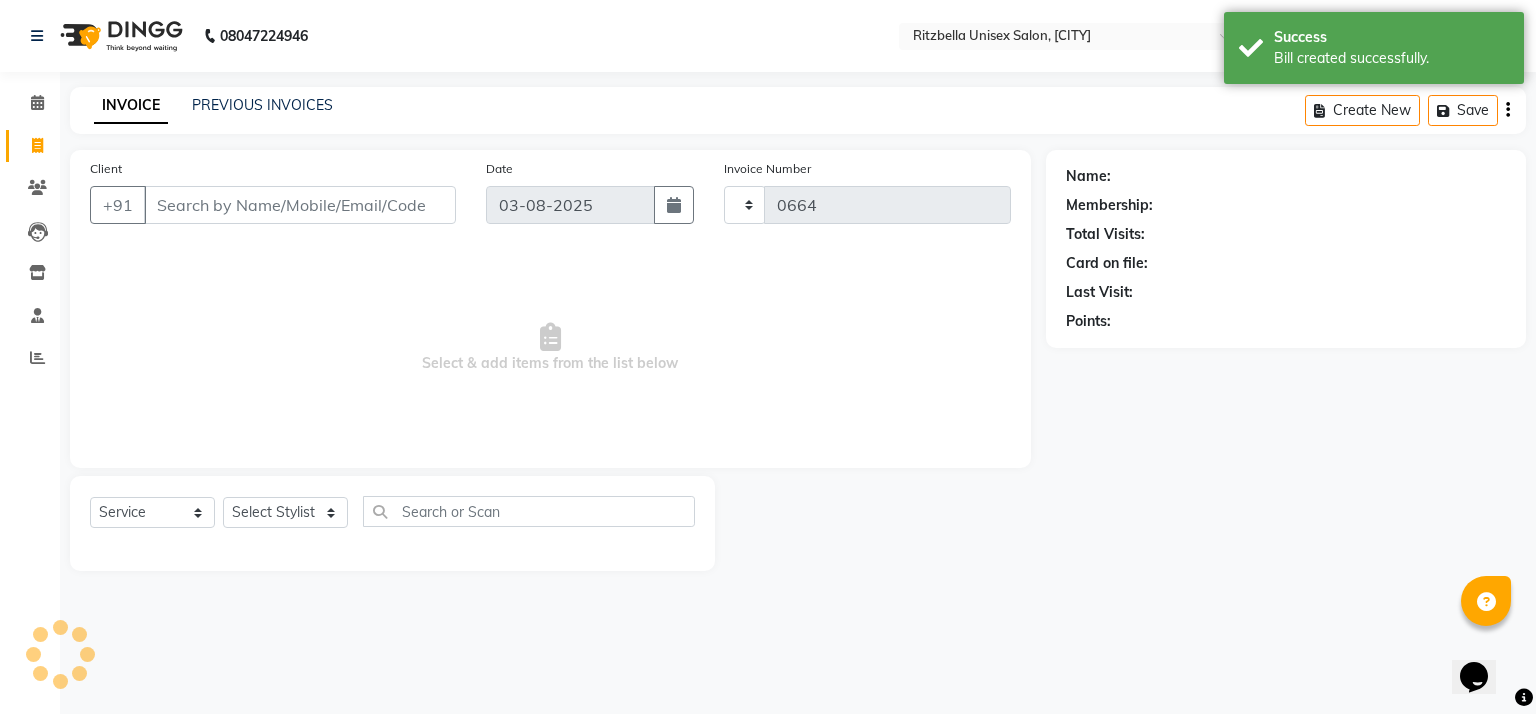 select on "6870" 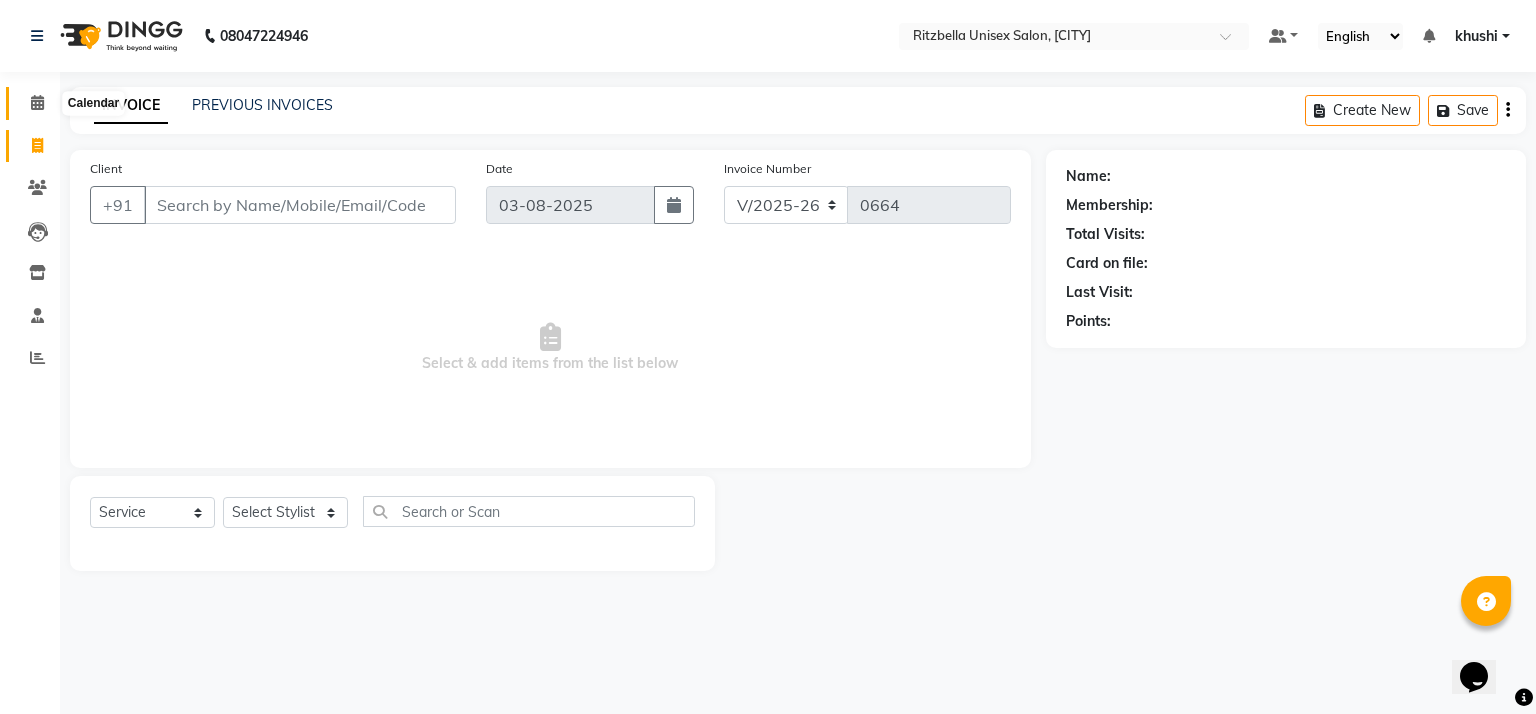 click 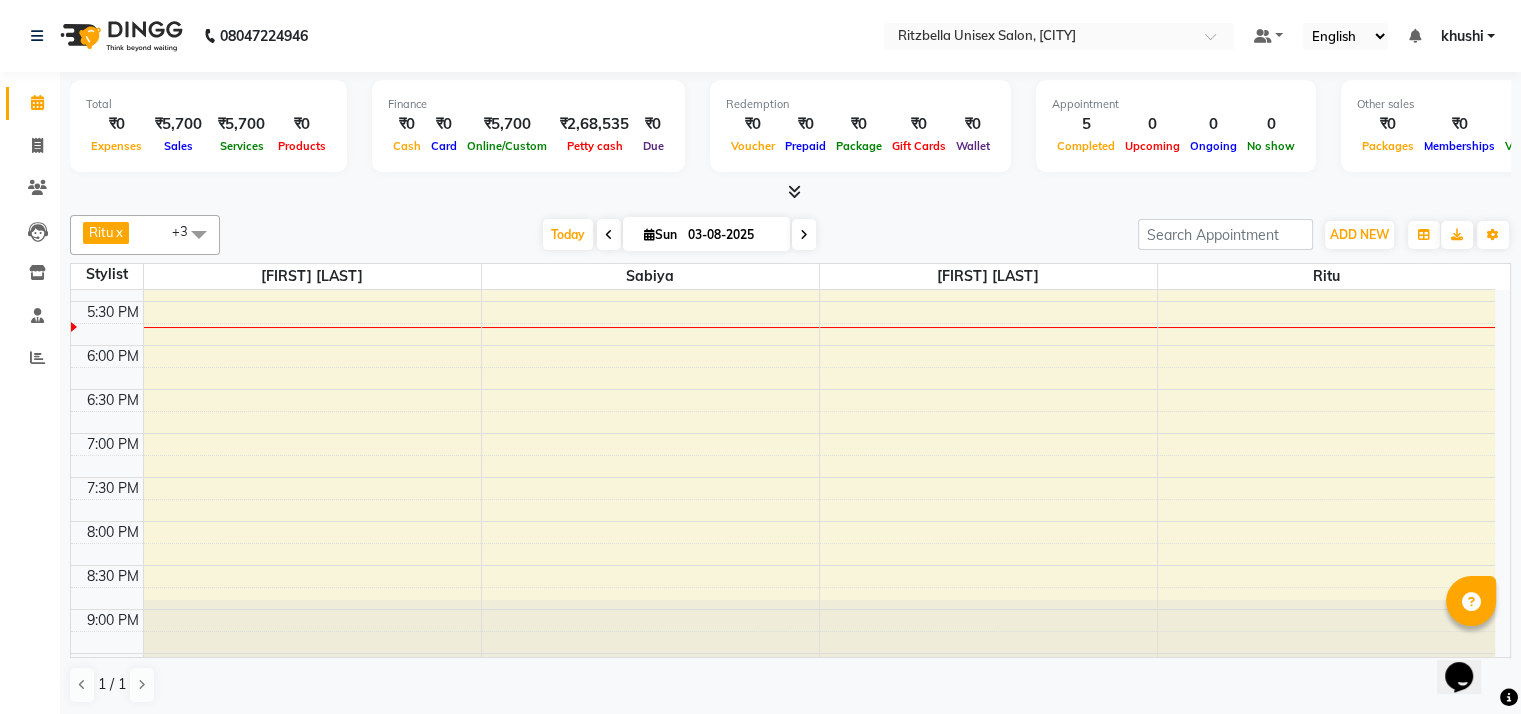 scroll, scrollTop: 736, scrollLeft: 0, axis: vertical 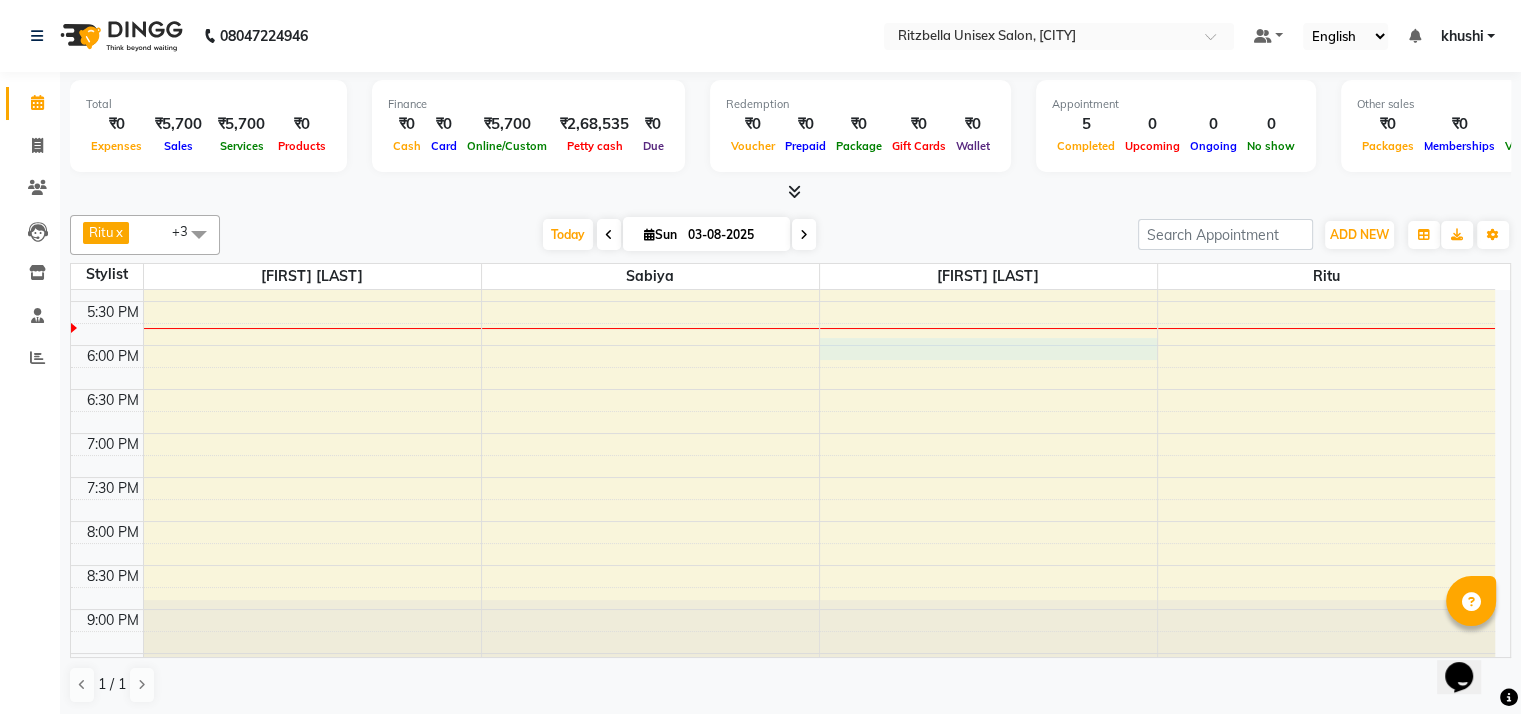 click on "9:00 AM 9:30 AM 10:00 AM 10:30 AM 11:00 AM 11:30 AM 12:00 PM 12:30 PM 1:00 PM 1:30 PM 2:00 PM 2:30 PM 3:00 PM 3:30 PM 4:00 PM 4:30 PM 5:00 PM 5:30 PM 6:00 PM 6:30 PM 7:00 PM 7:30 PM 8:00 PM 8:30 PM 9:00 PM 9:30 PM     [FIRST] [LAST], TK03, 11:15 AM-12:15 PM, Men Hairwash (Basic) (₹100),Mens Haircut  (₹200)     [FIRST] [LAST], TK02, 12:30 PM-01:15 PM, Mens Haircut      [FIRST] [LAST], TK04, 11:15 AM-12:45 PM, Men Hairwash (Basic) (₹100),Mens Haircut  (₹200),Beard Shaping (₹150)     [FIRST], TK05, 03:55 PM-05:05 PM, Women Hair Care Hairwash (Basic) (₹350),Women Hair Cuts  (₹400)     [FIRST], TK01, 03:00 PM-05:00 PM, Gel Extensions" at bounding box center (783, 125) 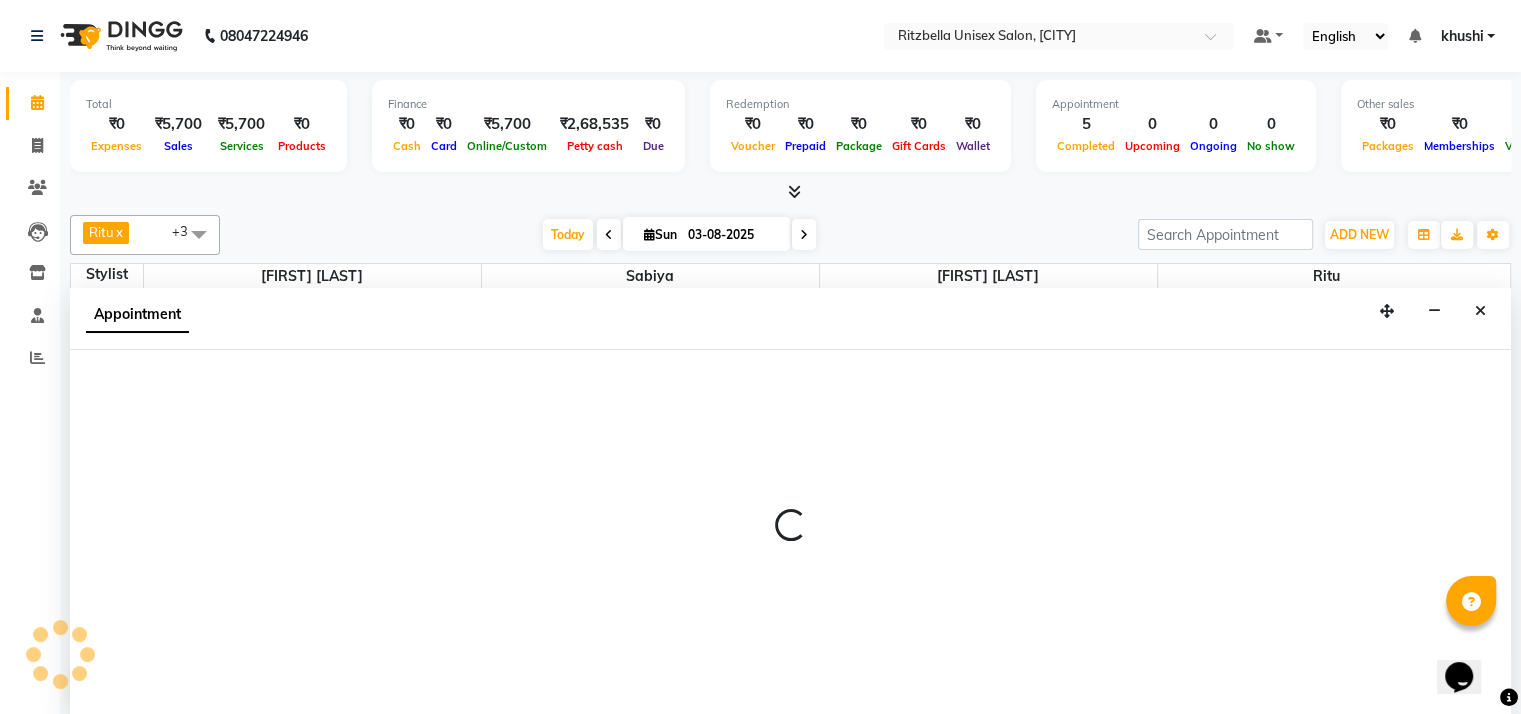 scroll, scrollTop: 1, scrollLeft: 0, axis: vertical 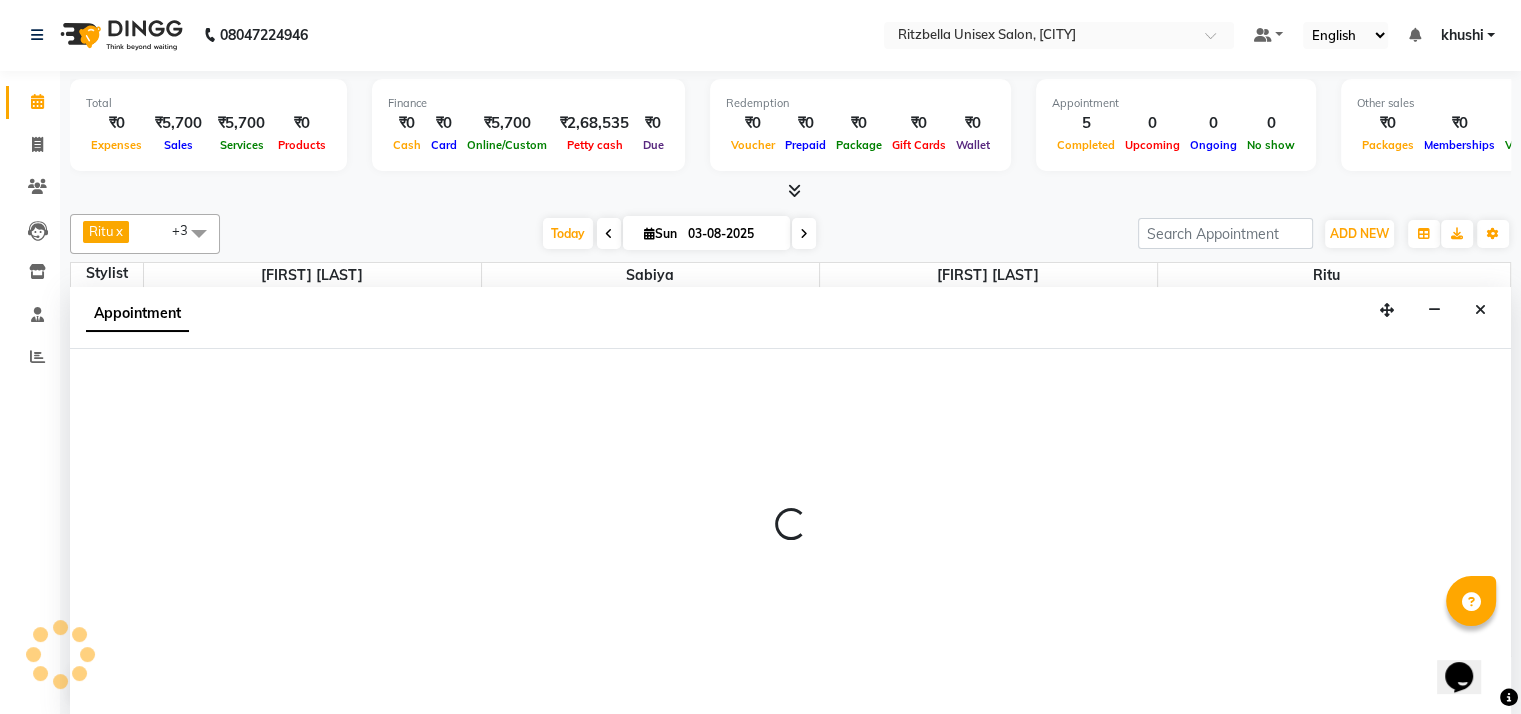 select on "[NUMBER]" 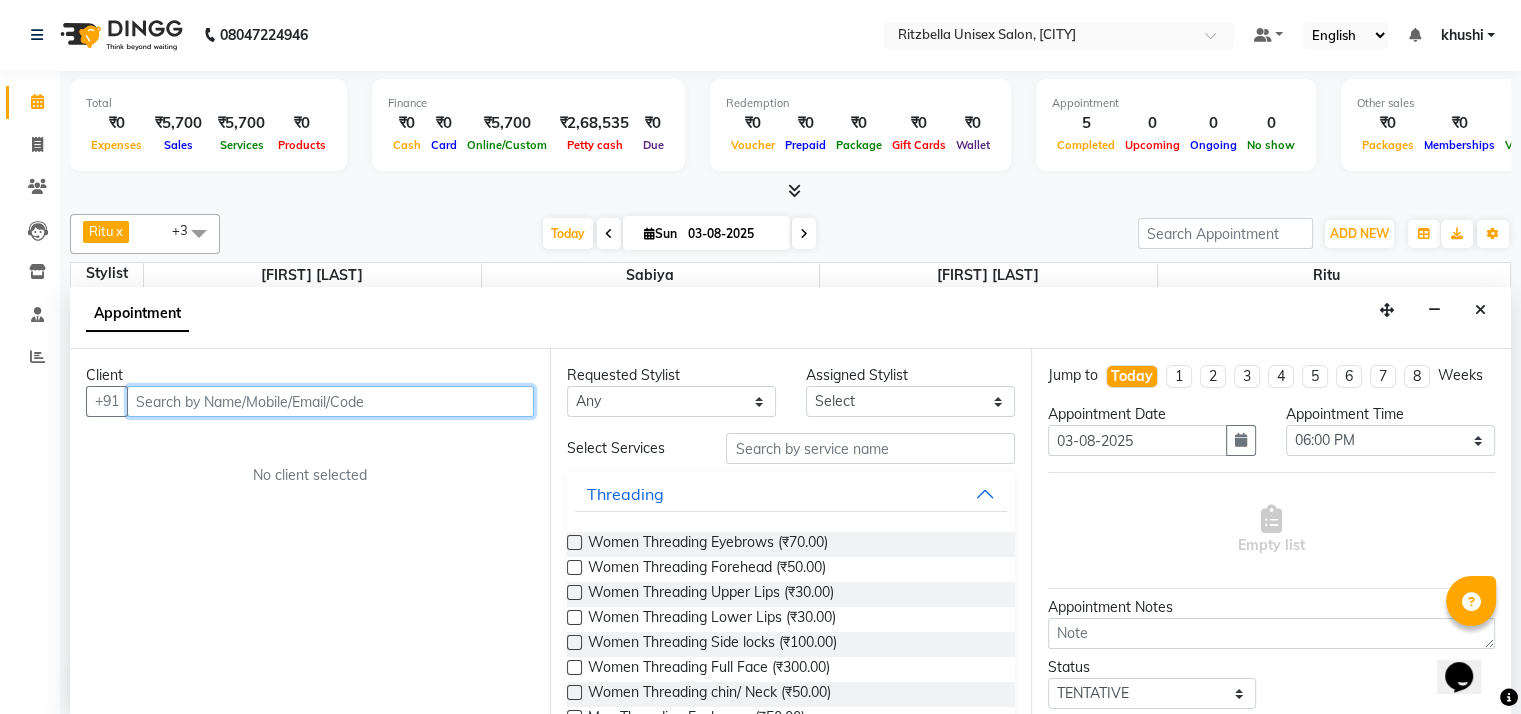 click at bounding box center [330, 401] 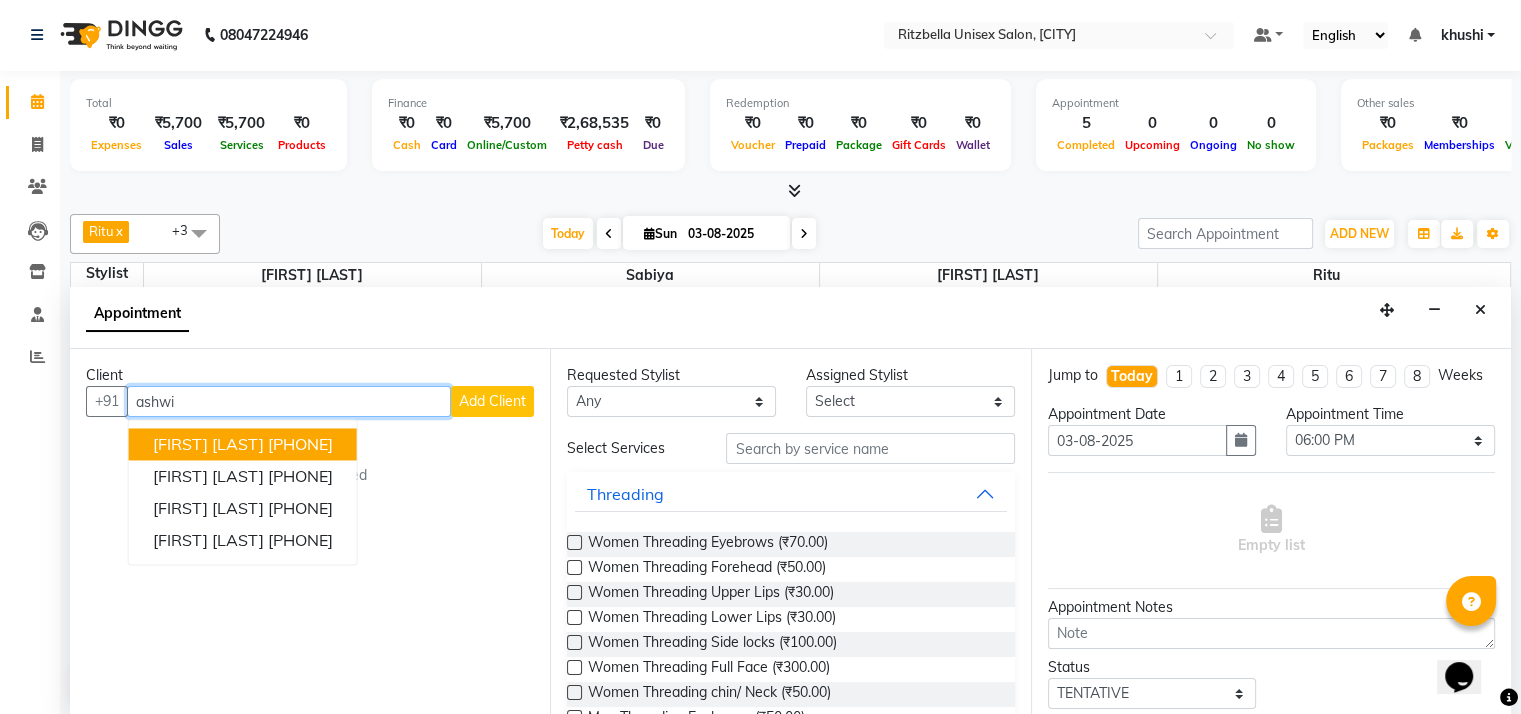 click on "[FIRST] [LAST]" at bounding box center (208, 445) 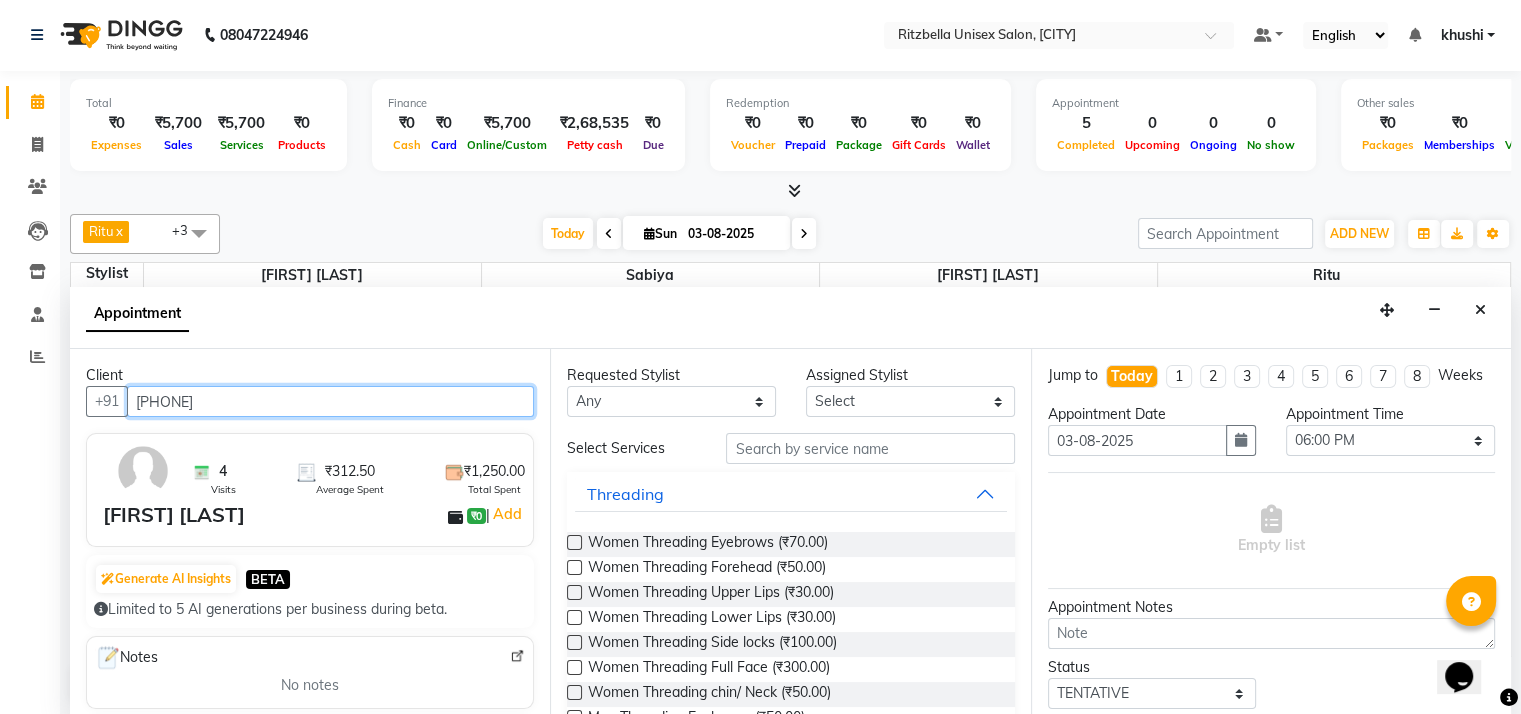 type on "[PHONE]" 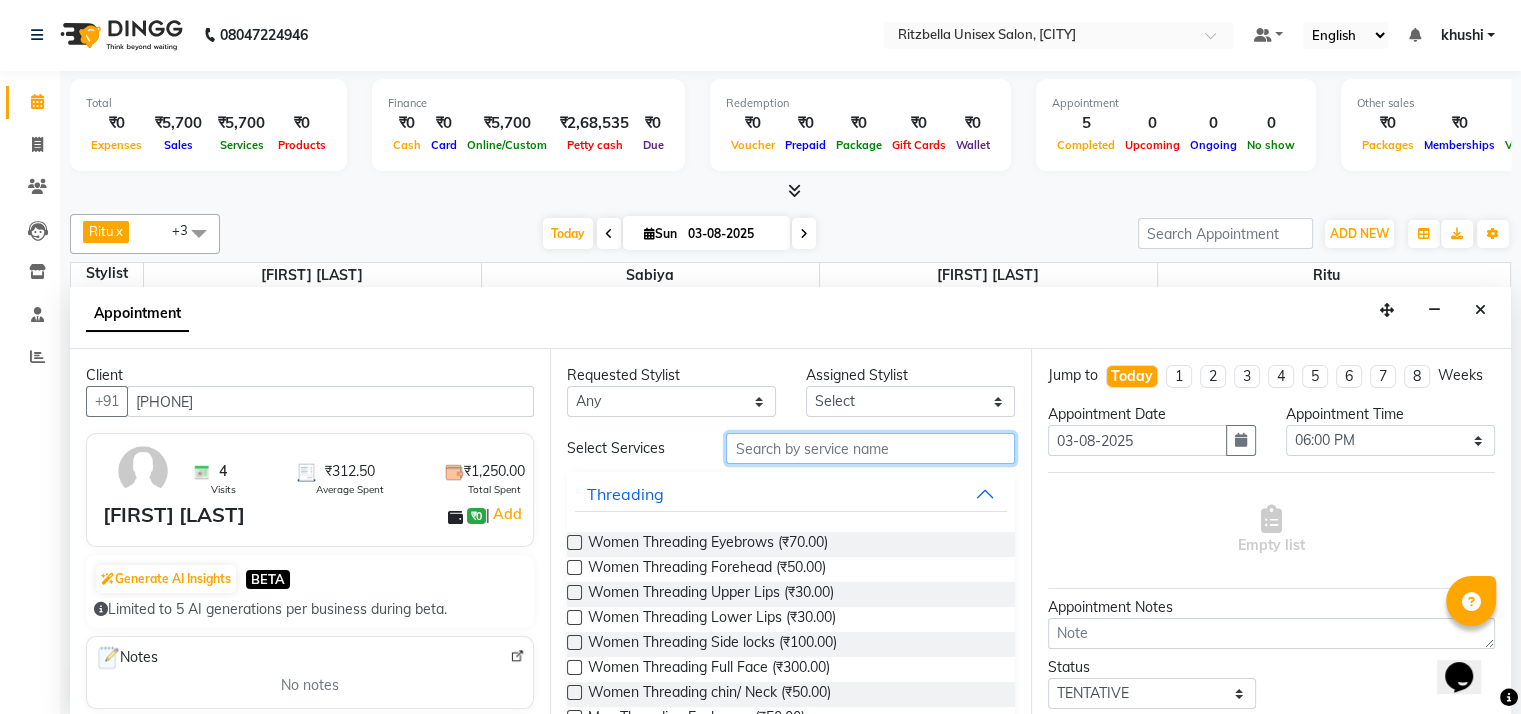 click at bounding box center [870, 448] 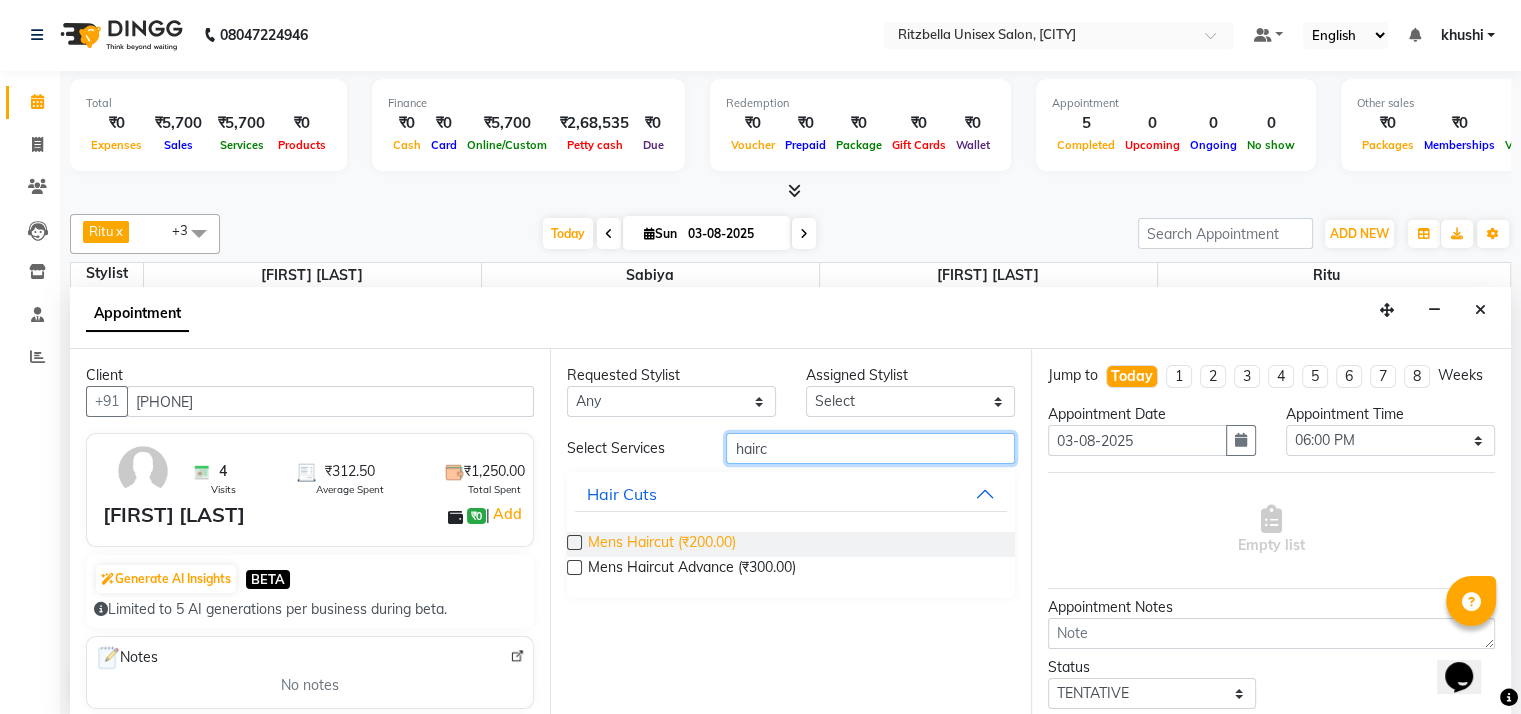 type on "hairc" 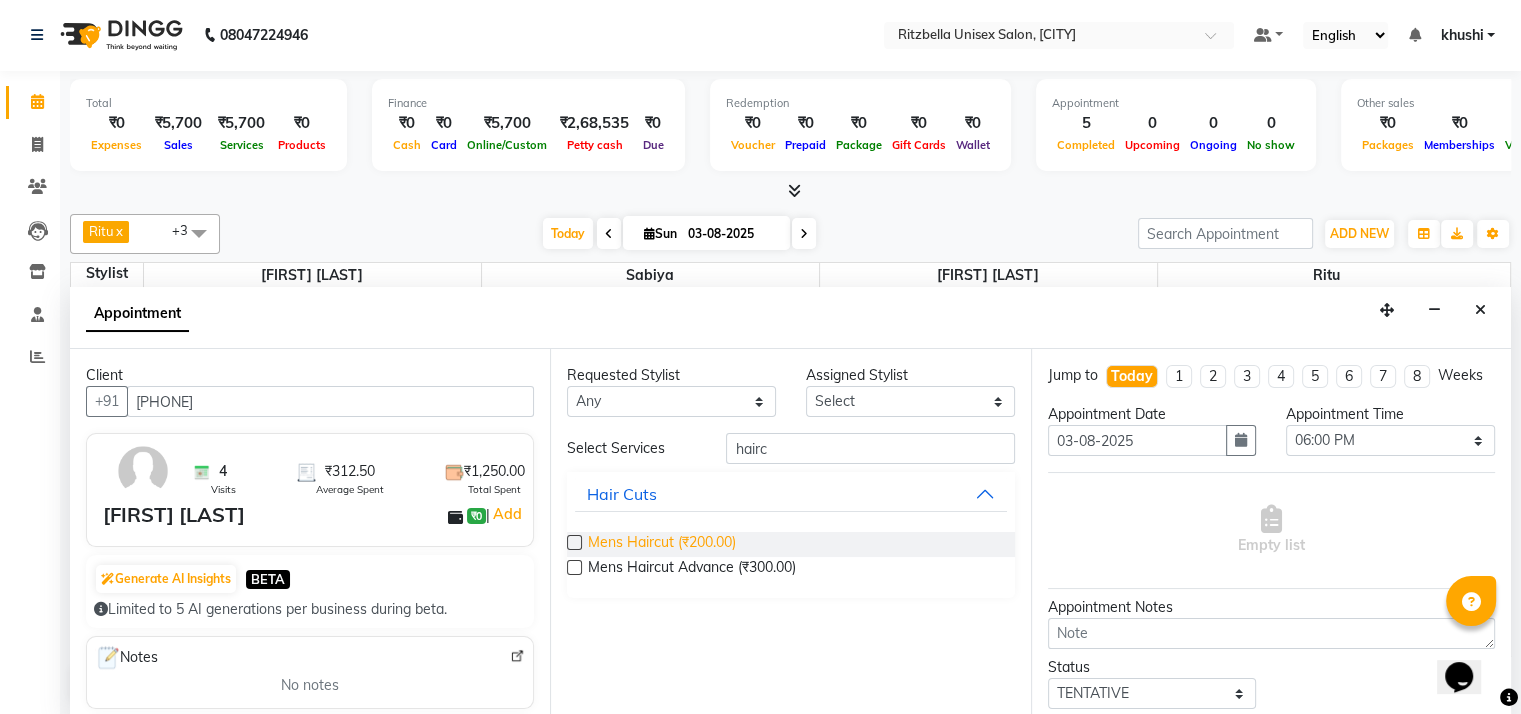 click on "Mens Haircut  (₹200.00)" at bounding box center (662, 544) 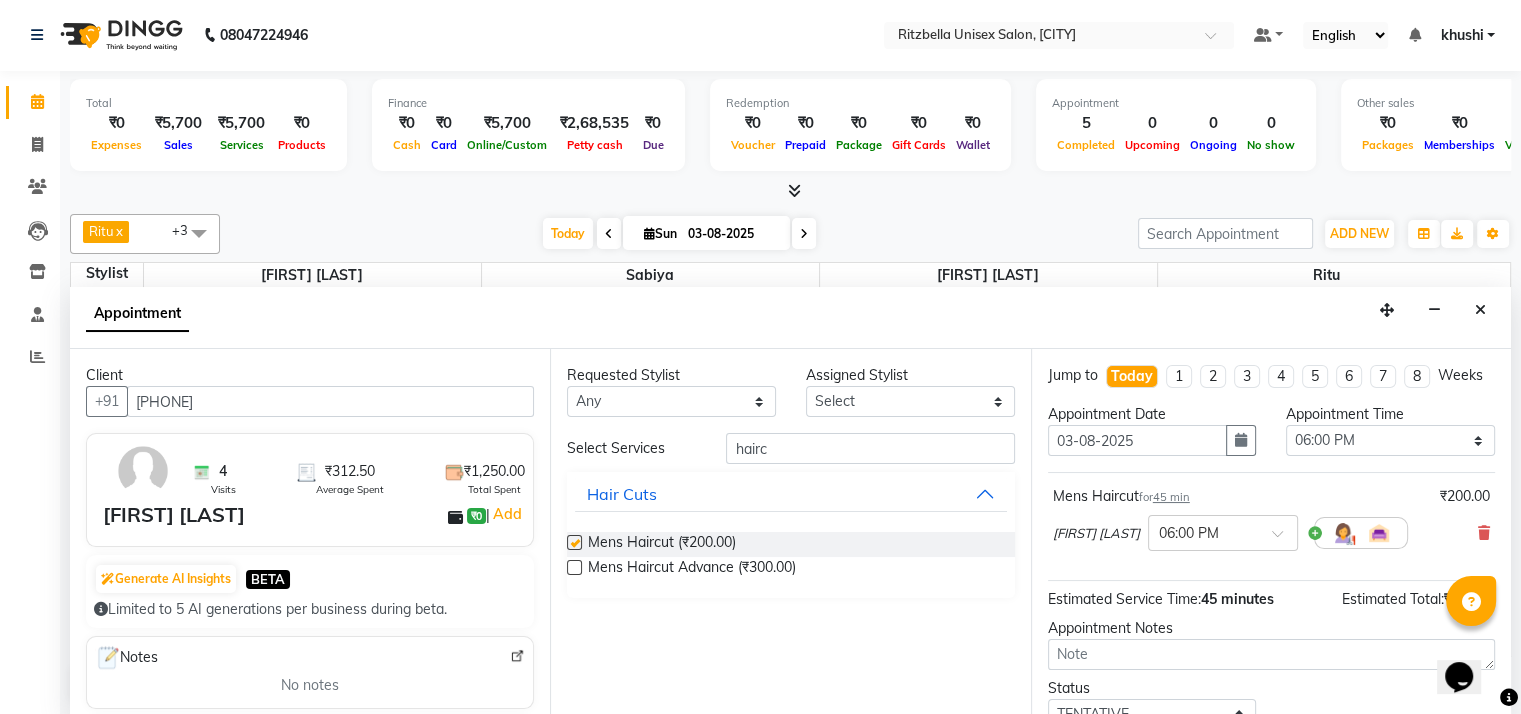 checkbox on "false" 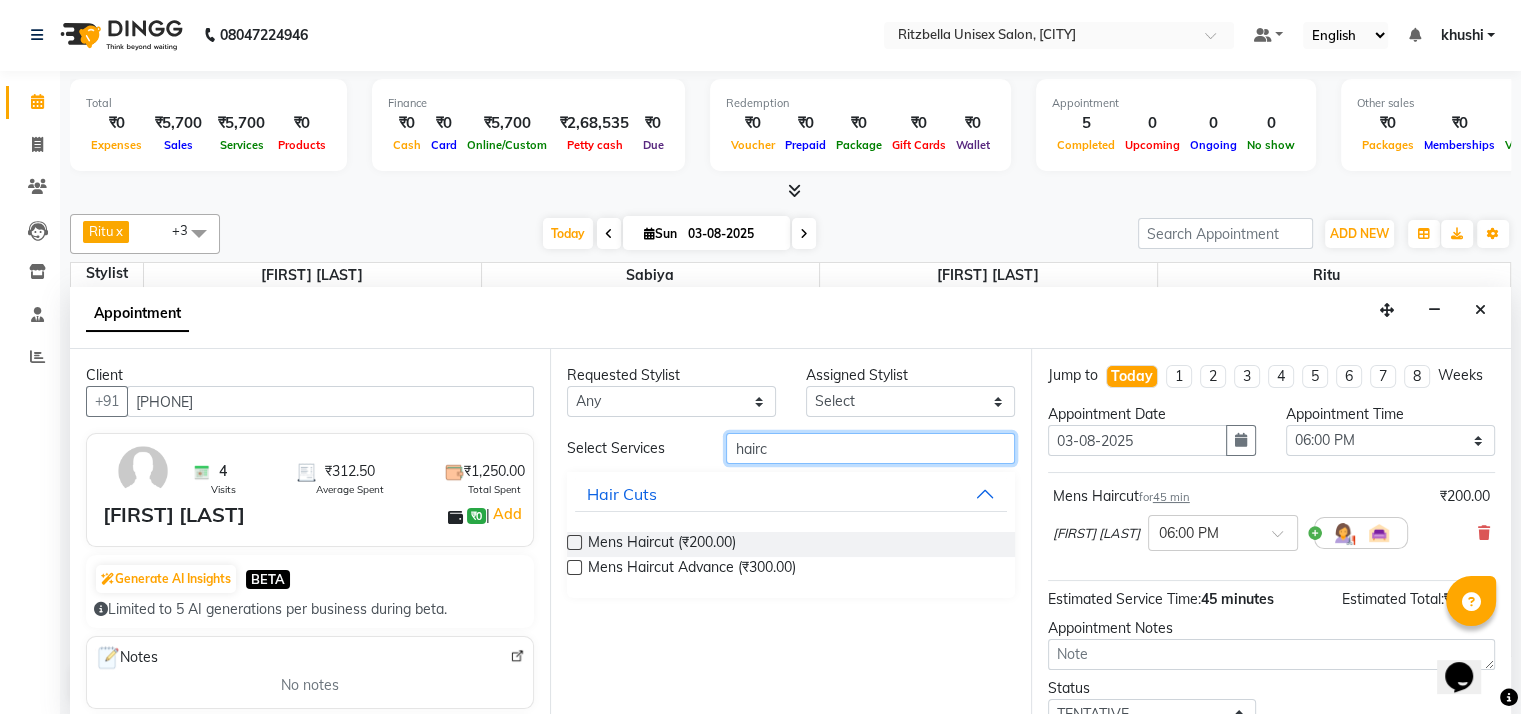click on "hairc" at bounding box center (870, 448) 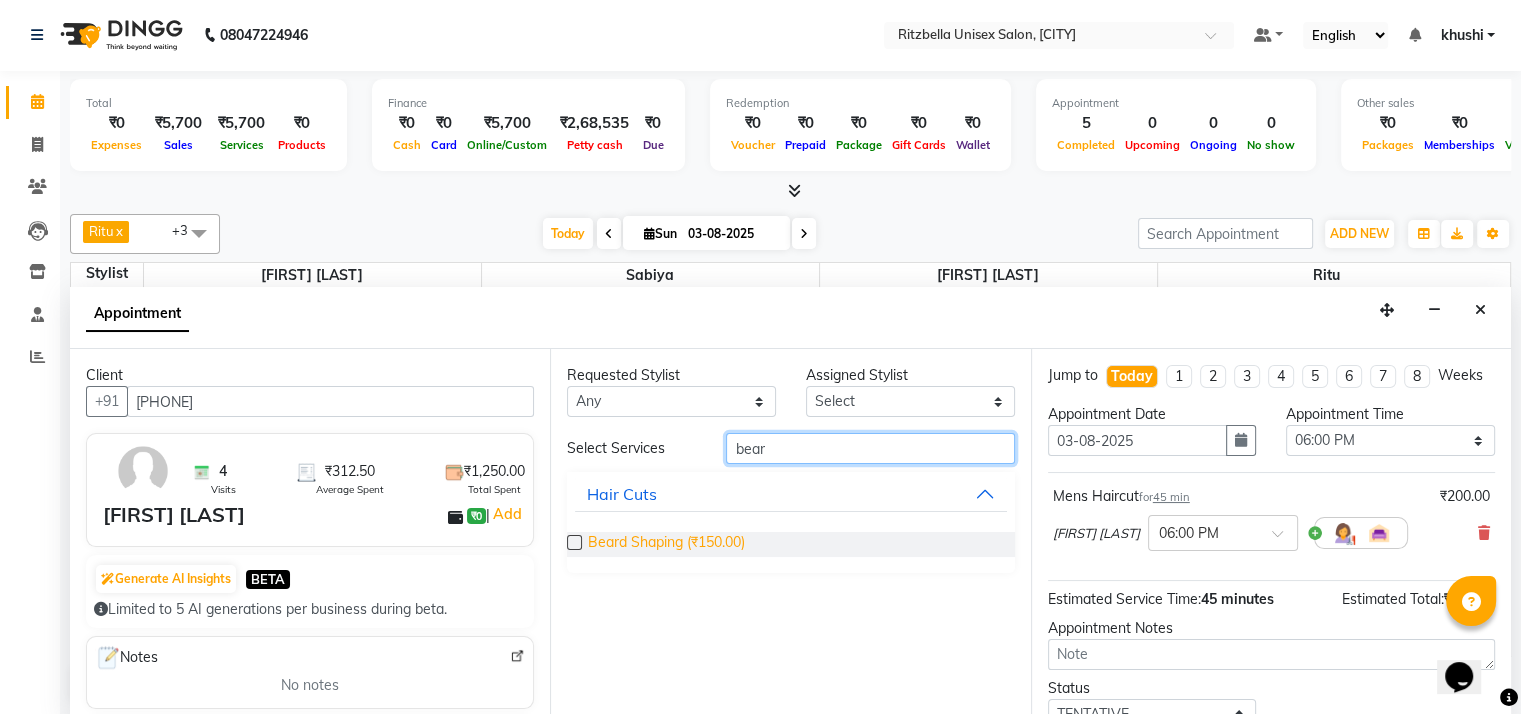 type on "bear" 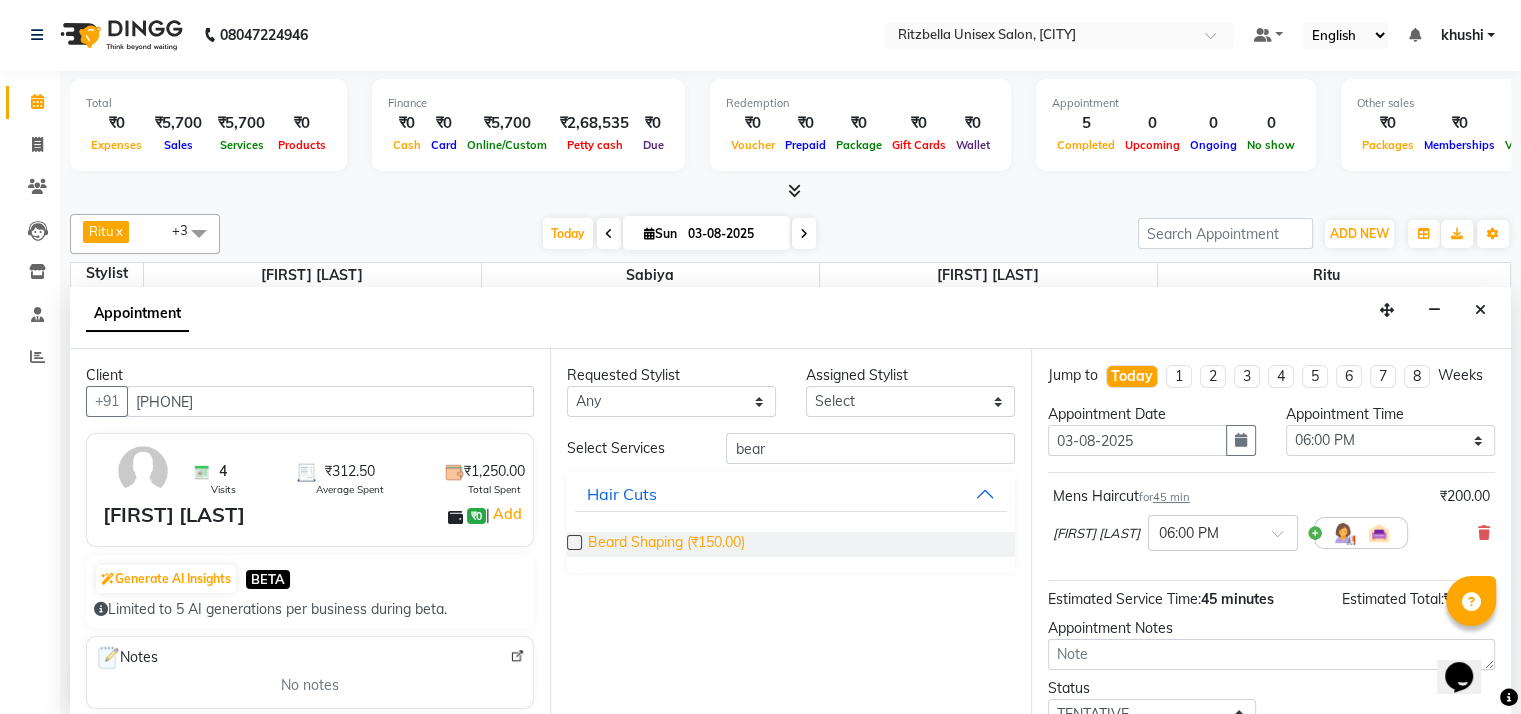 click on "Beard Shaping (₹150.00)" at bounding box center (666, 544) 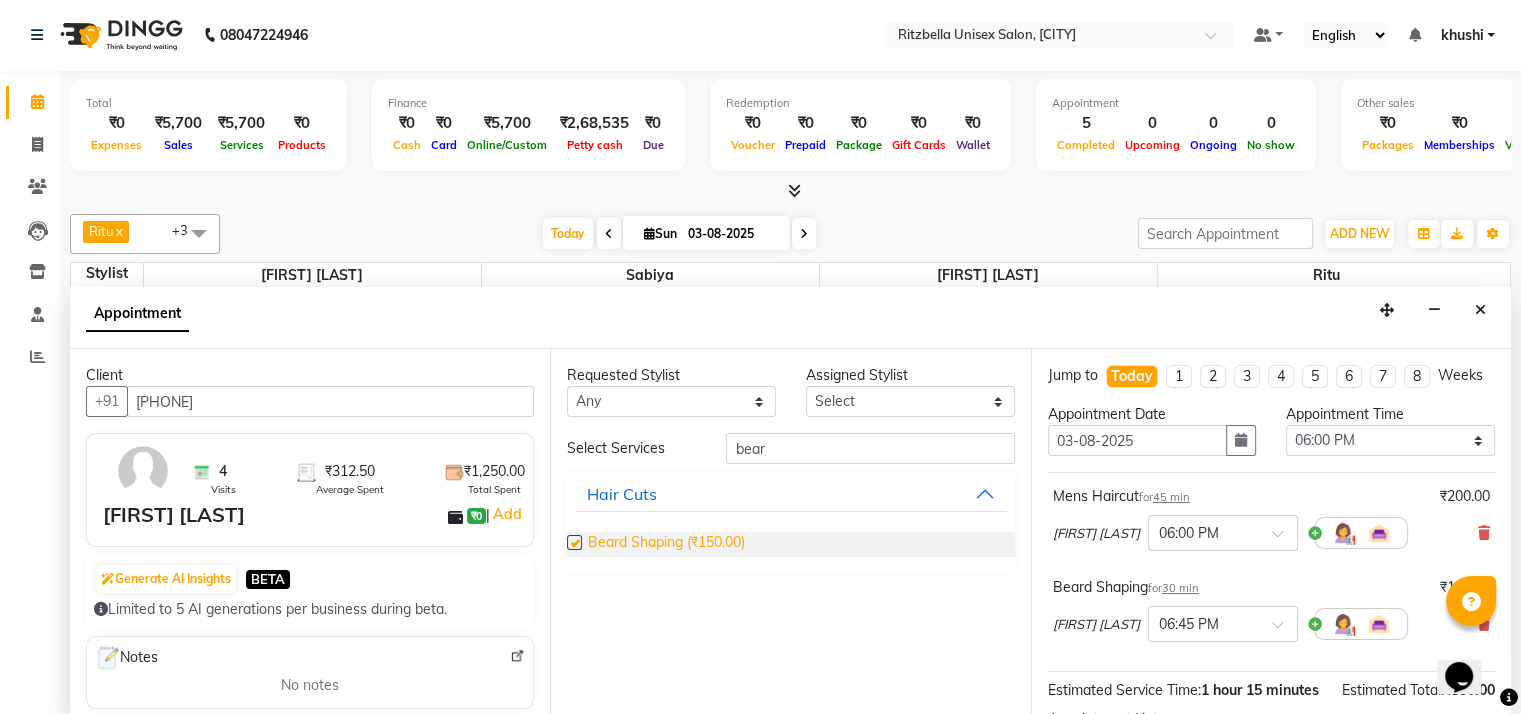 checkbox on "false" 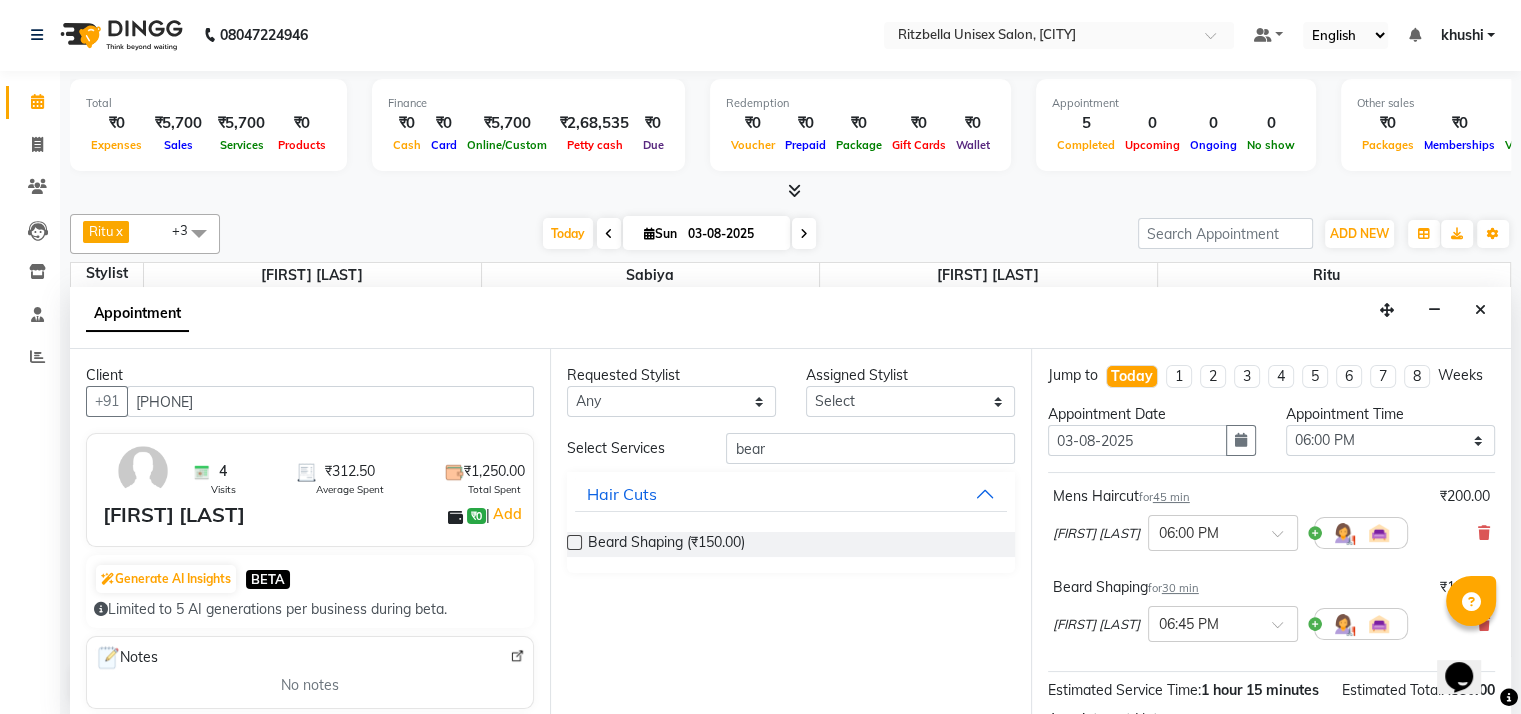 scroll, scrollTop: 271, scrollLeft: 0, axis: vertical 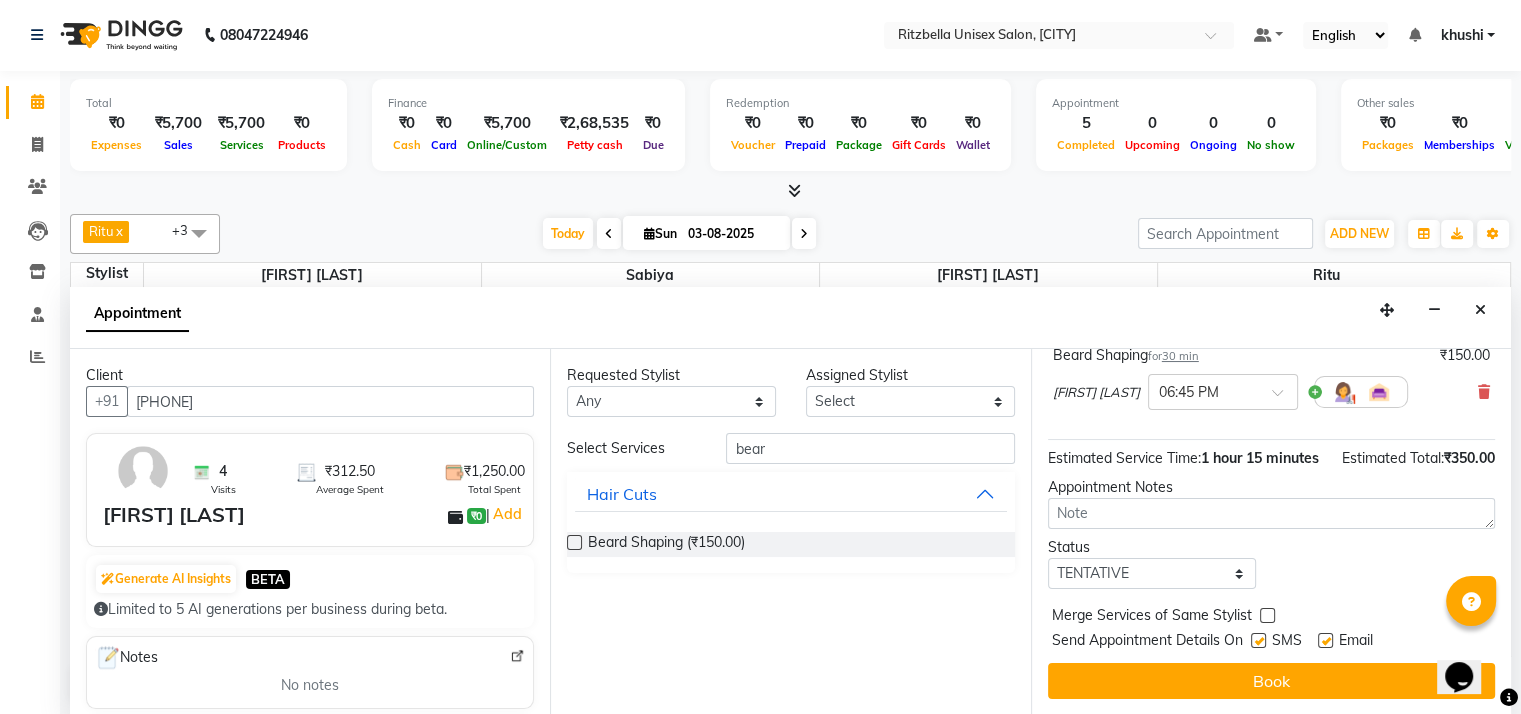 click at bounding box center (1258, 640) 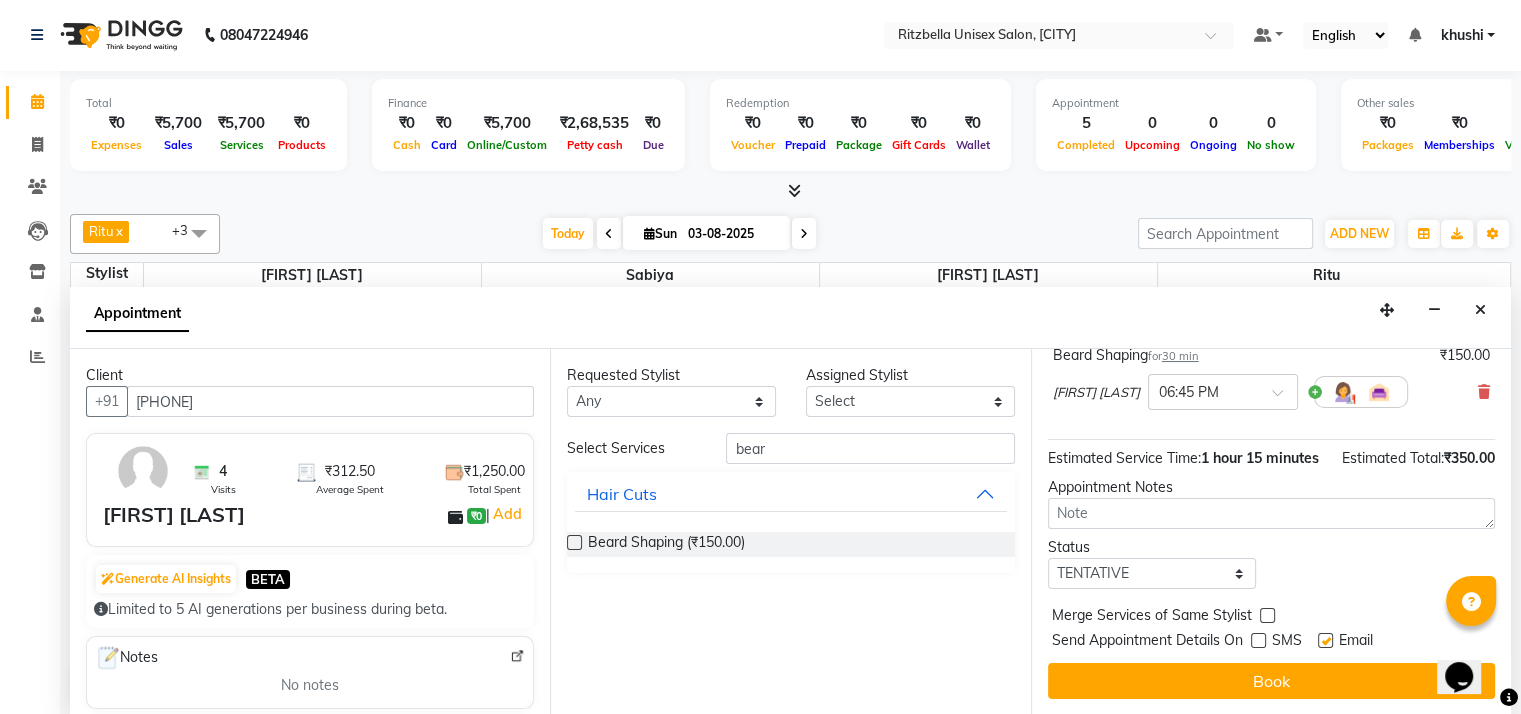click at bounding box center [1325, 640] 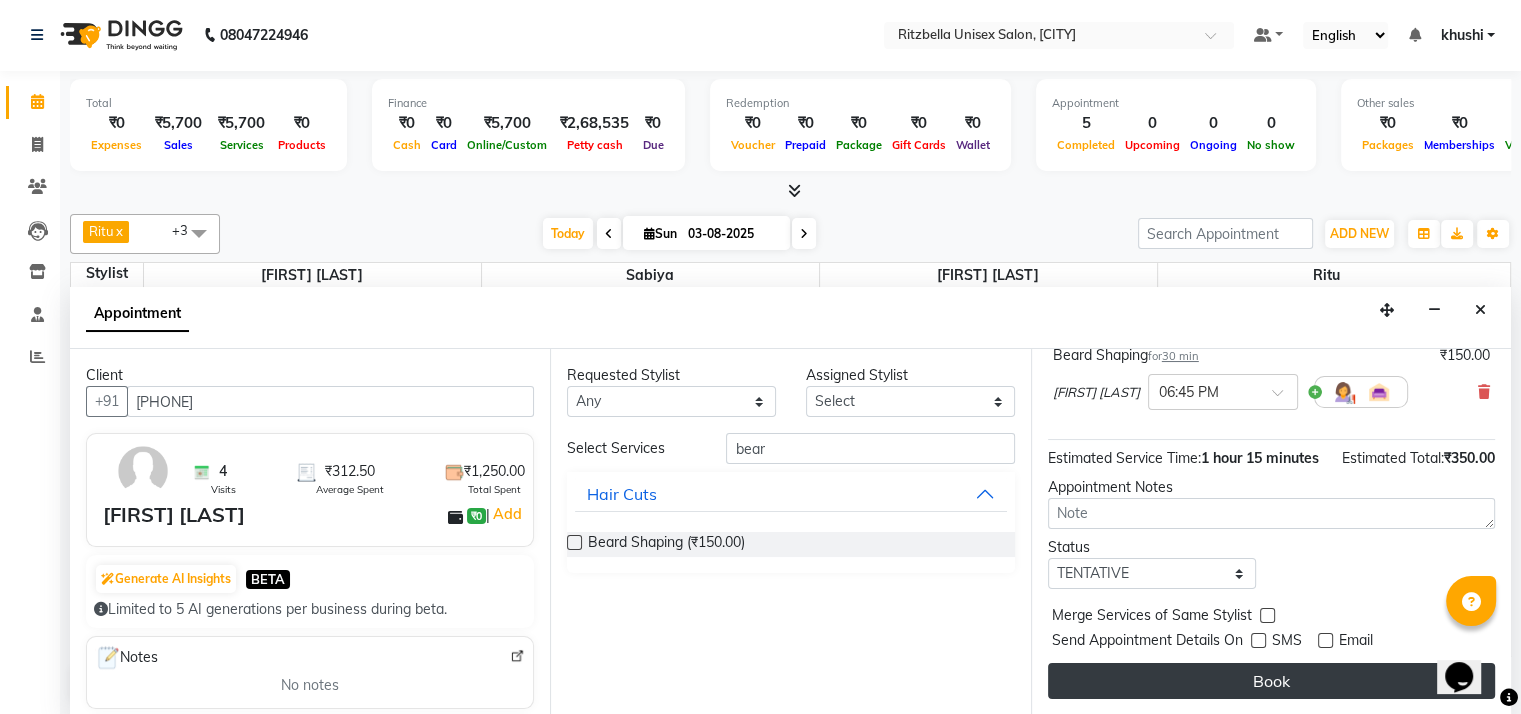 click on "Book" at bounding box center (1271, 681) 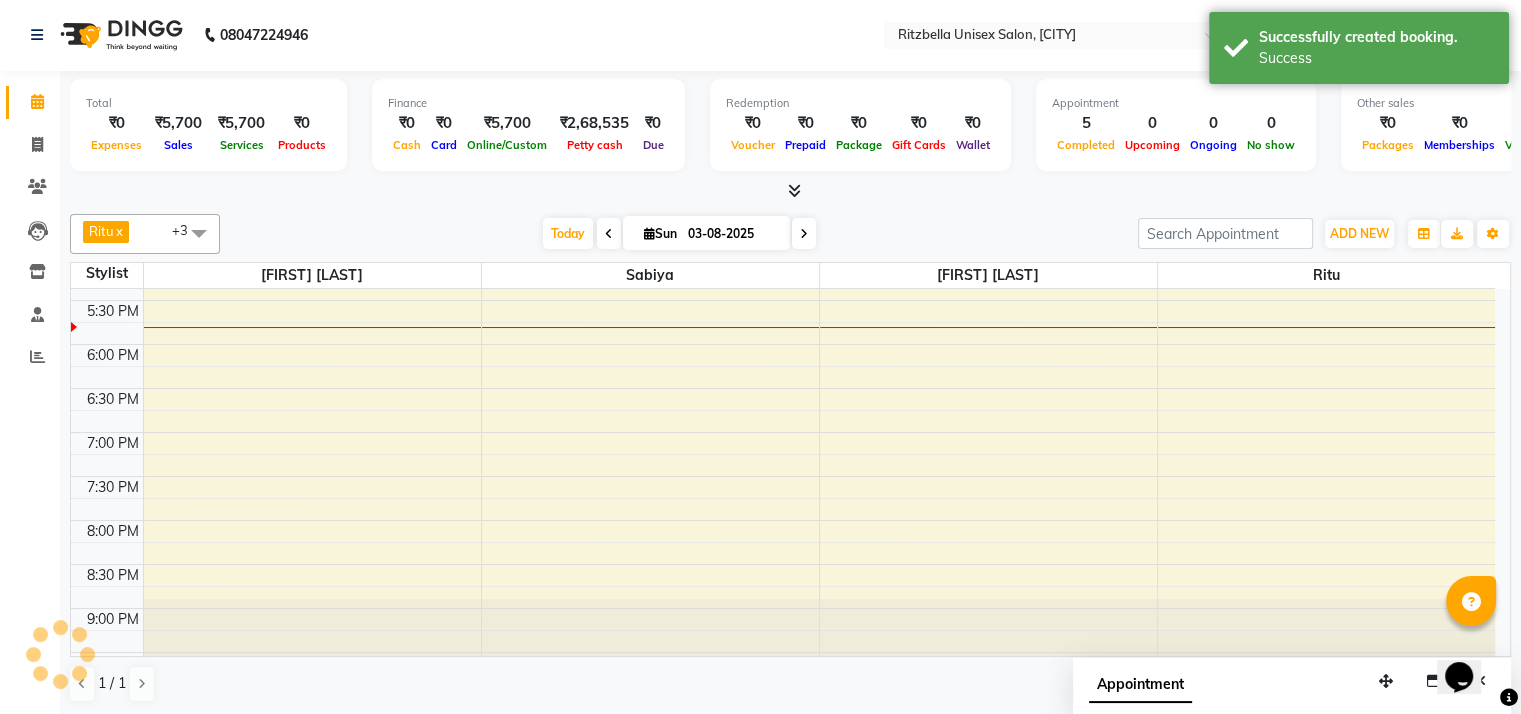 scroll, scrollTop: 0, scrollLeft: 0, axis: both 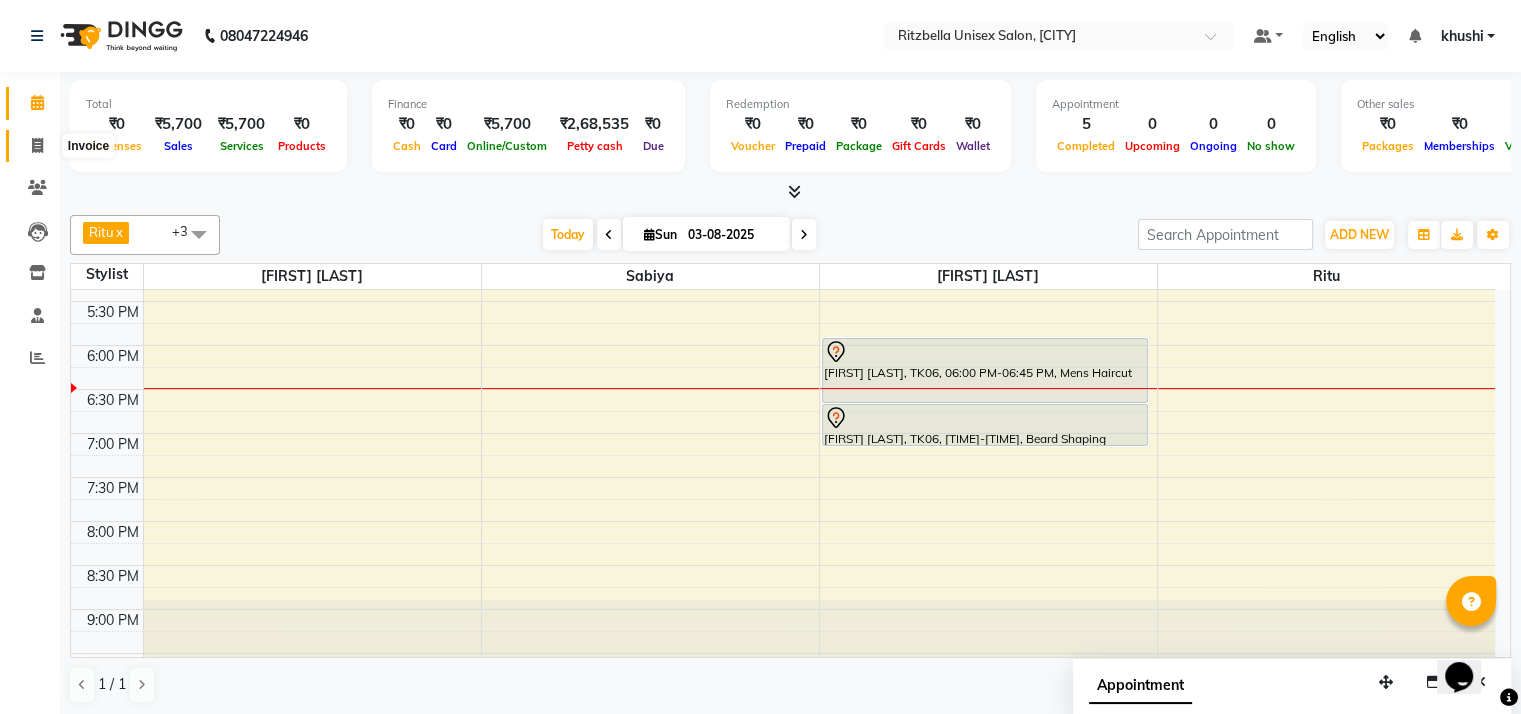 click 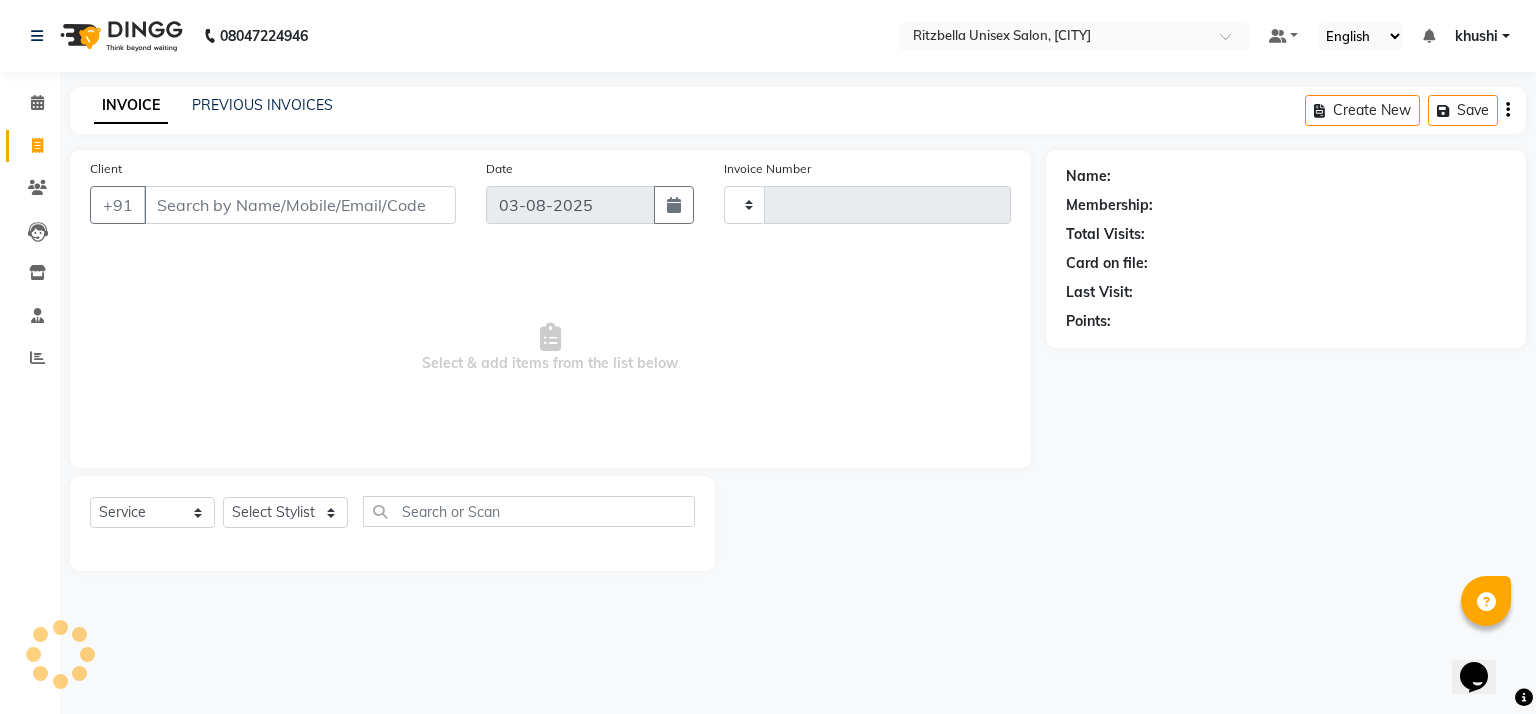 type on "0664" 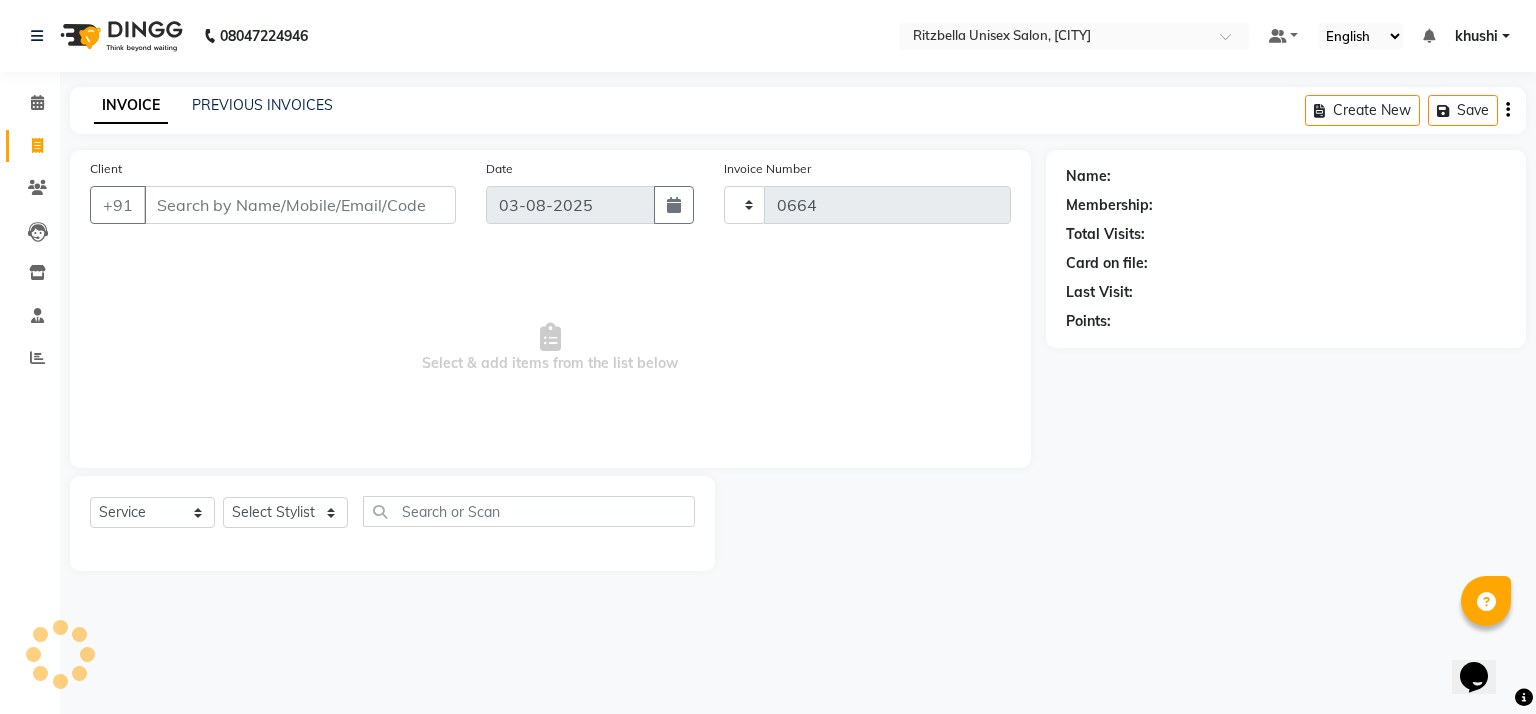 select on "6870" 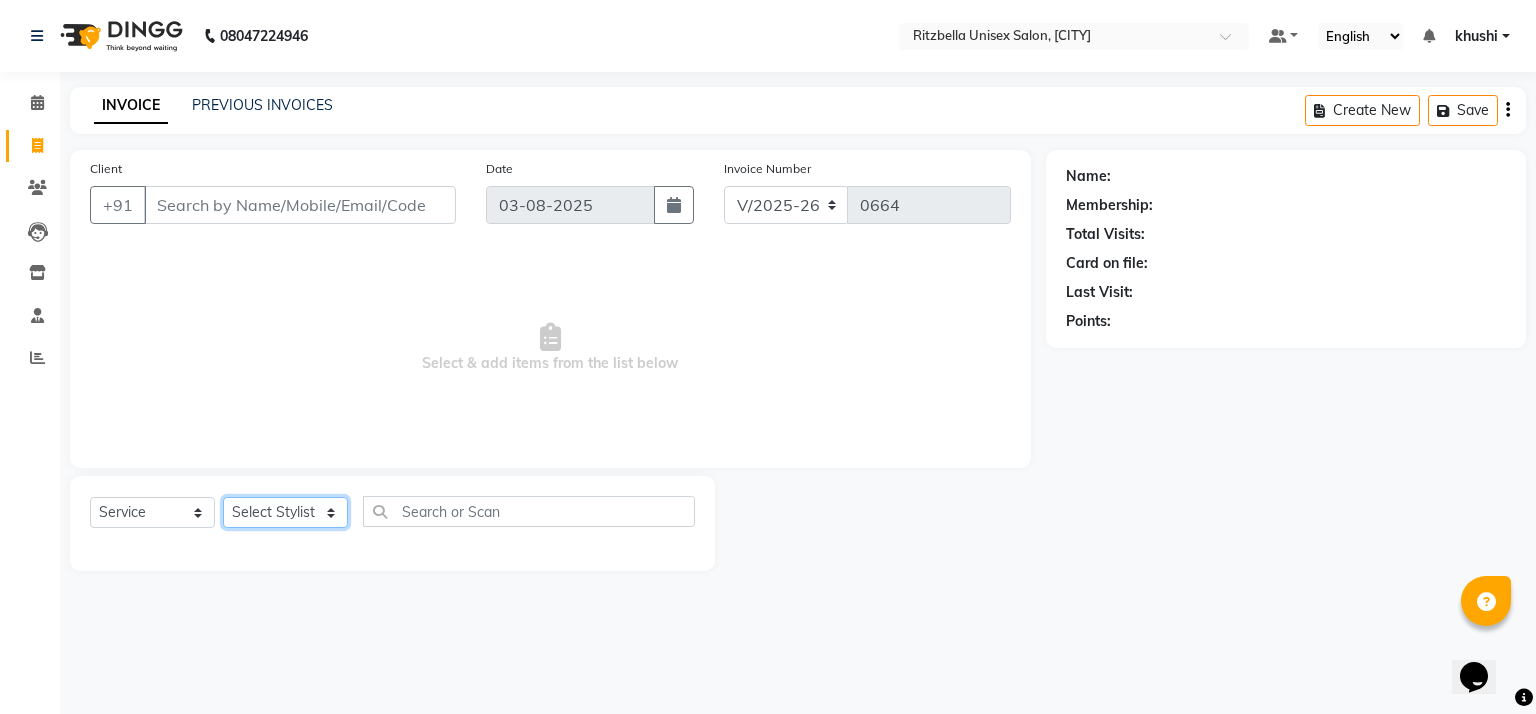 click on "Select Stylist [FIRST] [LAST] [FIRST] [LAST] [FIRST] [LAST] [FIRST] [LAST] [FIRST] [LAST]" 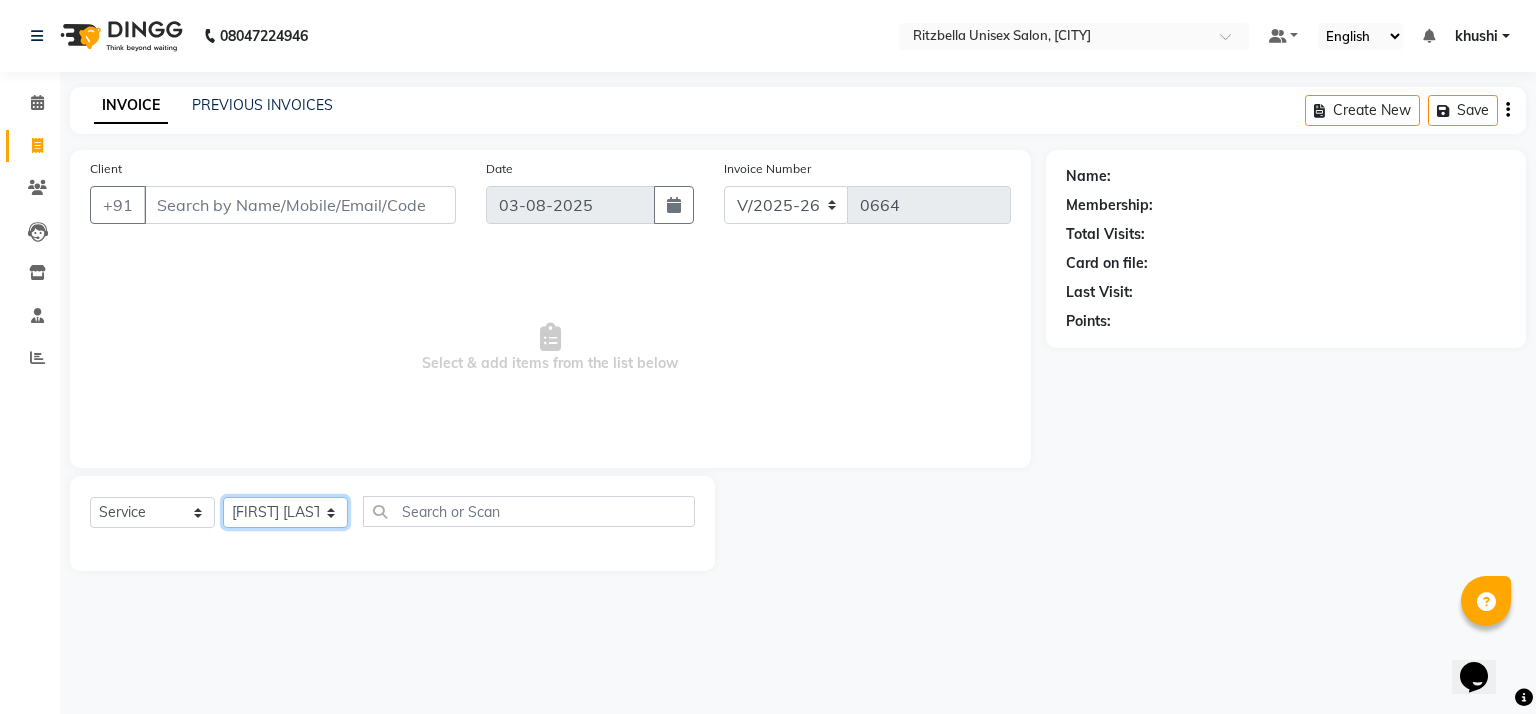 click on "Select Stylist [FIRST] [LAST] [FIRST] [LAST] [FIRST] [LAST] [FIRST] [LAST] [FIRST] [LAST]" 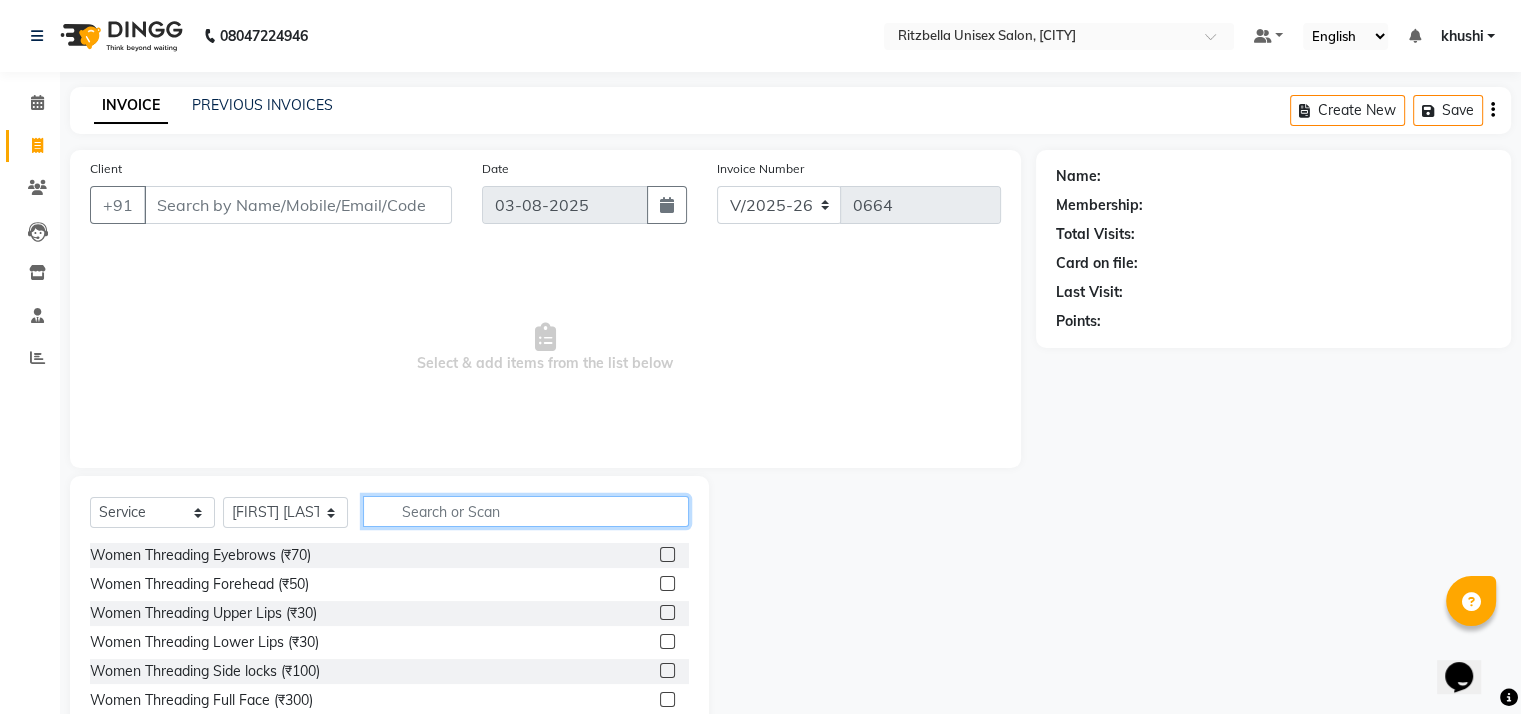click 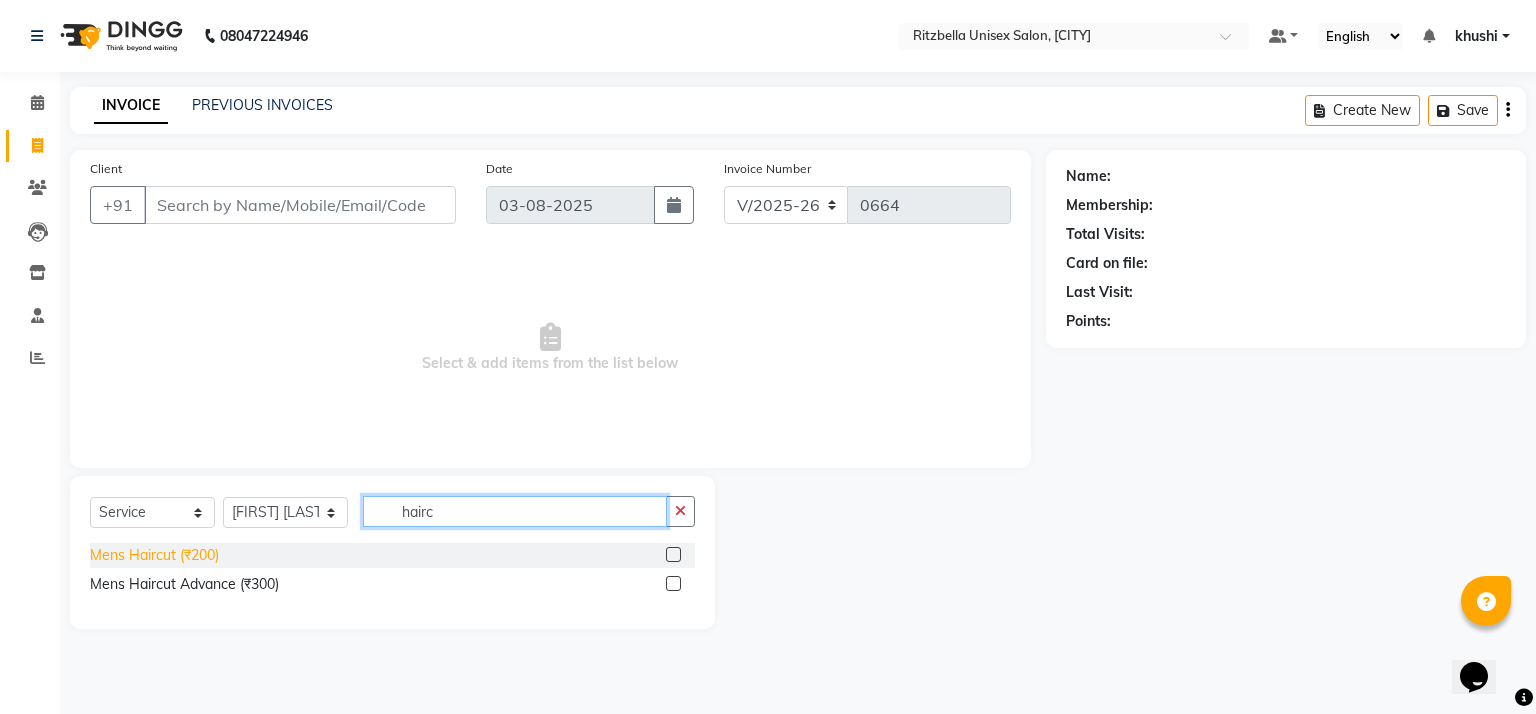 type on "hairc" 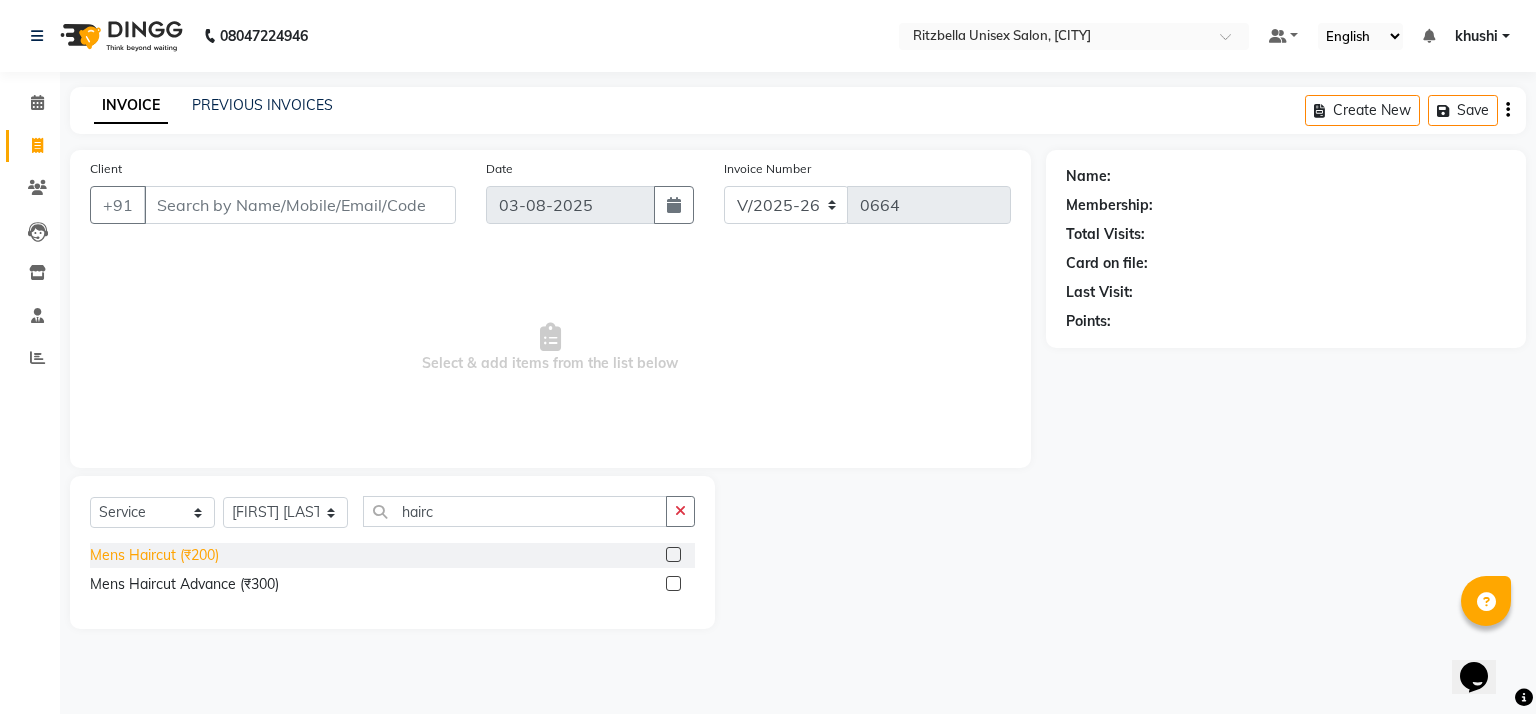 click on "Mens Haircut  (₹200)" 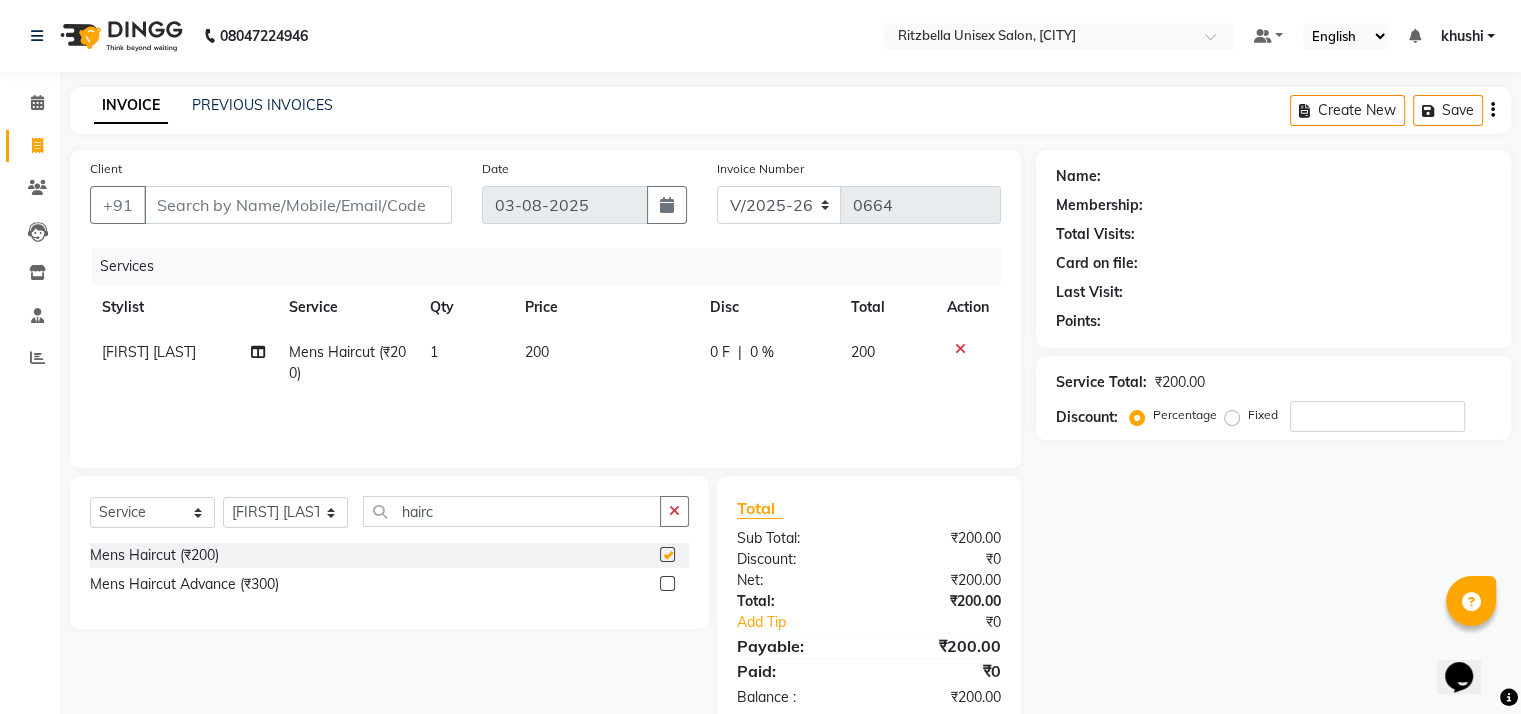 checkbox on "false" 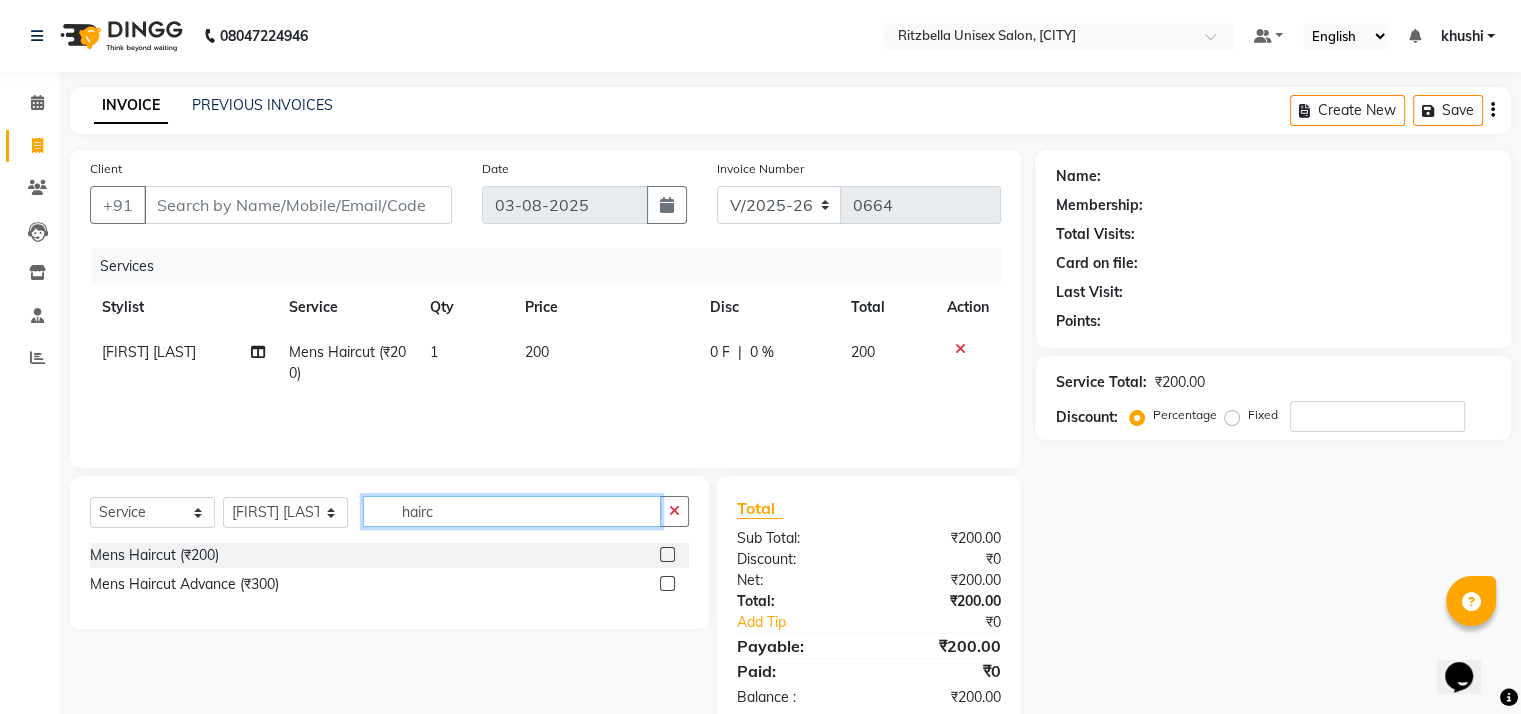 click on "hairc" 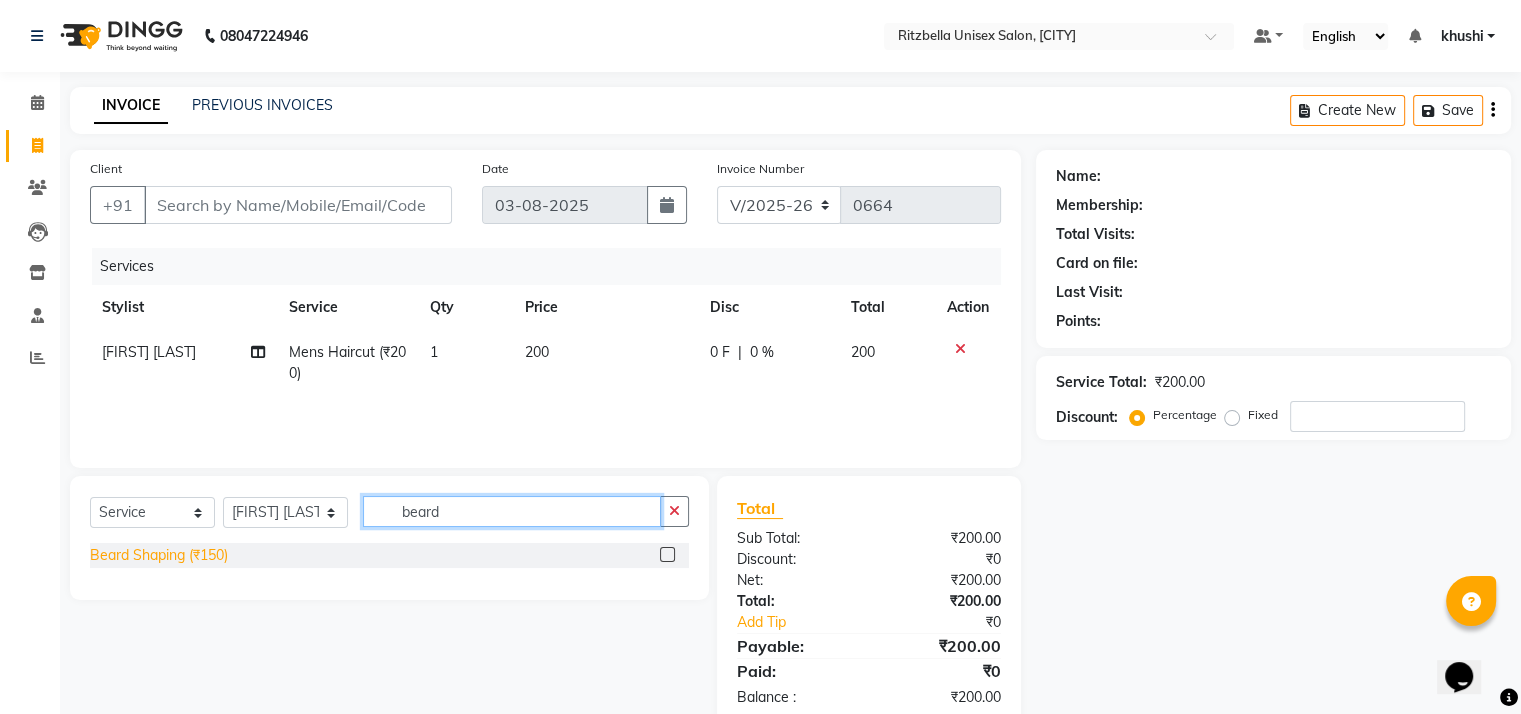 type on "beard" 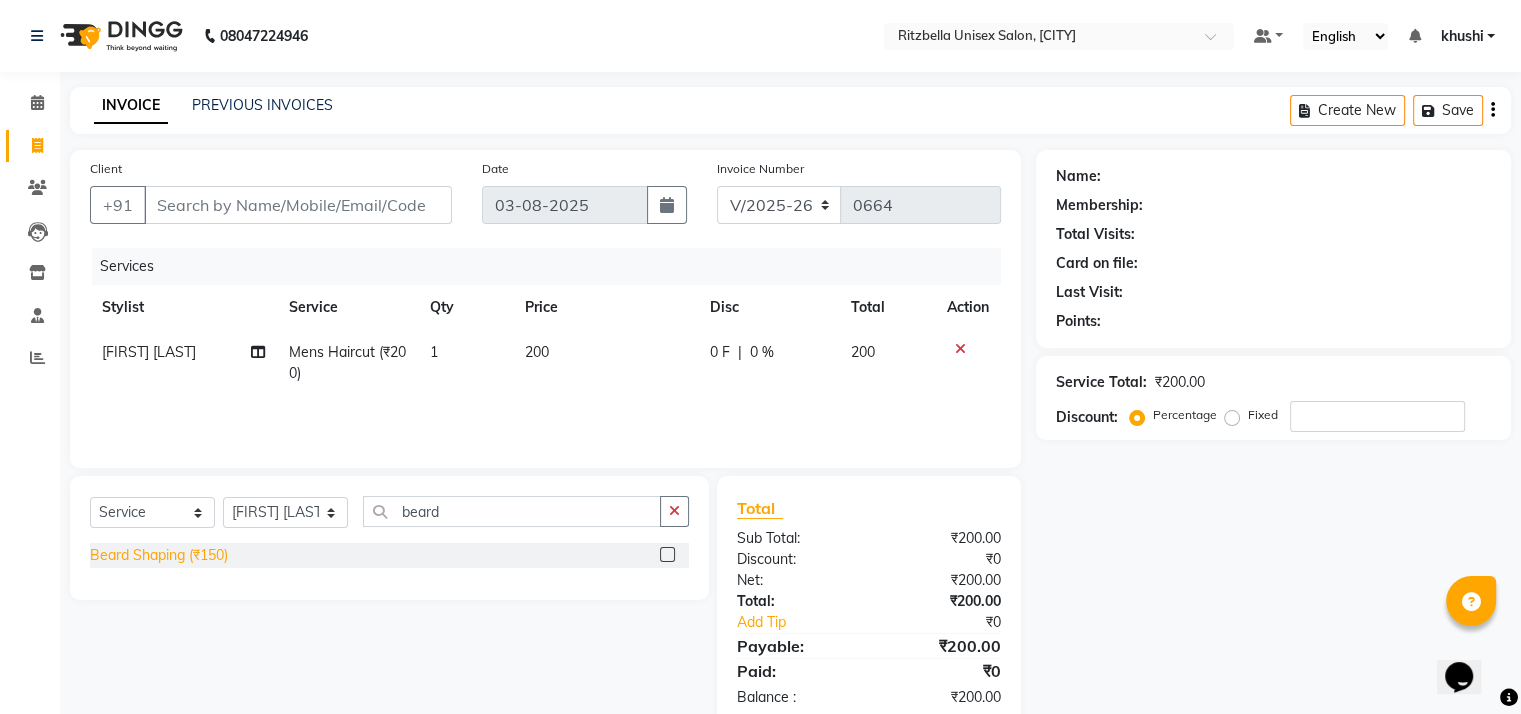 click on "Beard Shaping (₹150)" 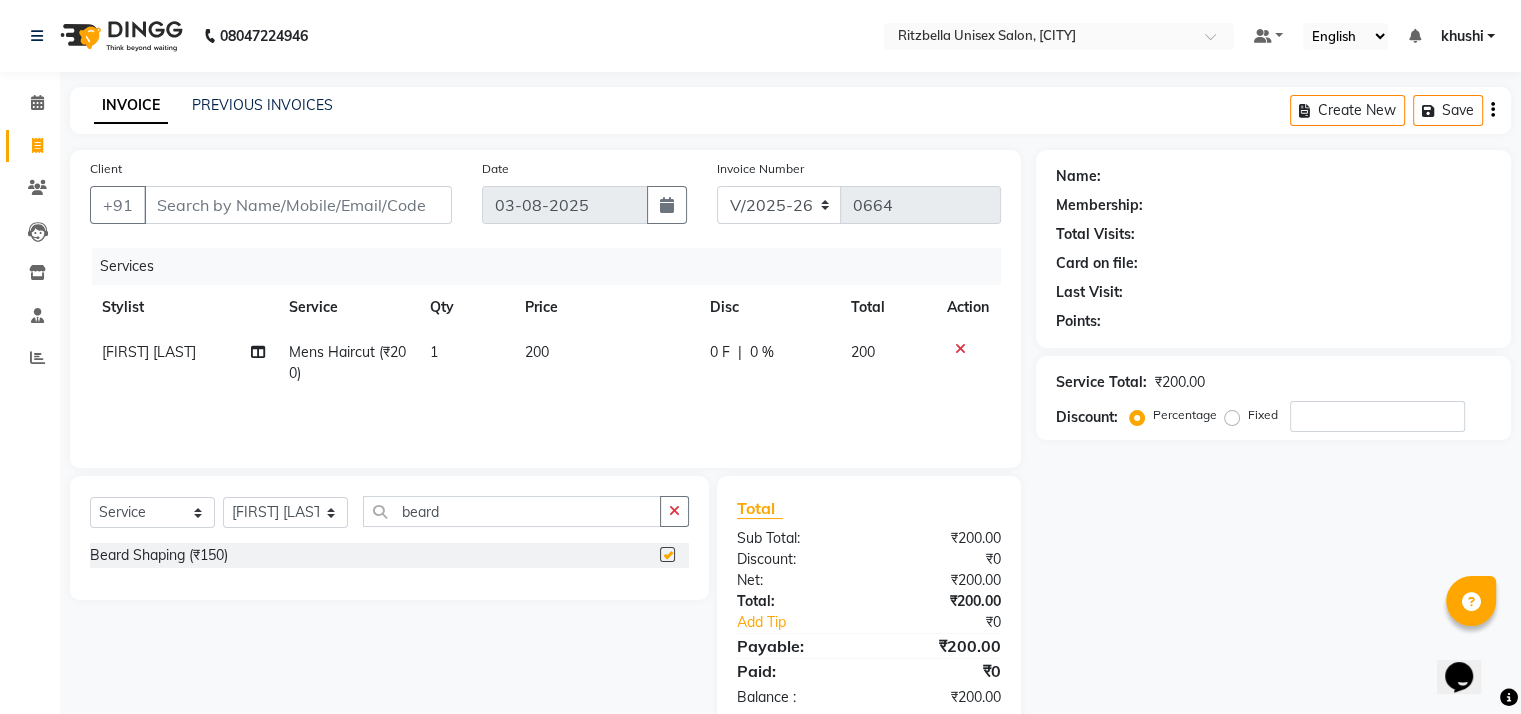 checkbox on "false" 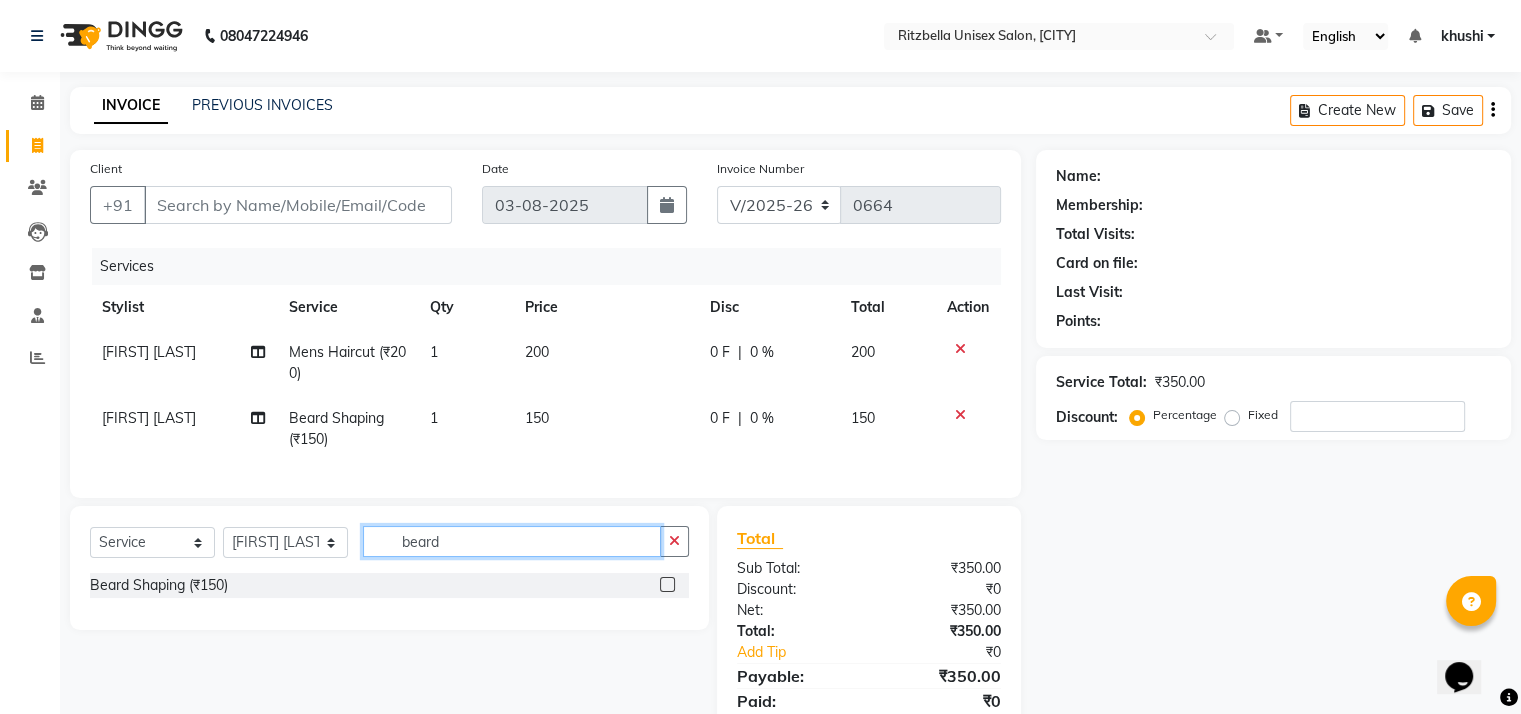 click on "beard" 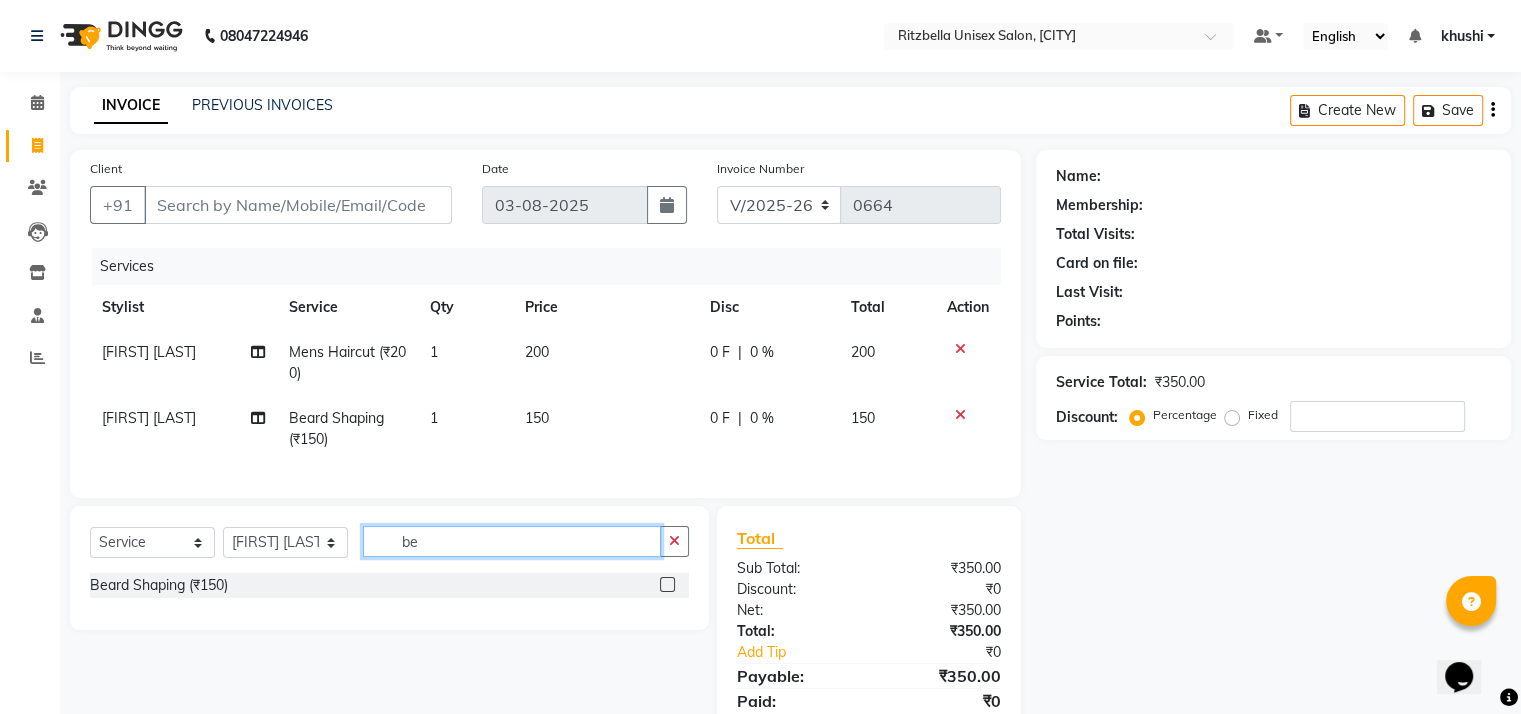 type on "b" 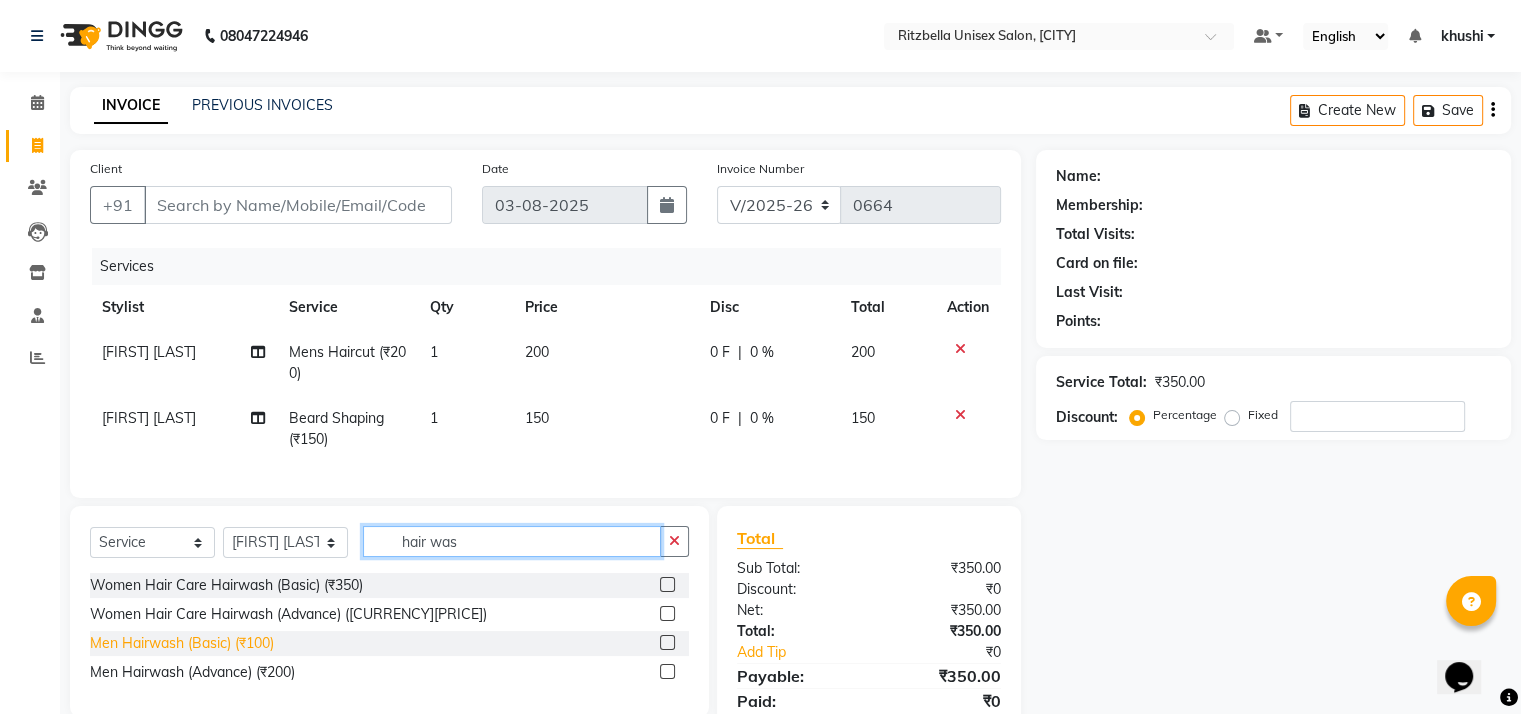 type on "hair was" 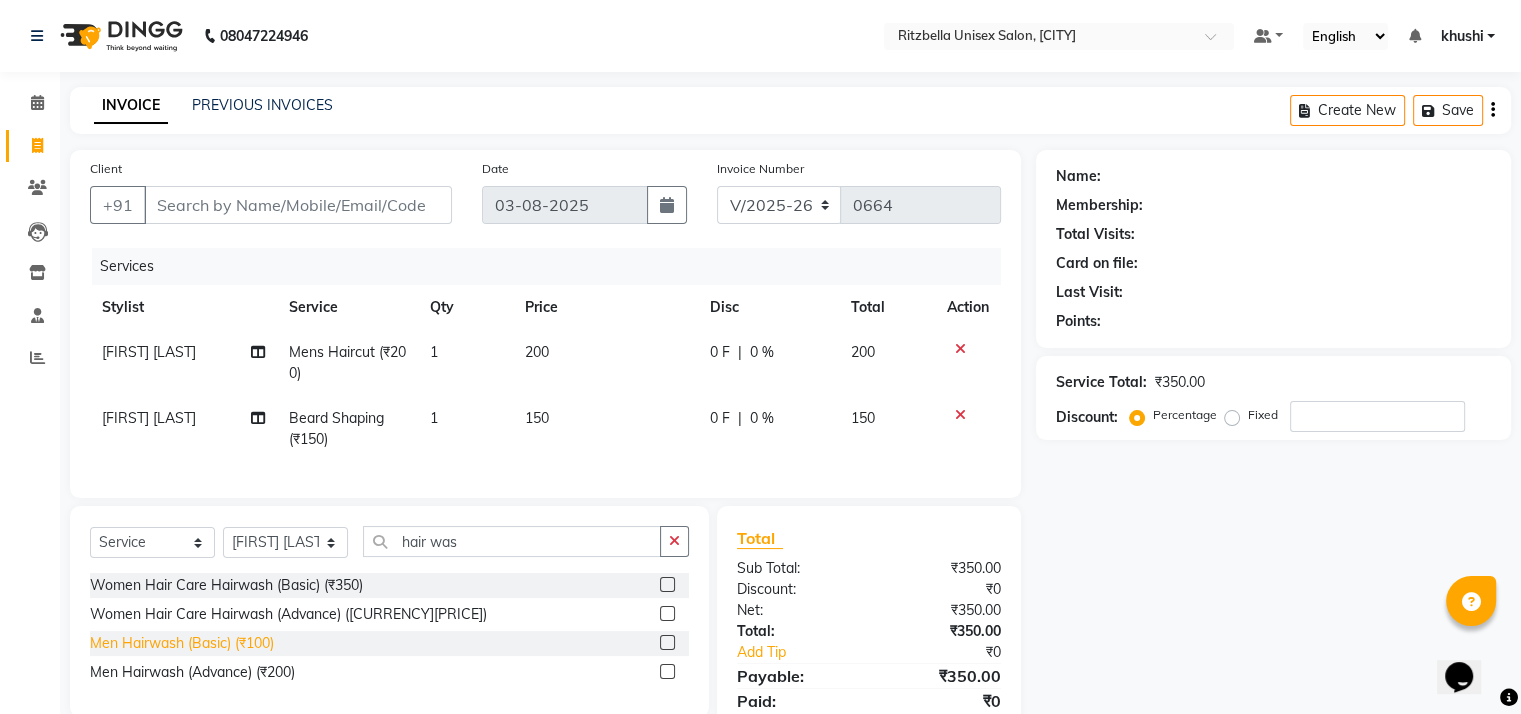 click on "Men Hairwash (Basic) (₹100)" 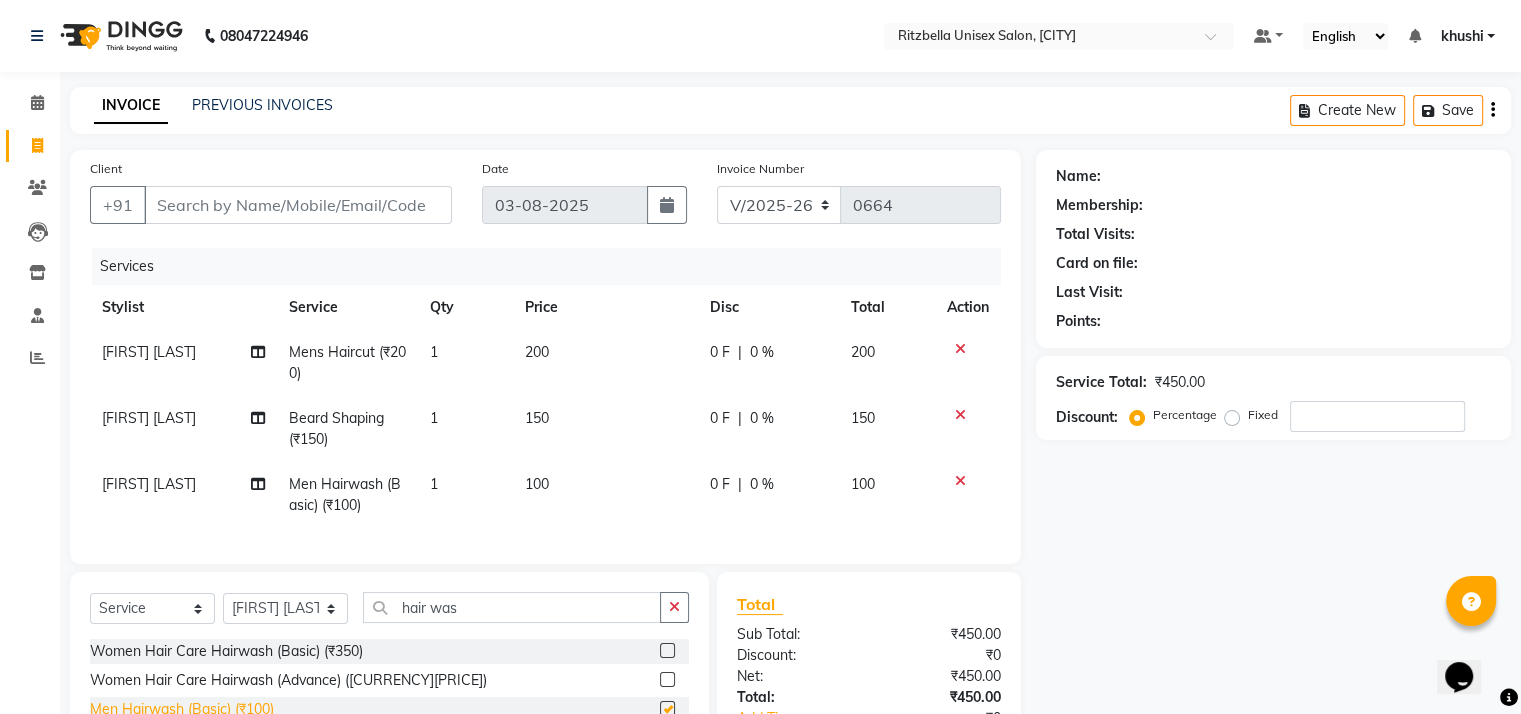 checkbox on "false" 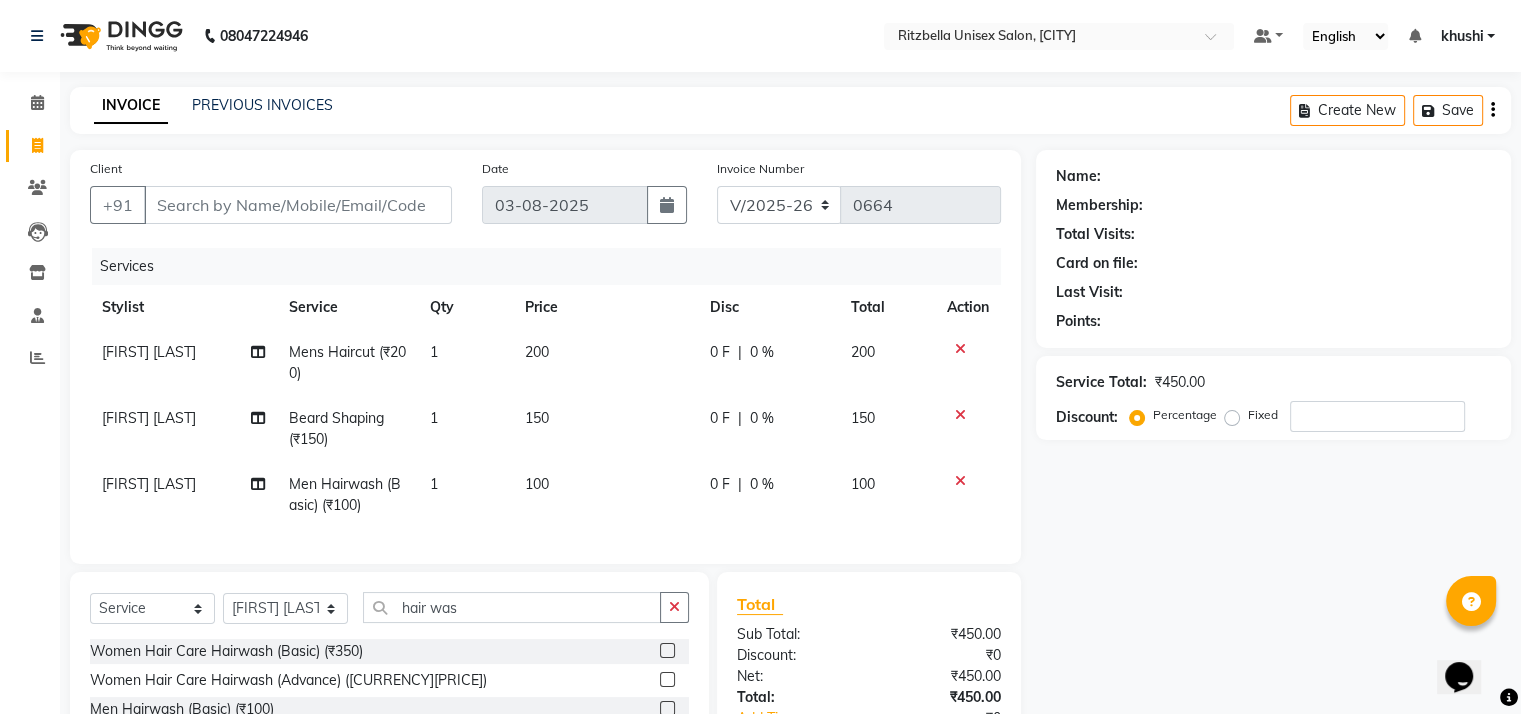 scroll, scrollTop: 156, scrollLeft: 0, axis: vertical 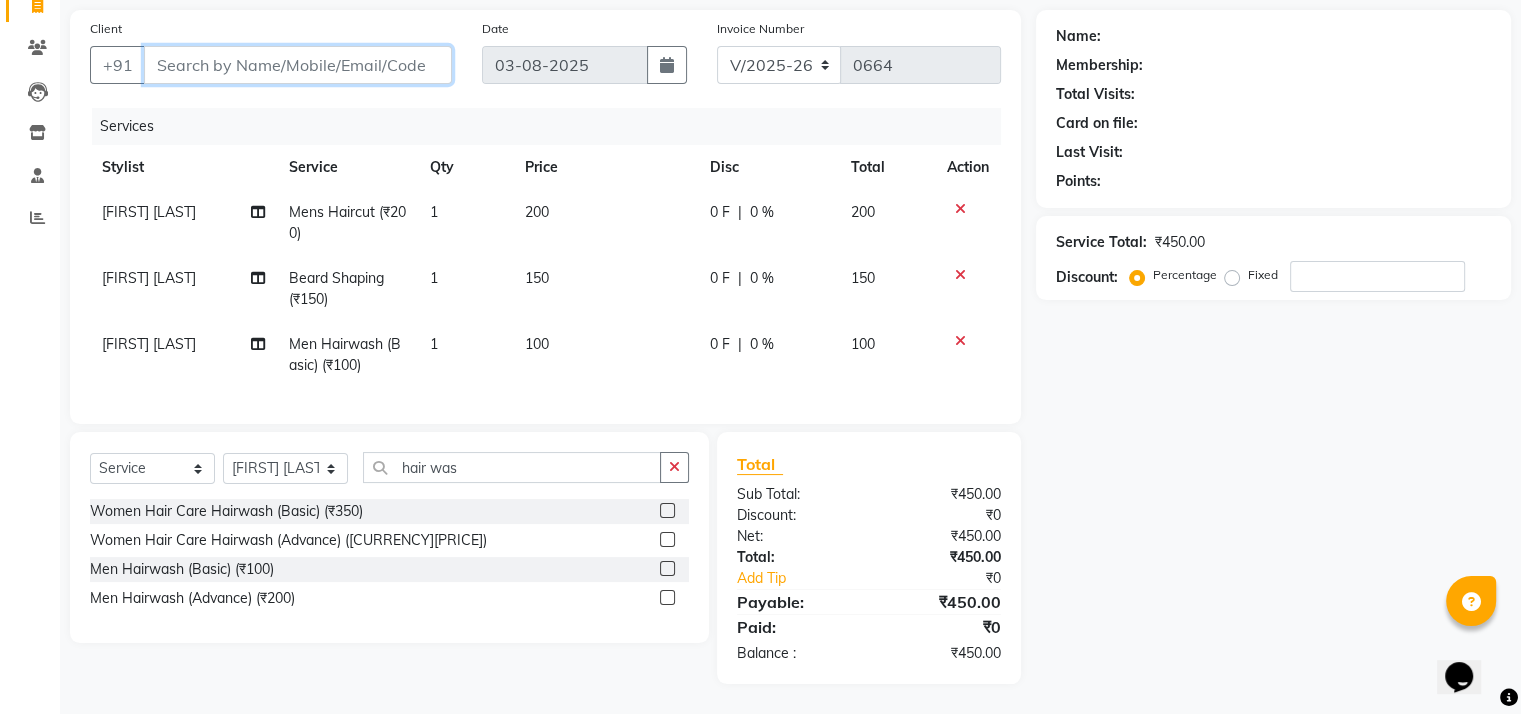 click on "Client" at bounding box center (298, 65) 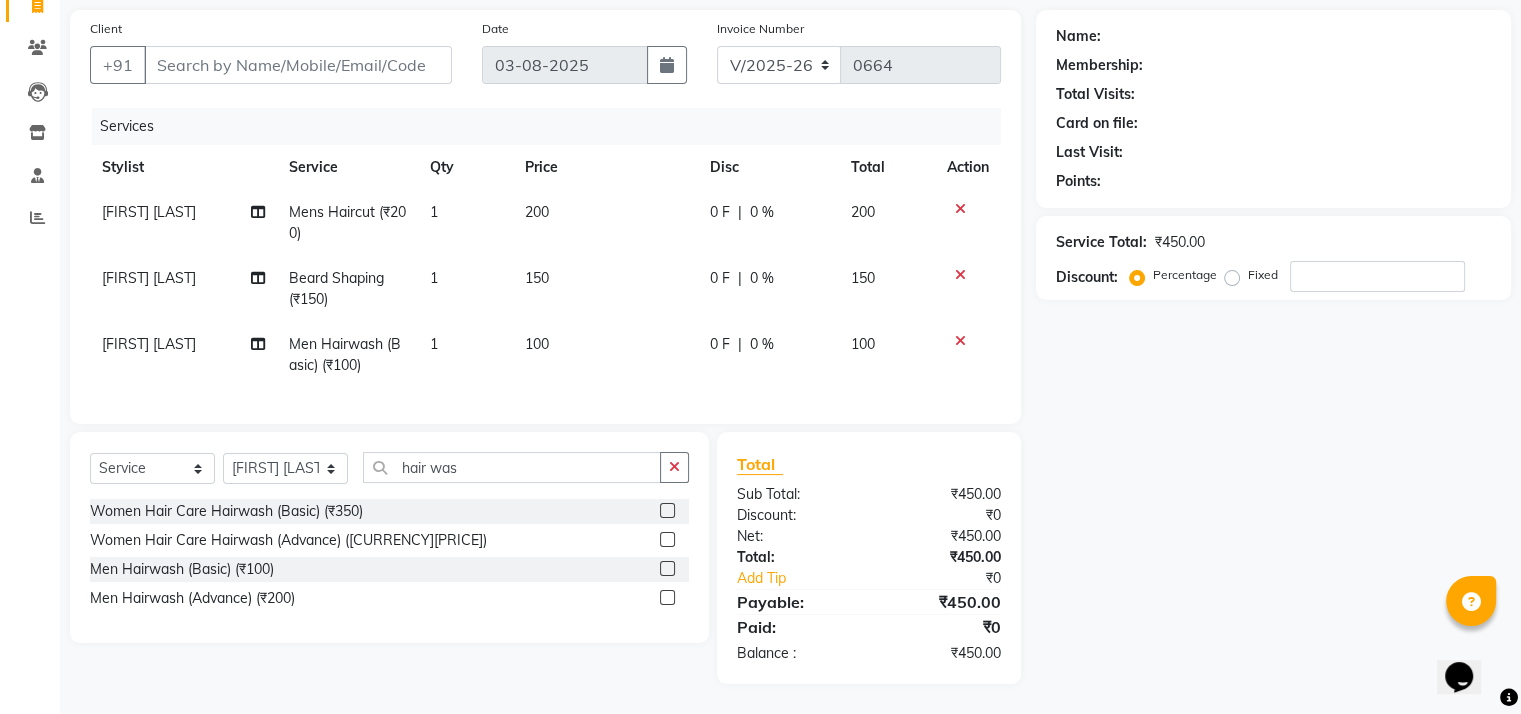 click 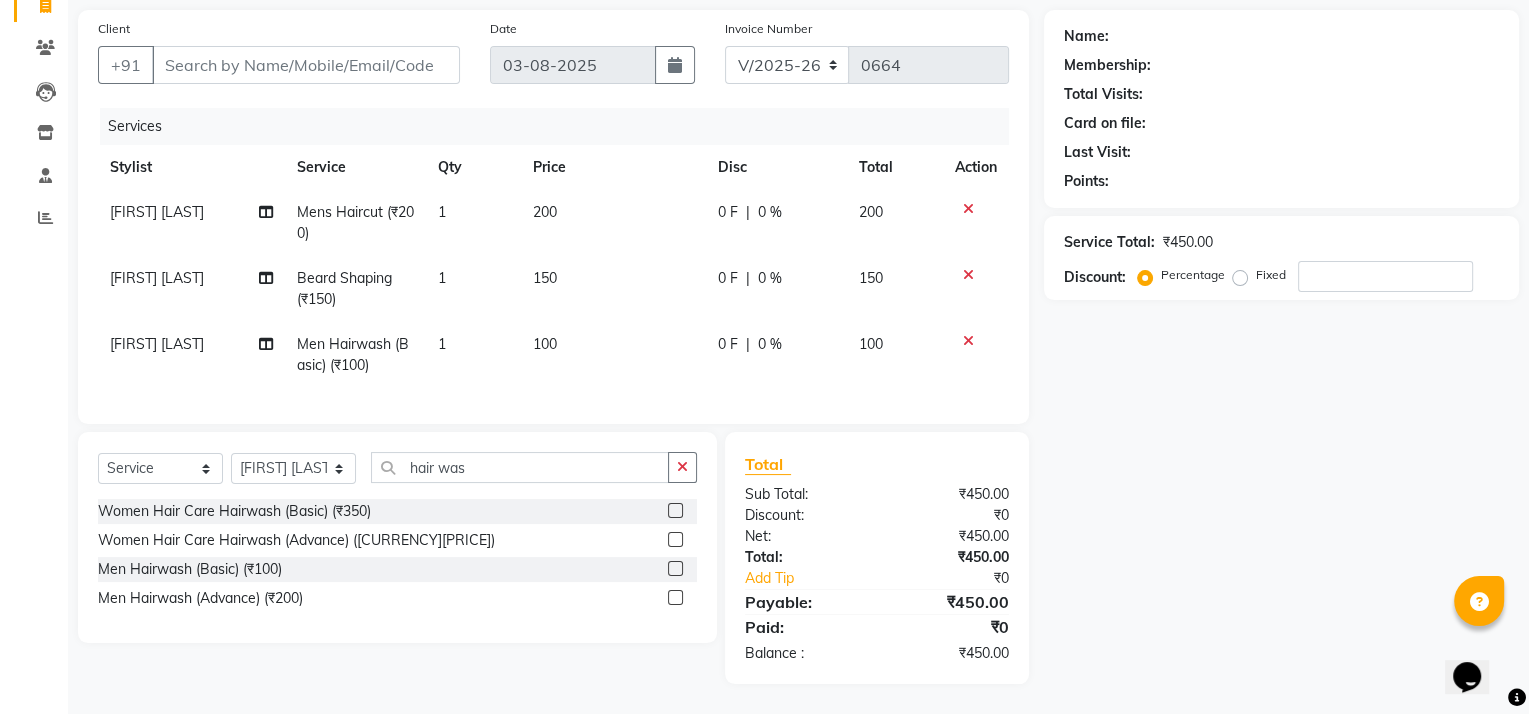 scroll, scrollTop: 90, scrollLeft: 0, axis: vertical 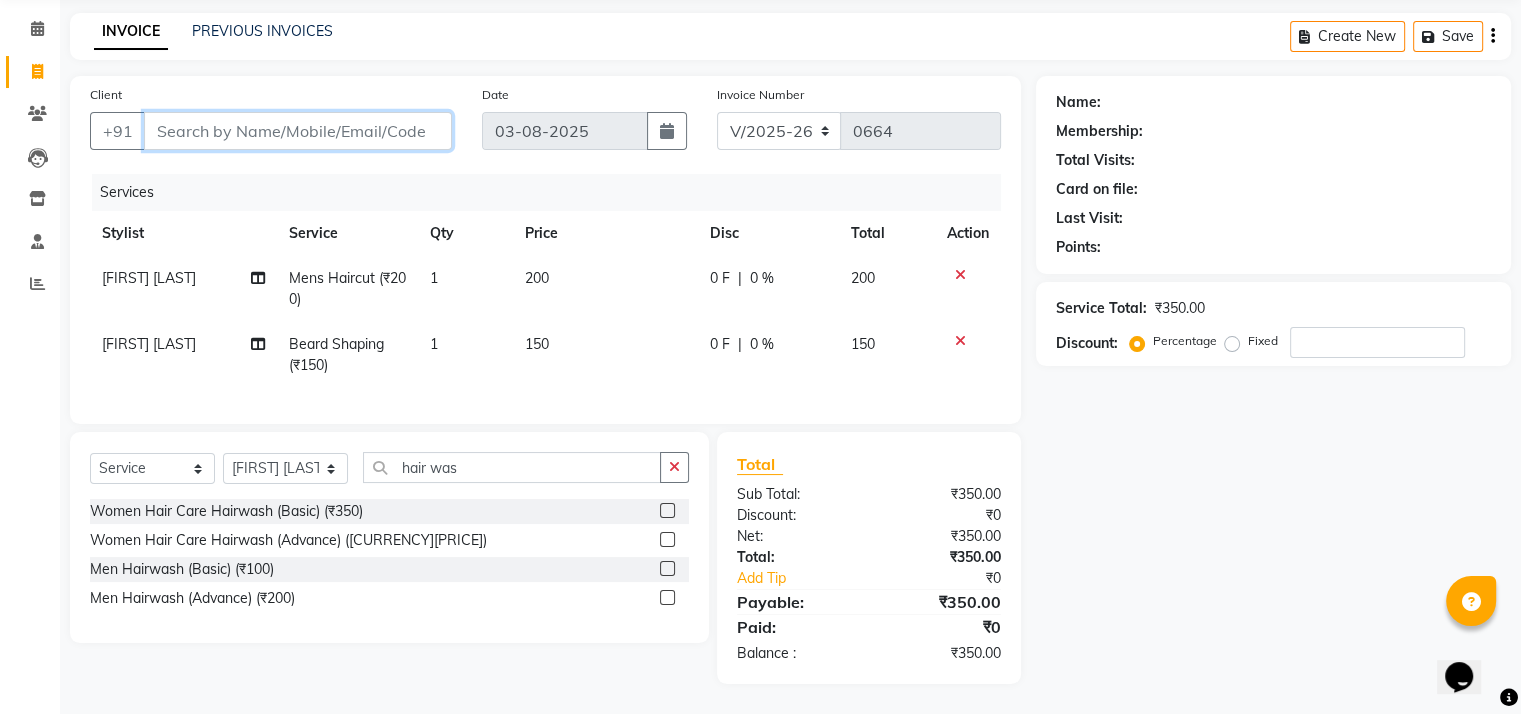 click on "Client" at bounding box center (298, 131) 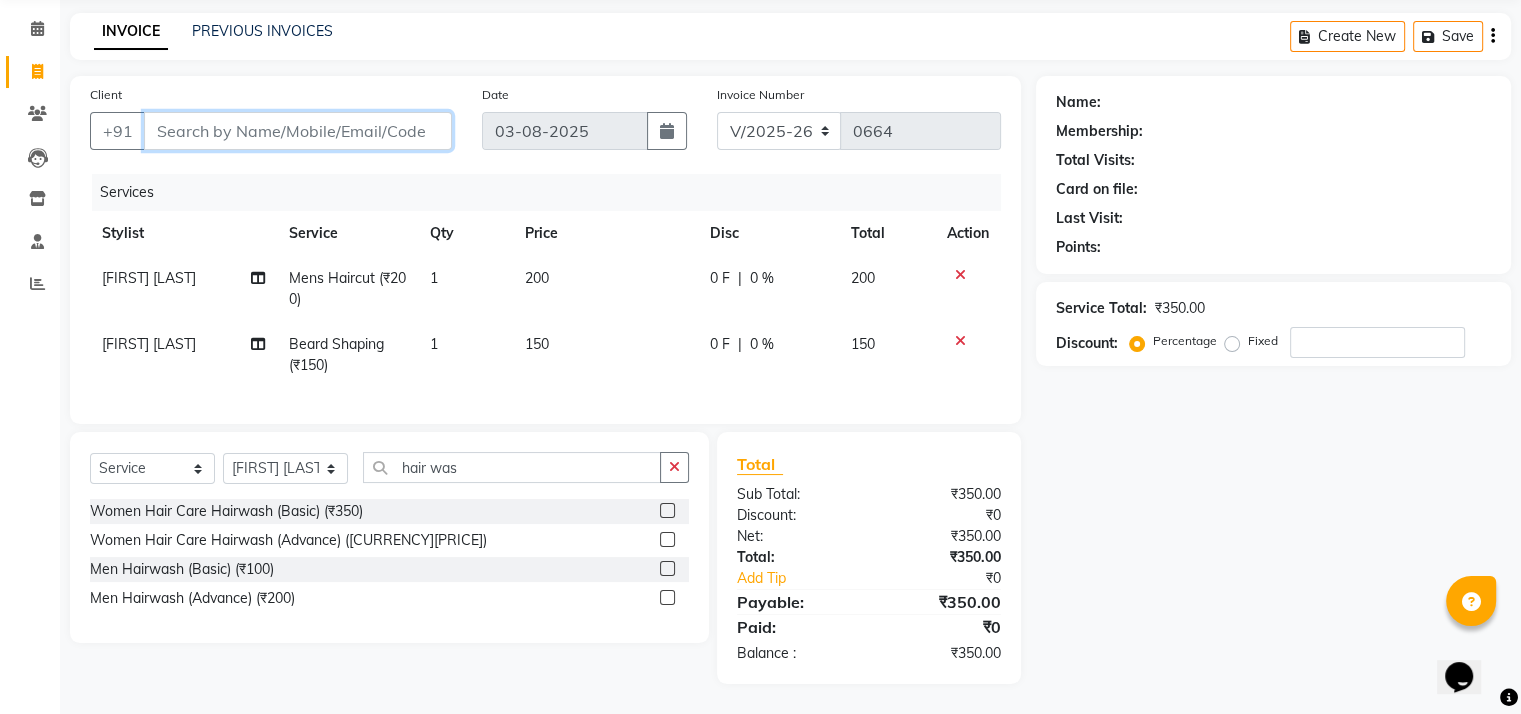 type on "8" 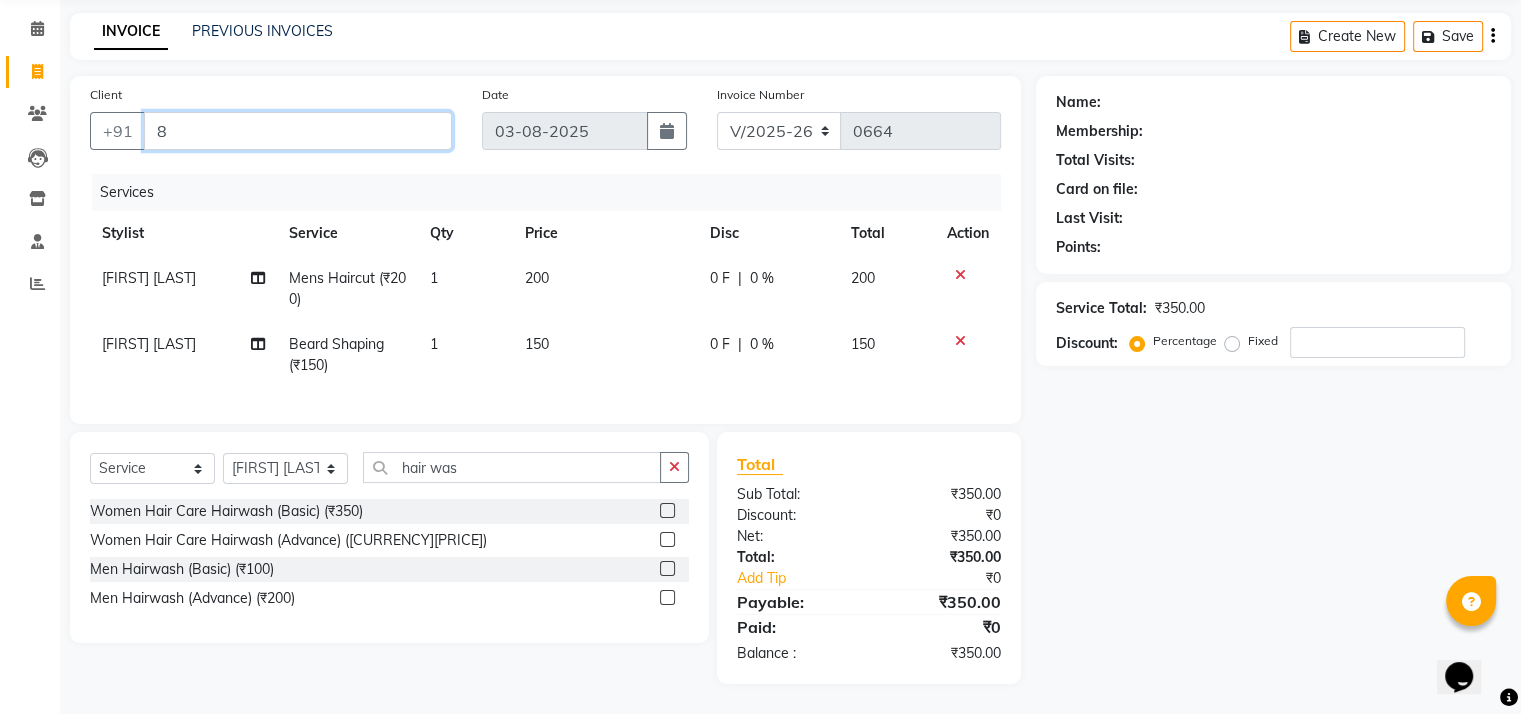 type on "0" 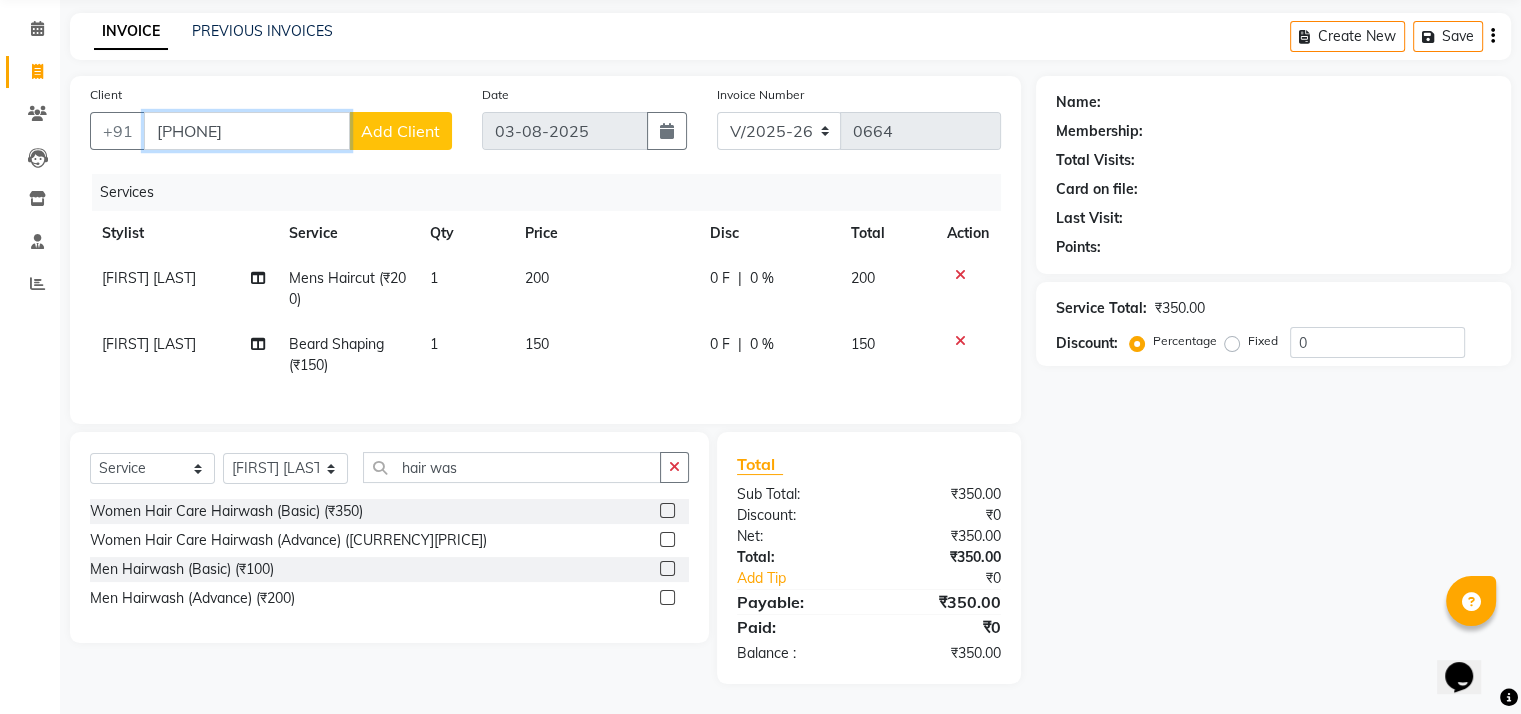 type on "[PHONE]" 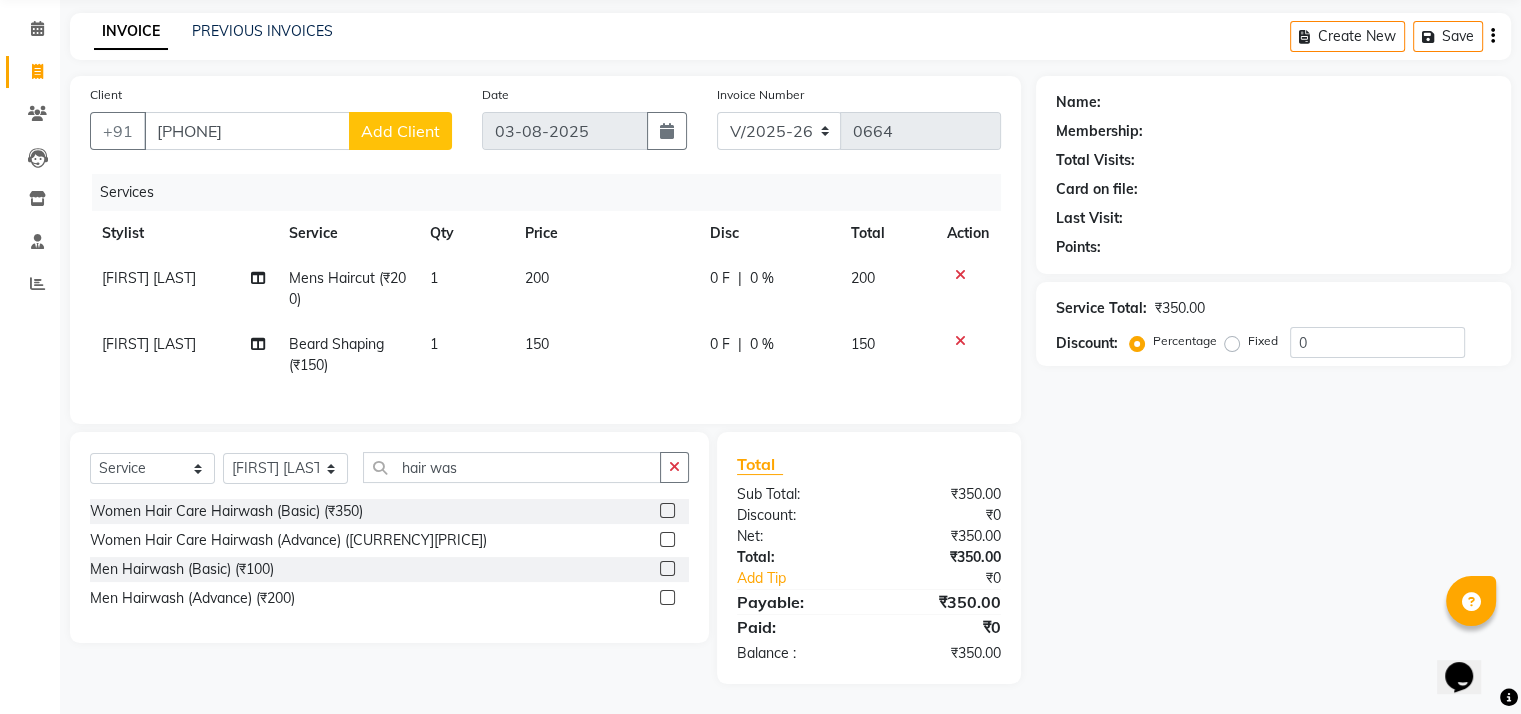click on "Add Client" 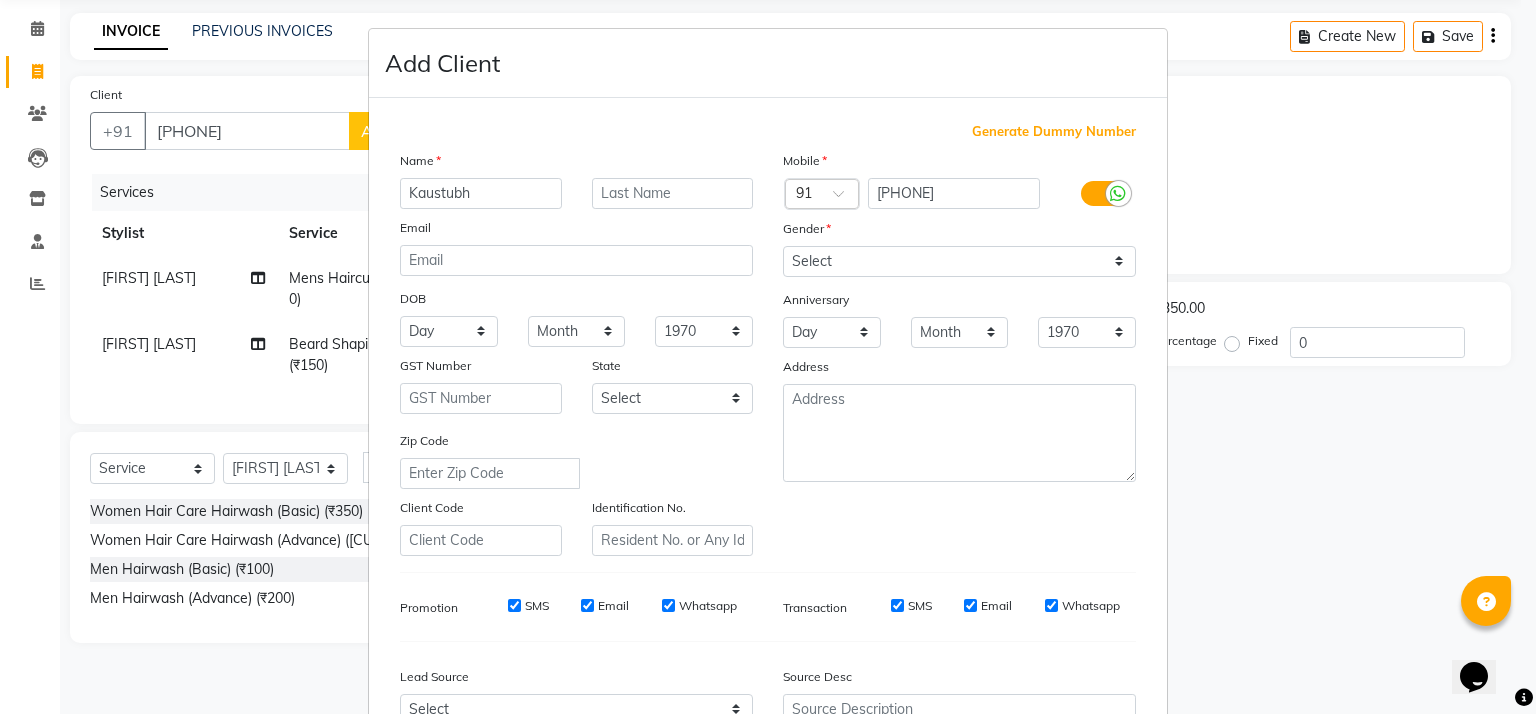 type on "Kaustubh" 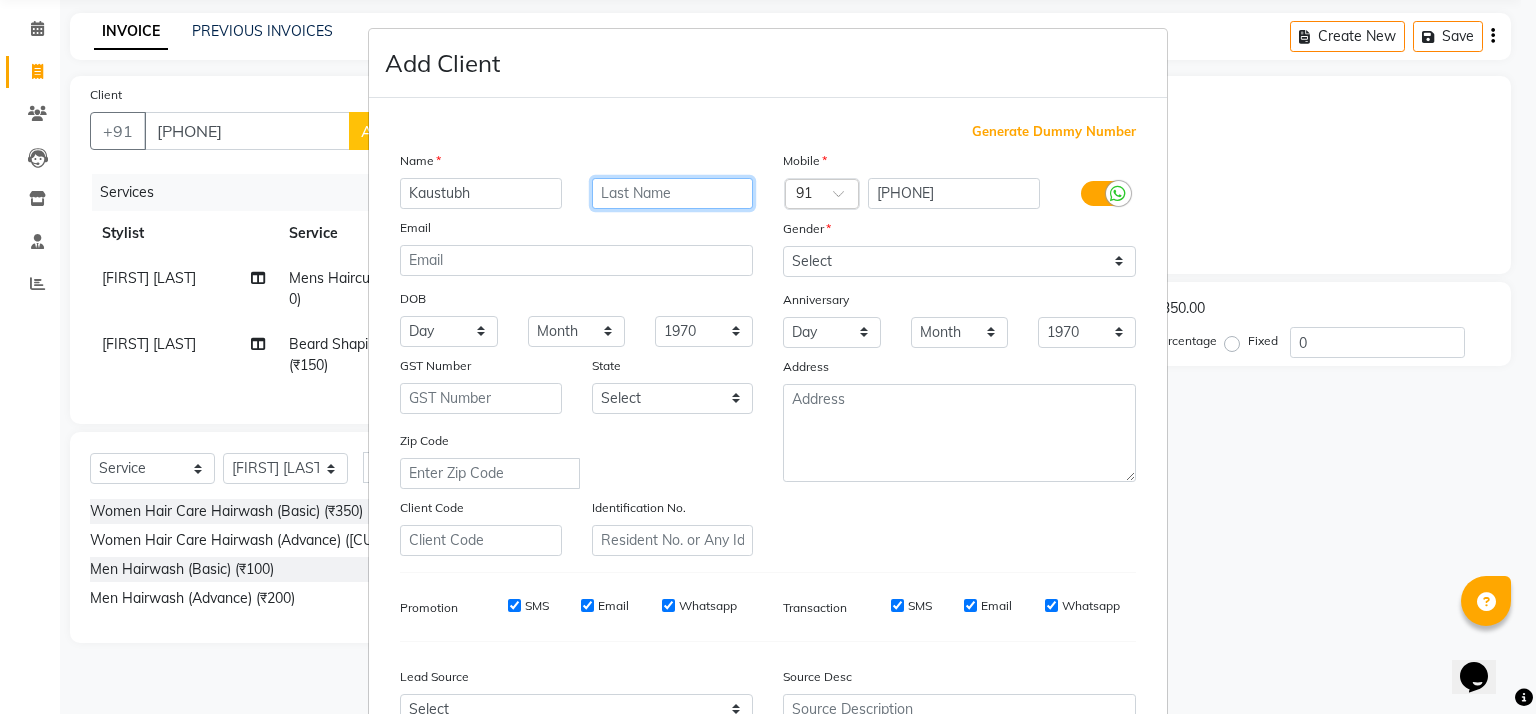 click at bounding box center (673, 193) 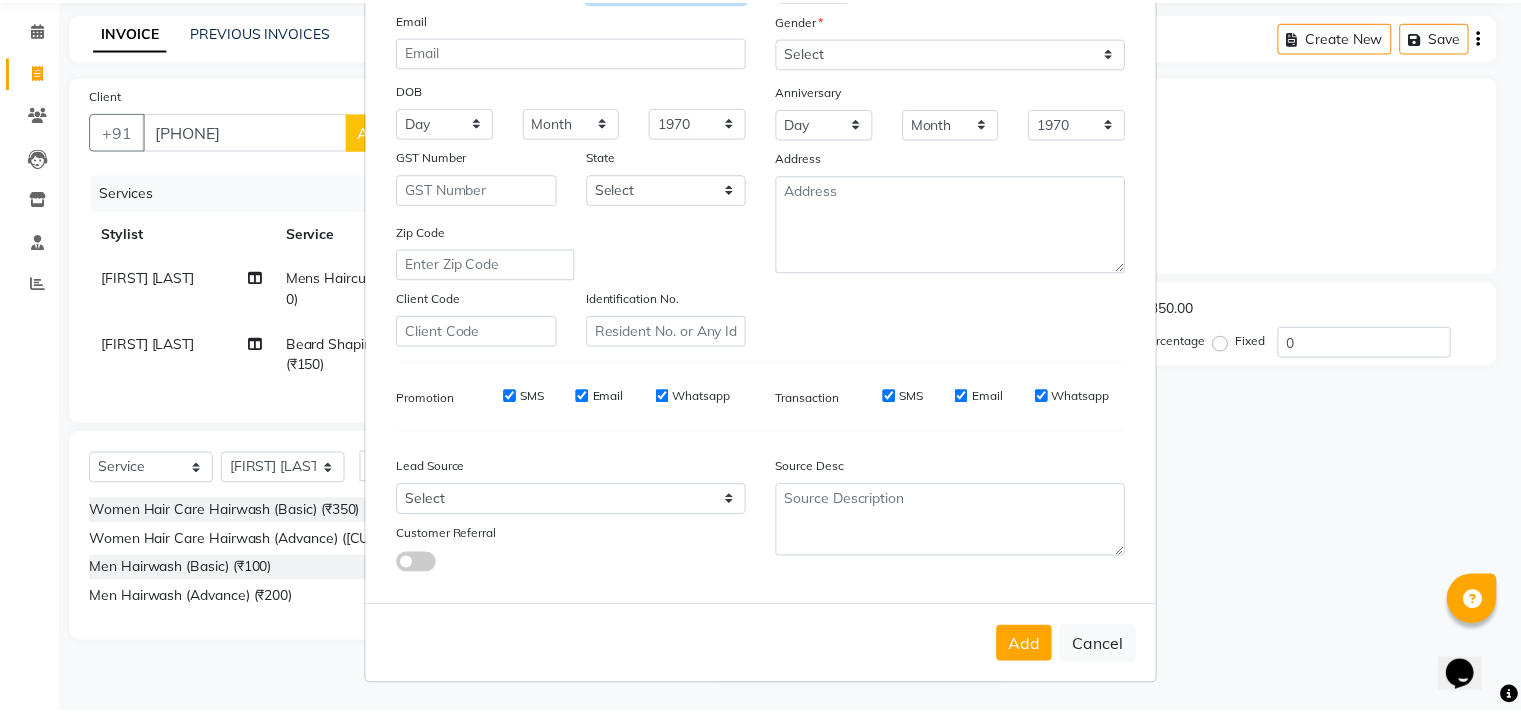 scroll, scrollTop: 219, scrollLeft: 0, axis: vertical 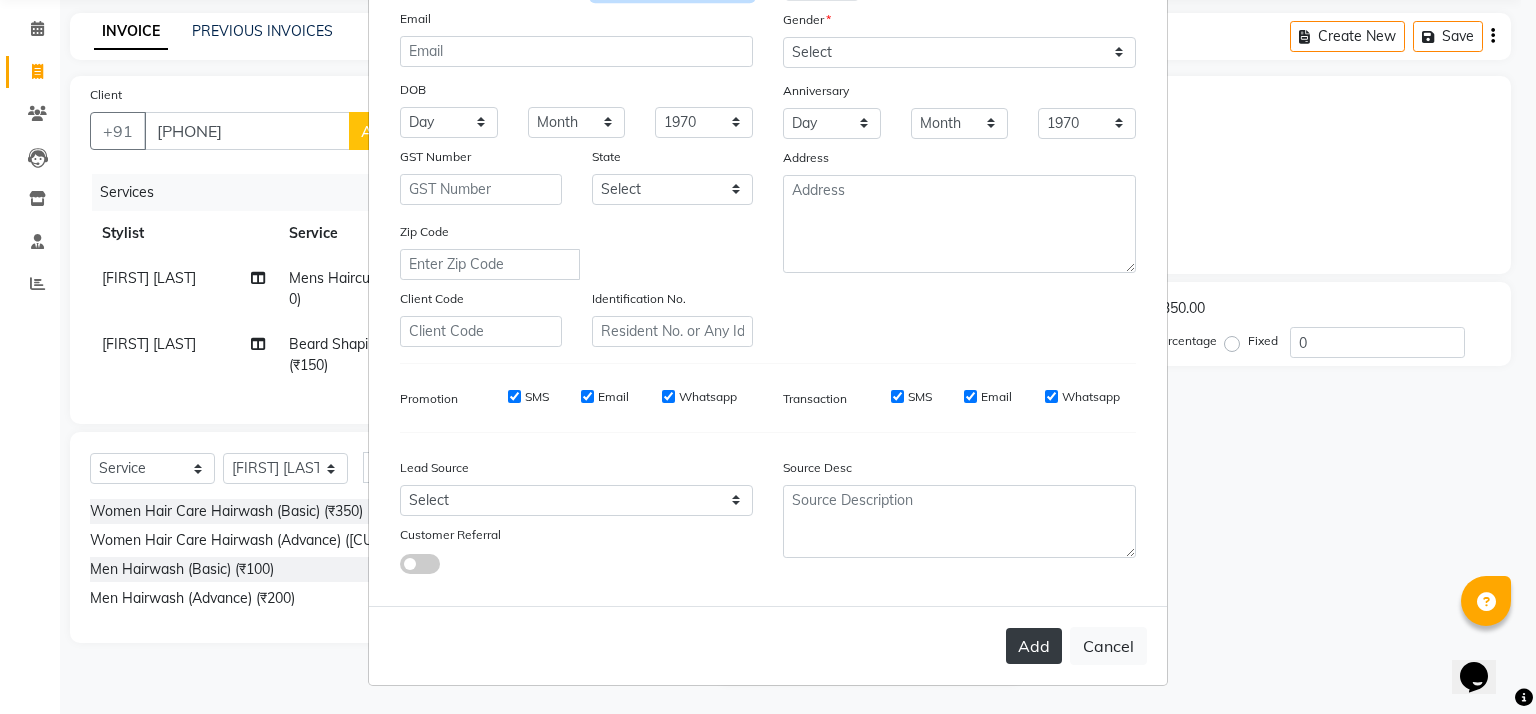 type on "Palekar" 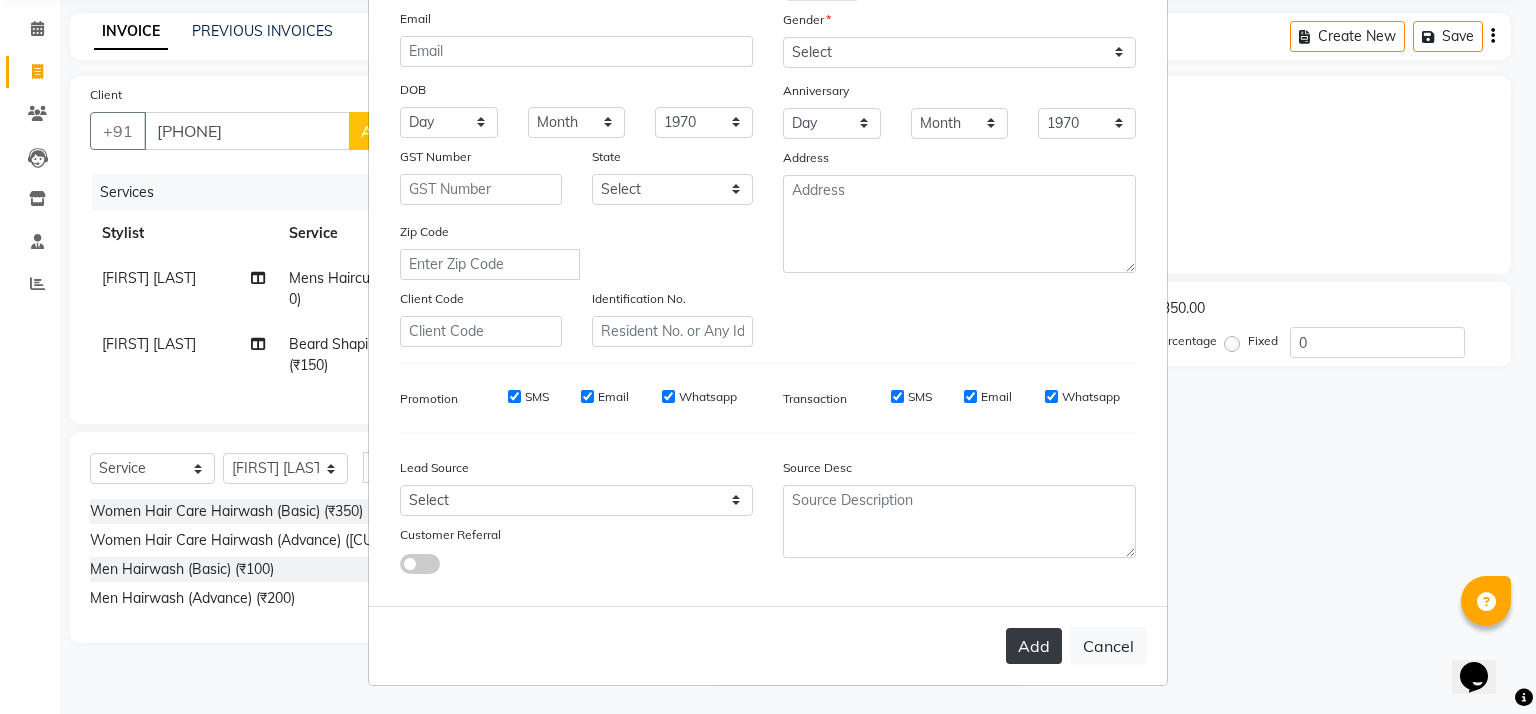 click on "Add" at bounding box center [1034, 646] 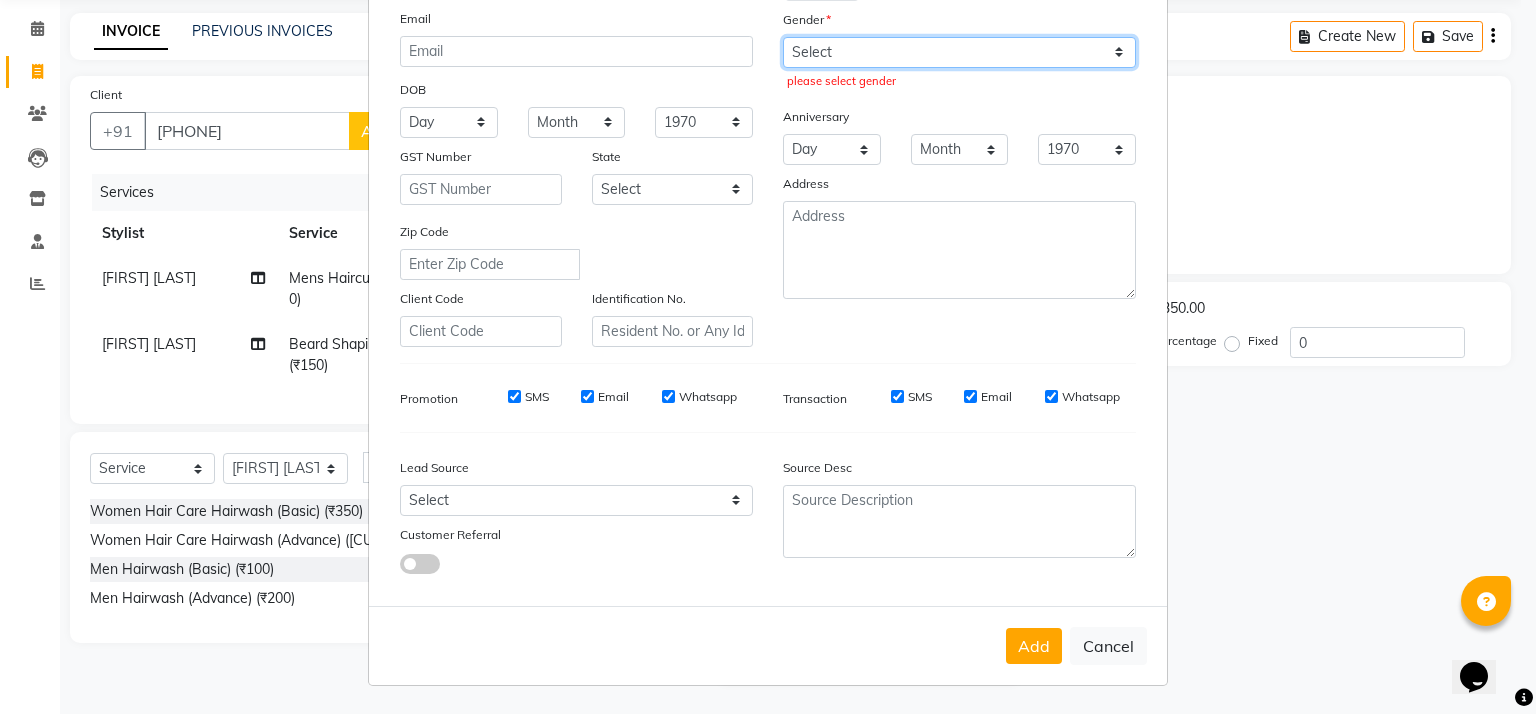 click on "Select Male Female Other Prefer Not To Say" at bounding box center (959, 52) 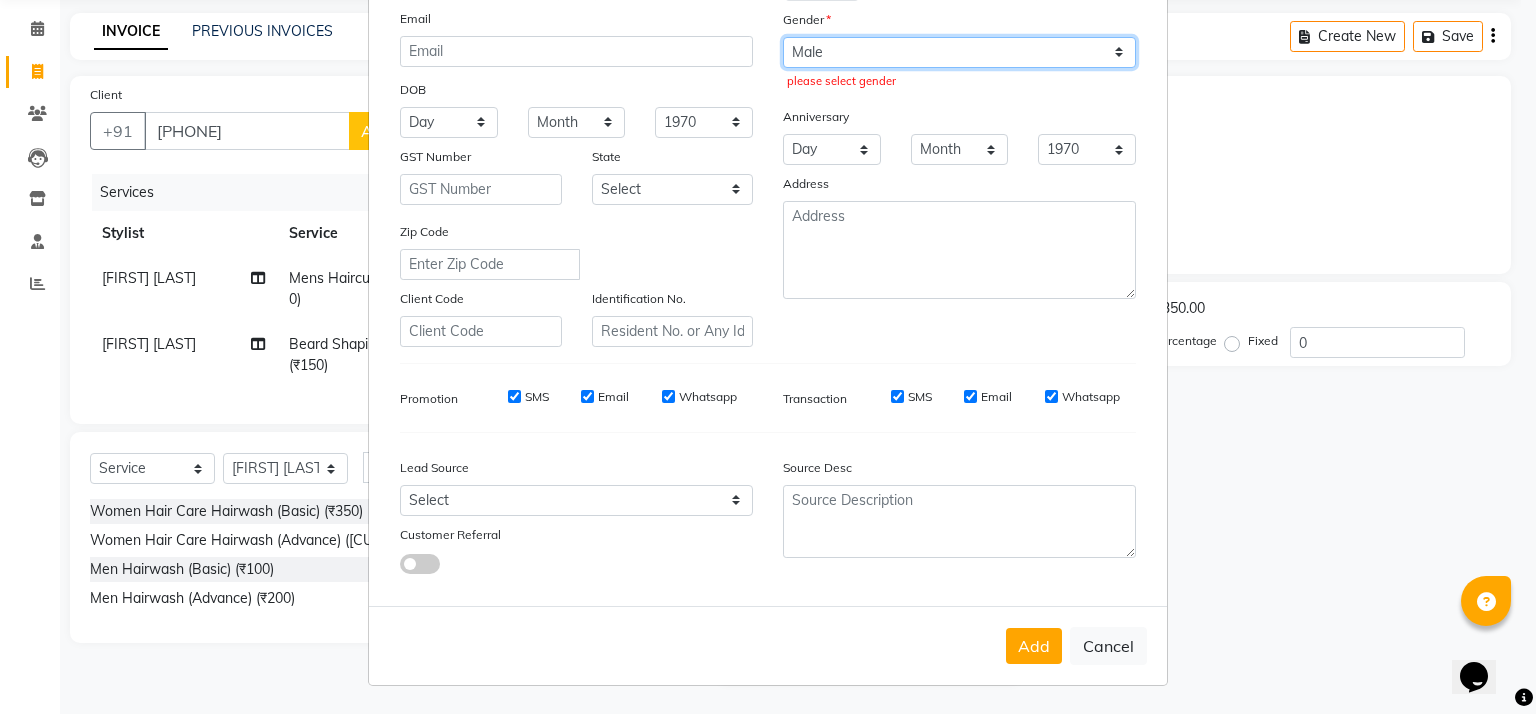 click on "Select Male Female Other Prefer Not To Say" at bounding box center (959, 52) 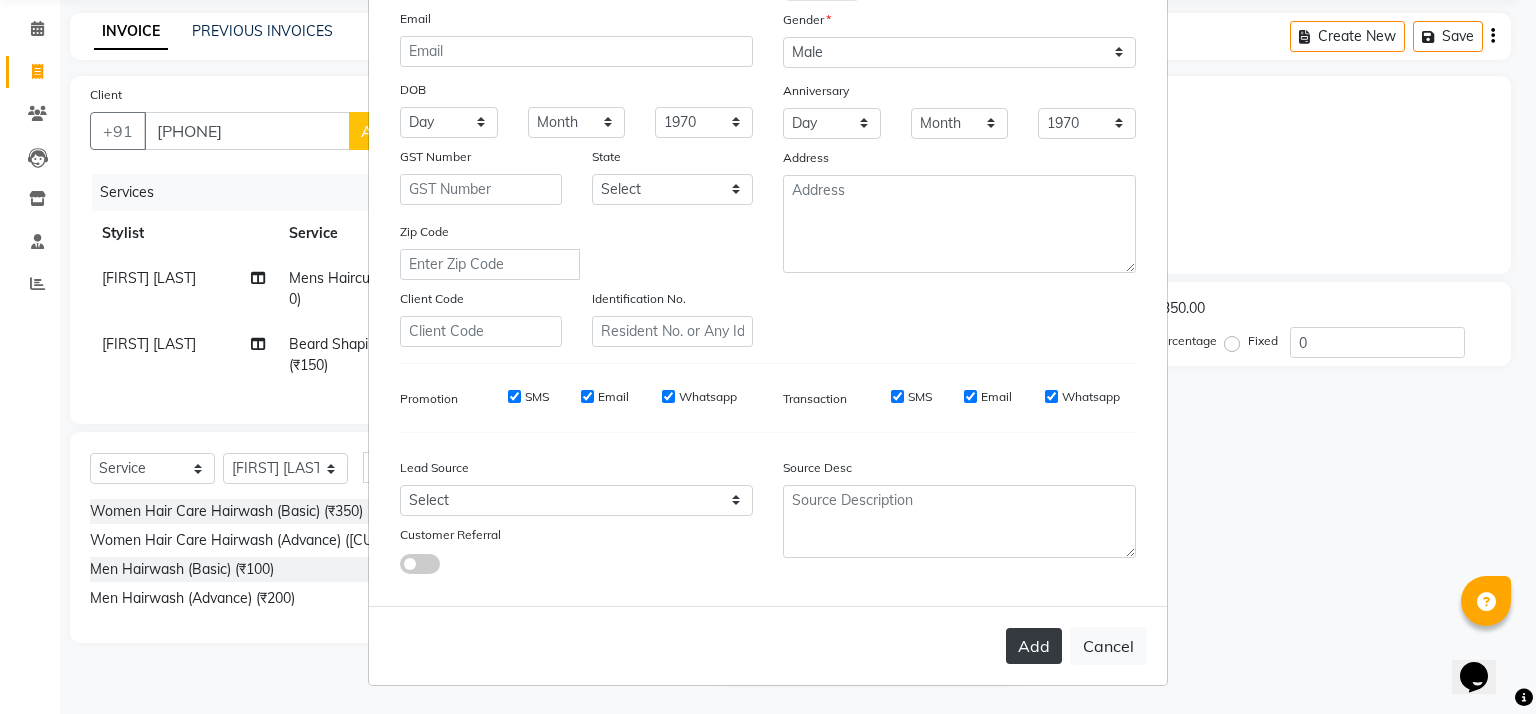 click on "Add" at bounding box center [1034, 646] 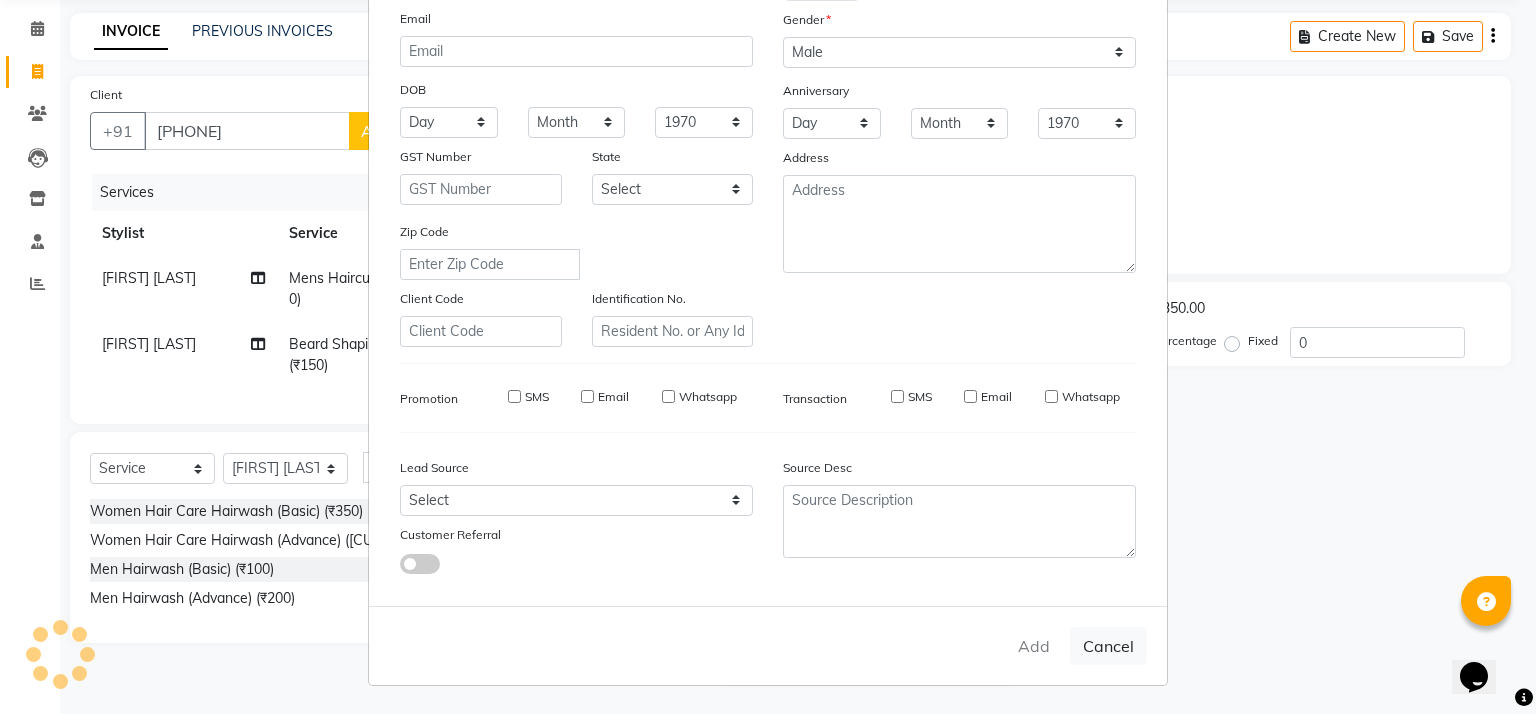 type 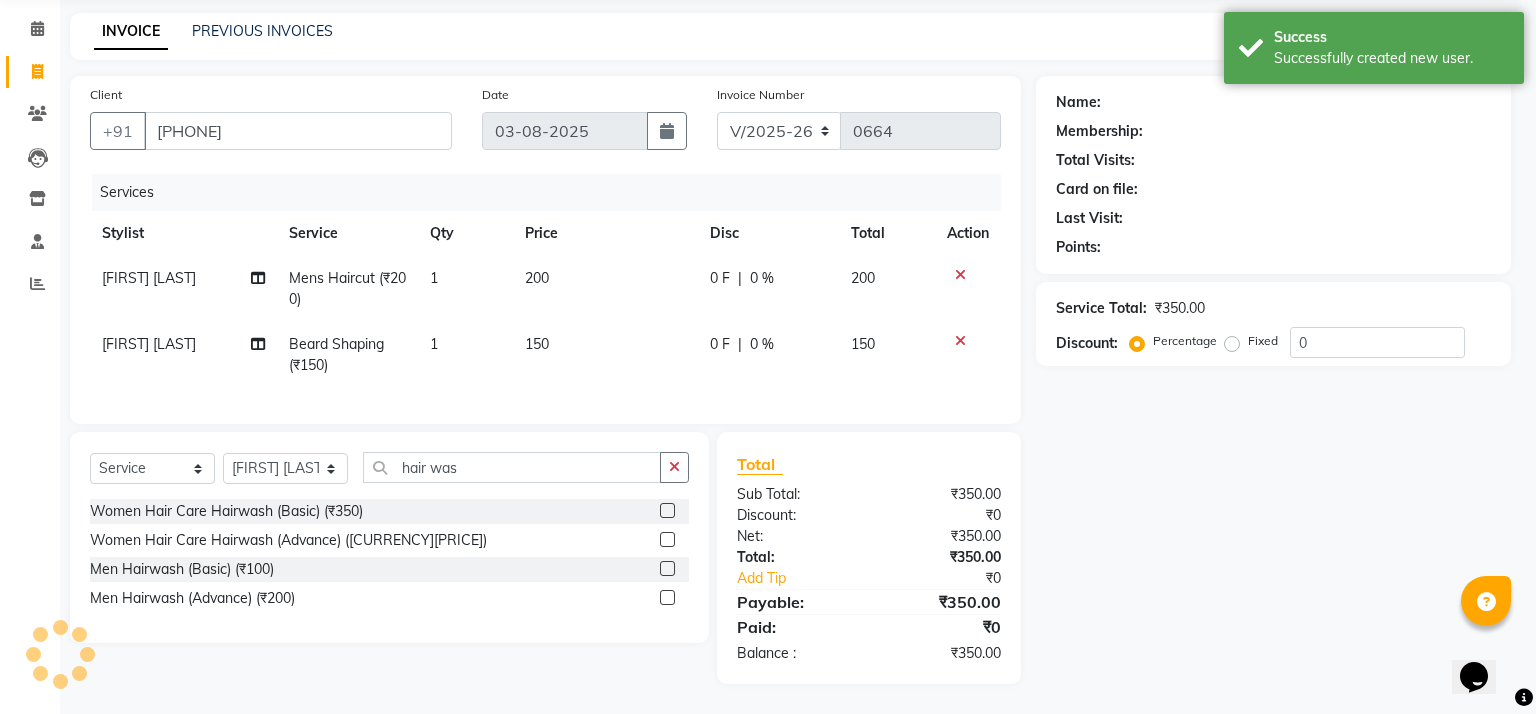select on "1: Object" 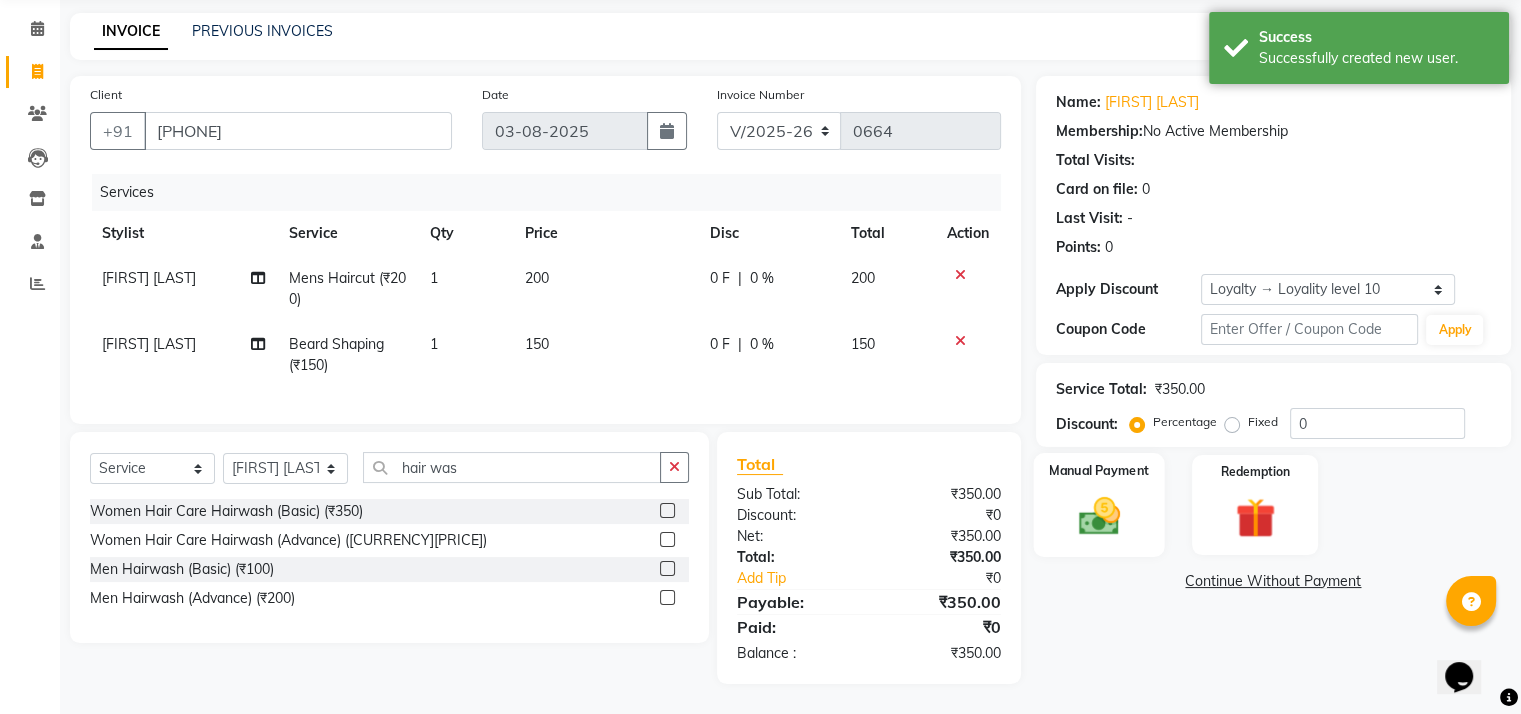 click on "Manual Payment" 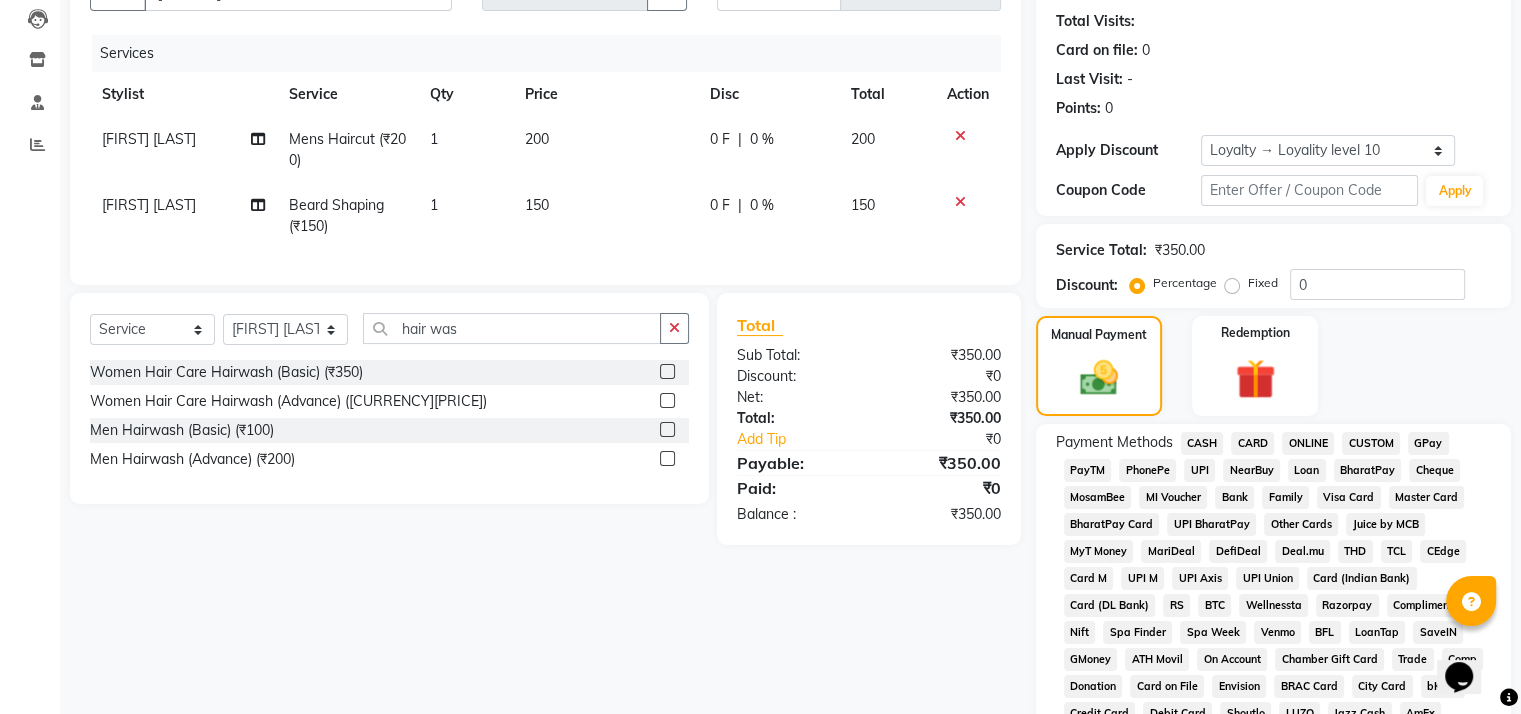 scroll, scrollTop: 214, scrollLeft: 0, axis: vertical 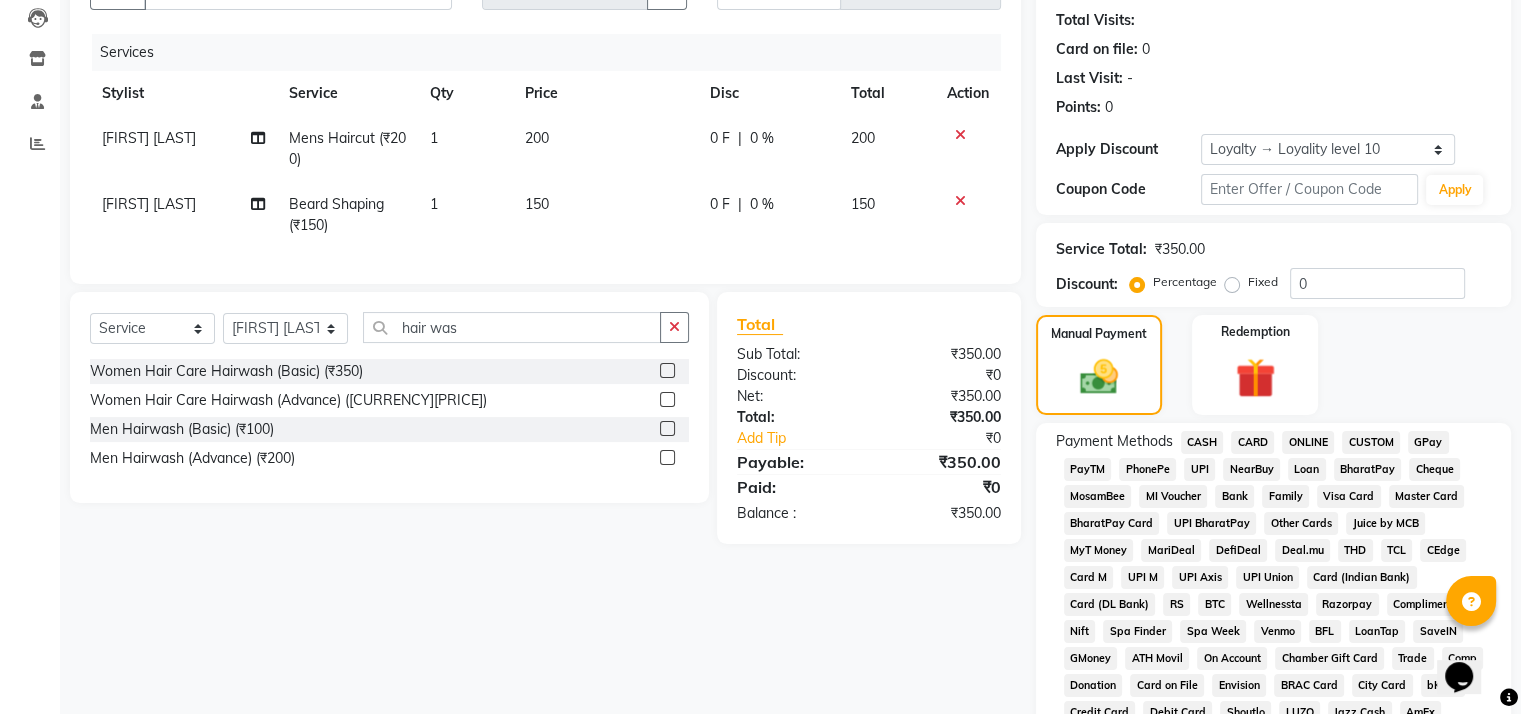 click on "GPay" 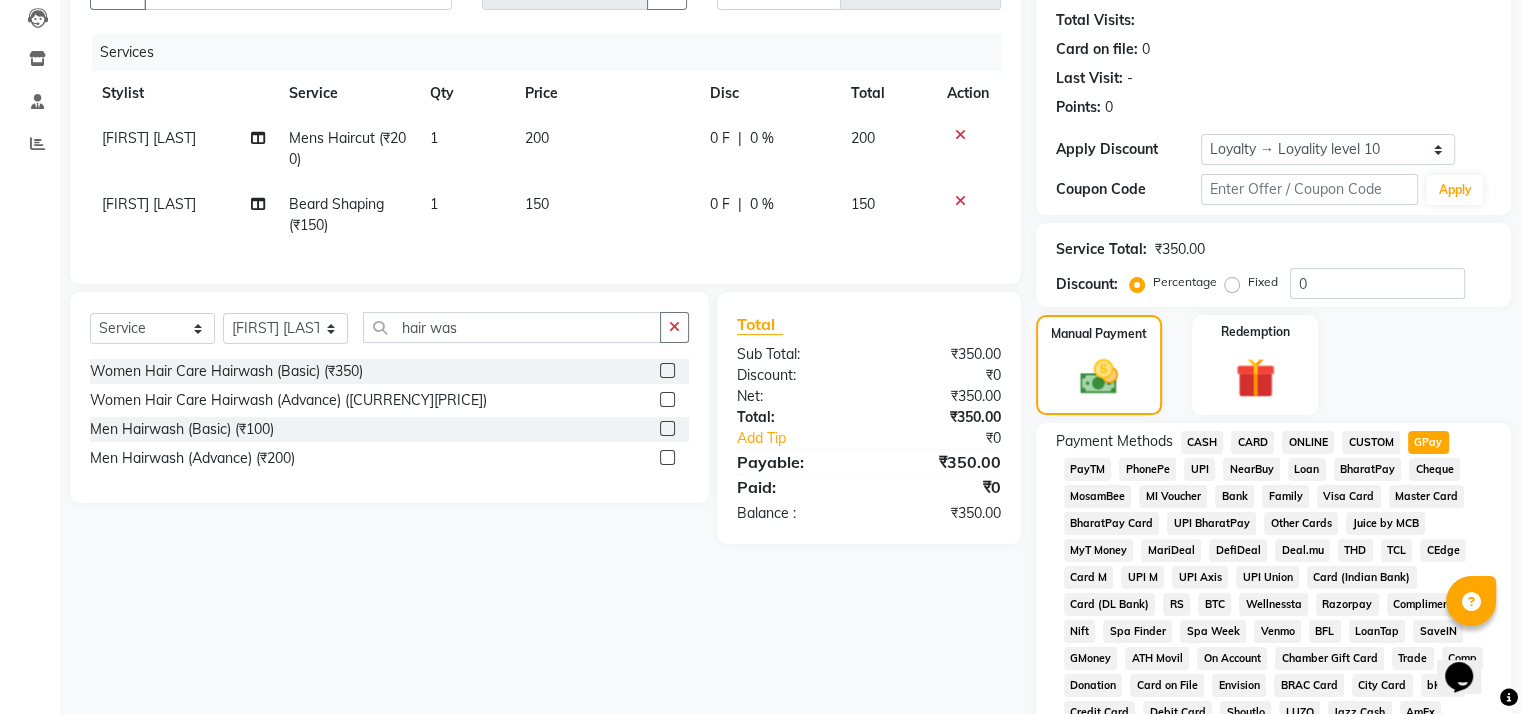 scroll, scrollTop: 748, scrollLeft: 0, axis: vertical 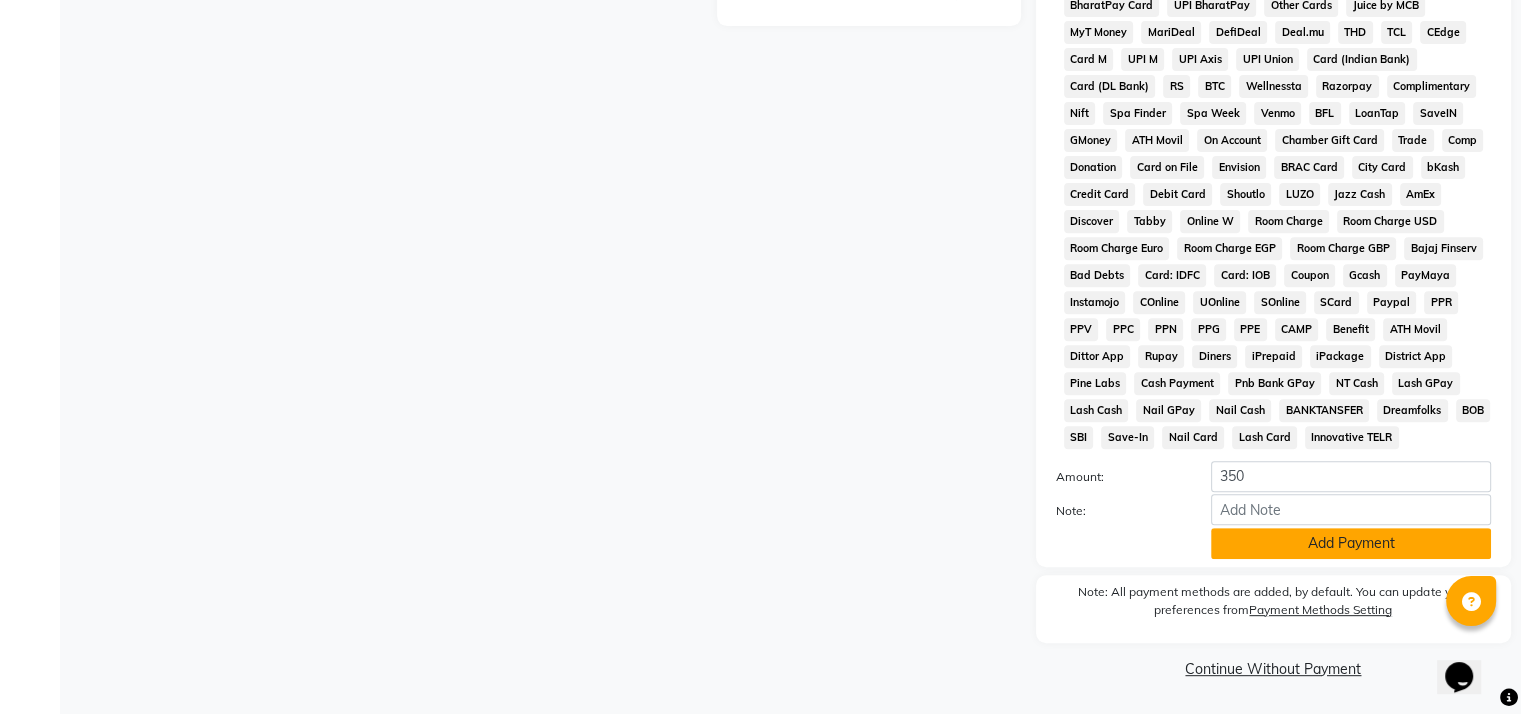 click on "Add Payment" 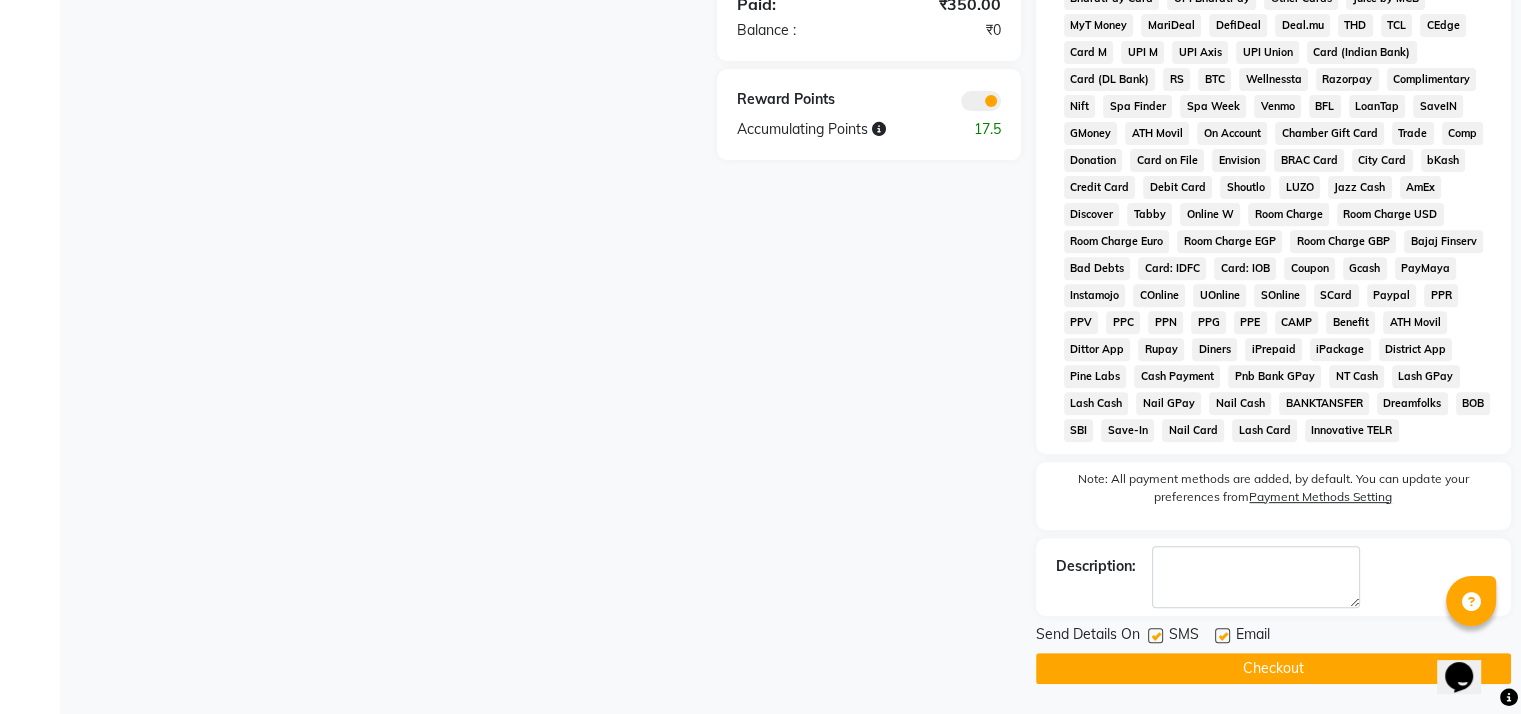 click on "Checkout" 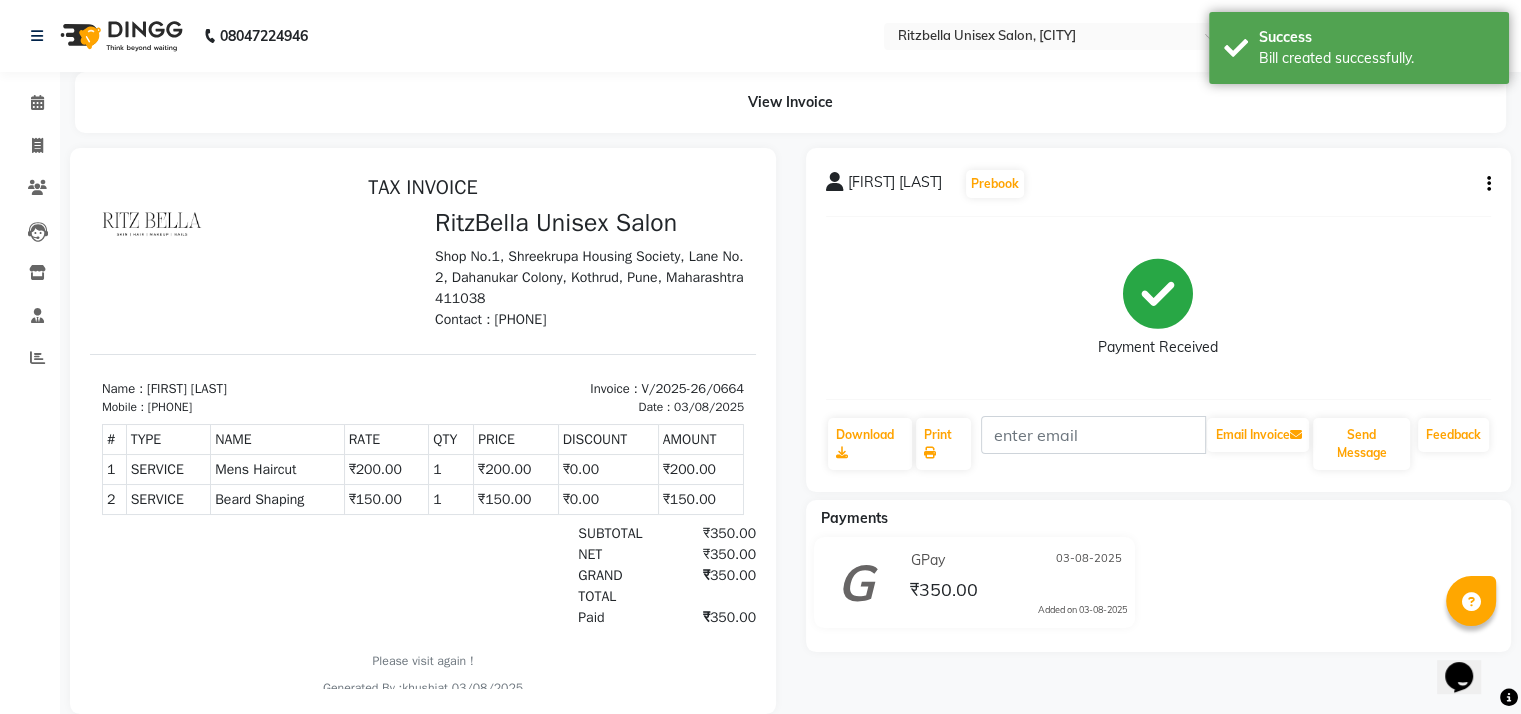 scroll, scrollTop: 0, scrollLeft: 0, axis: both 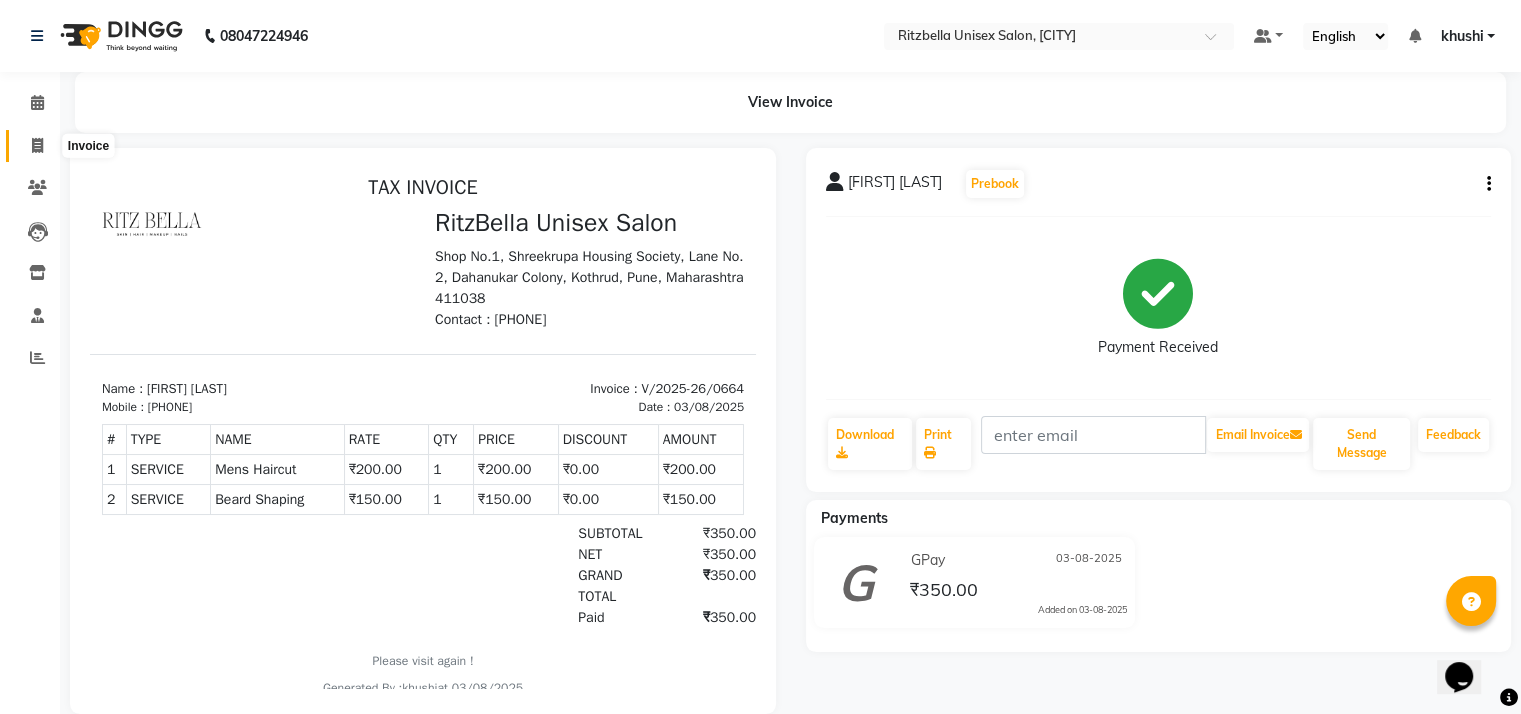 click 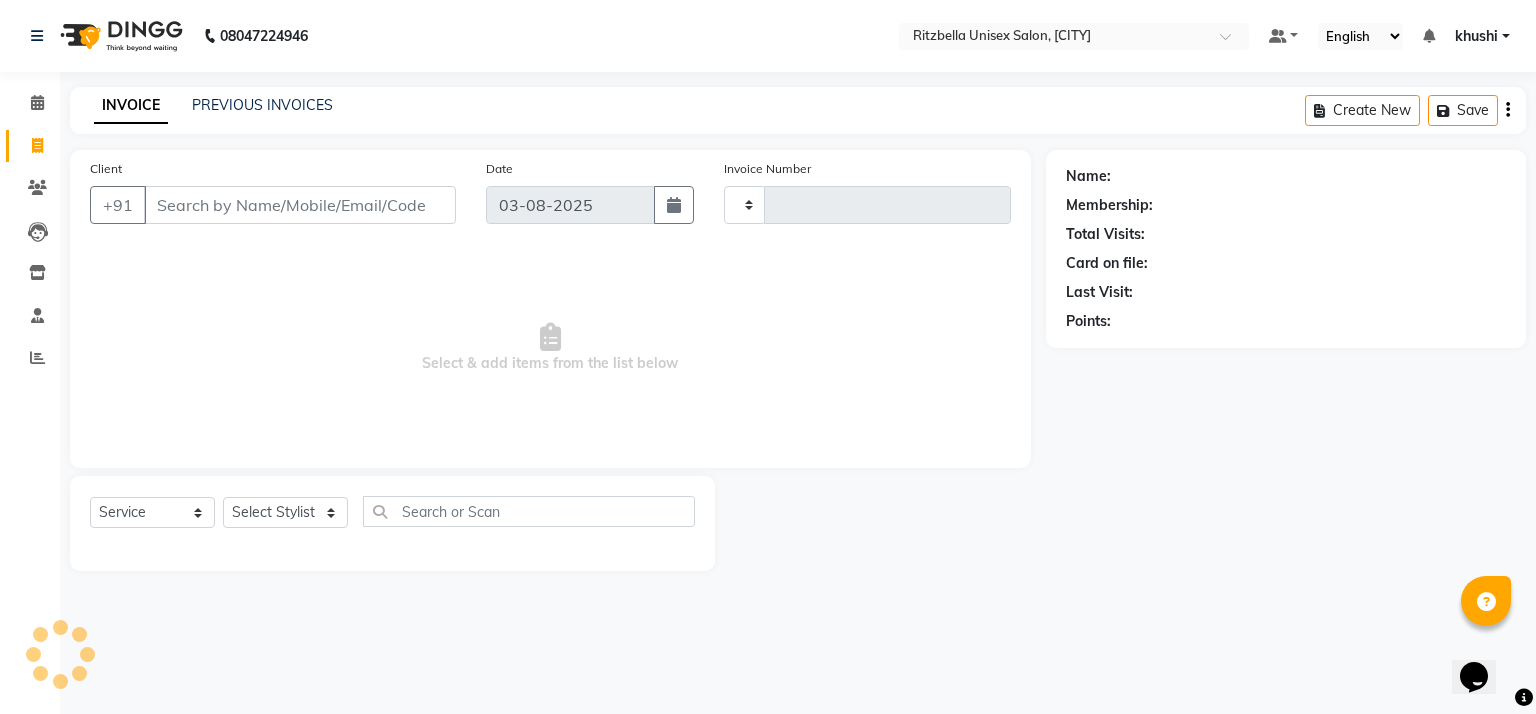 type on "0665" 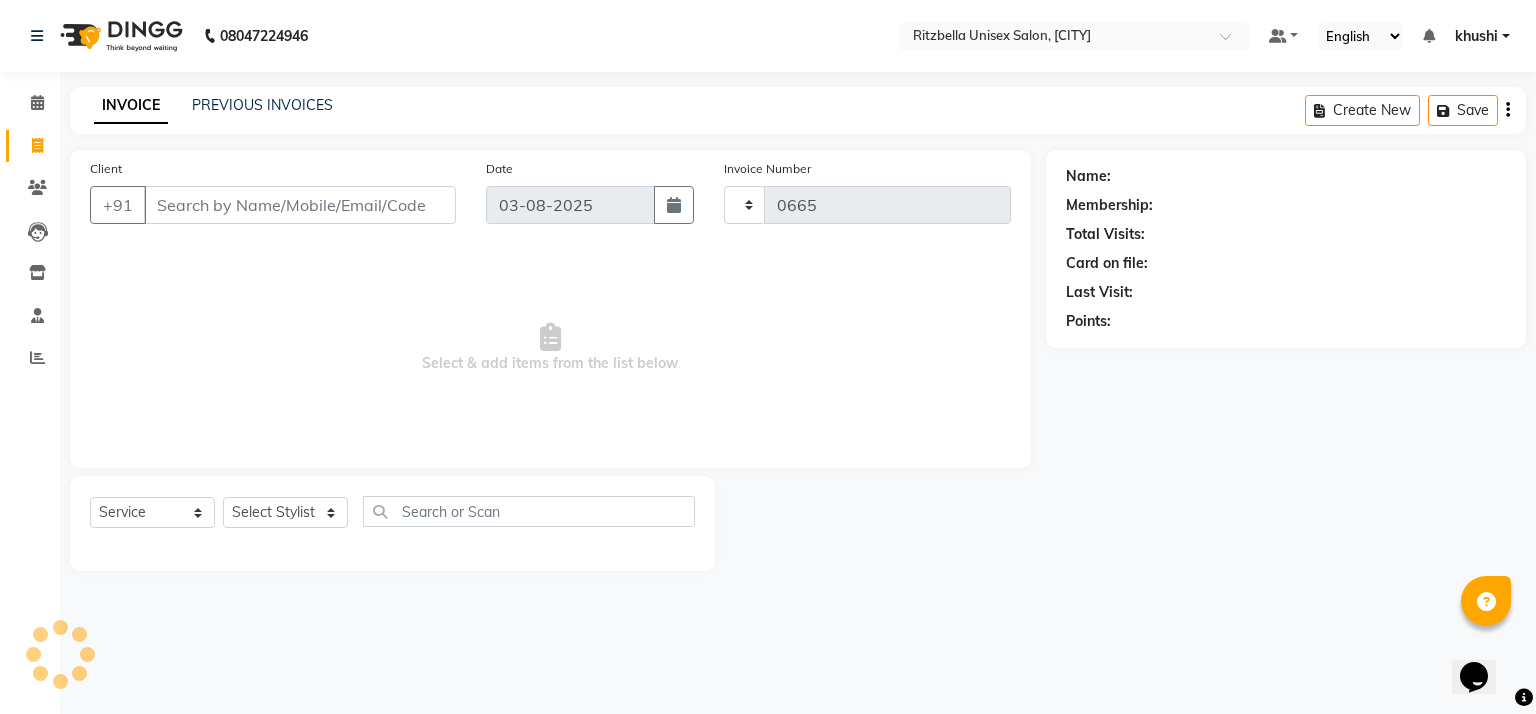 select on "6870" 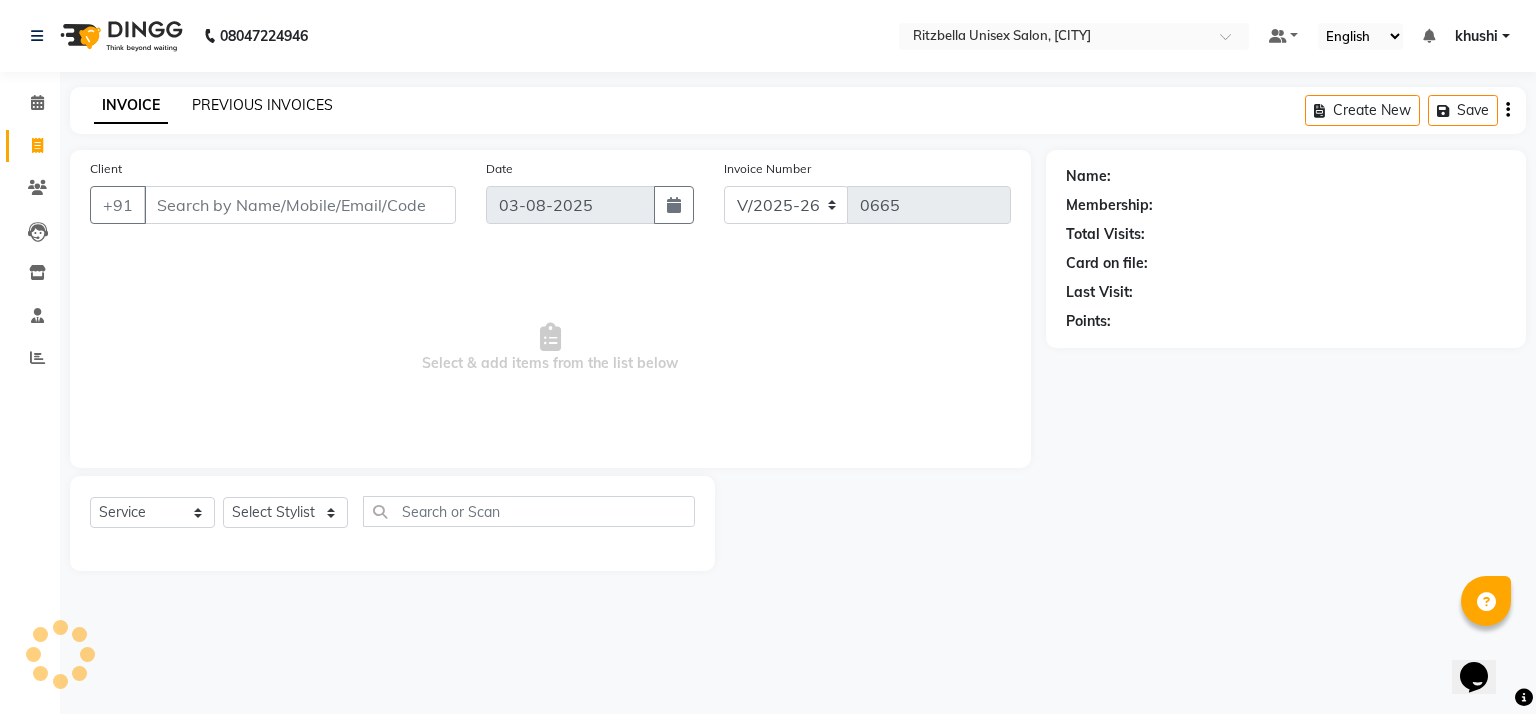 click on "PREVIOUS INVOICES" 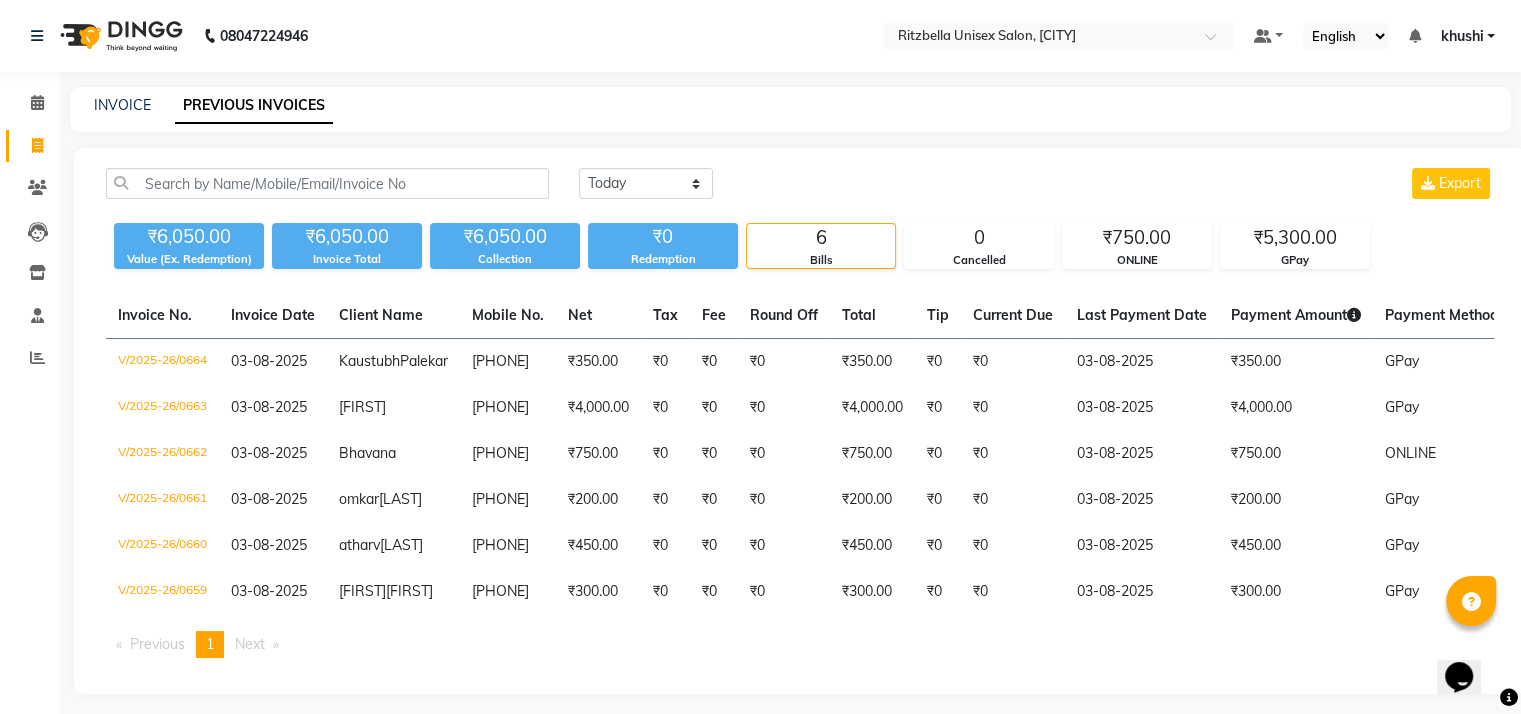 scroll, scrollTop: 105, scrollLeft: 0, axis: vertical 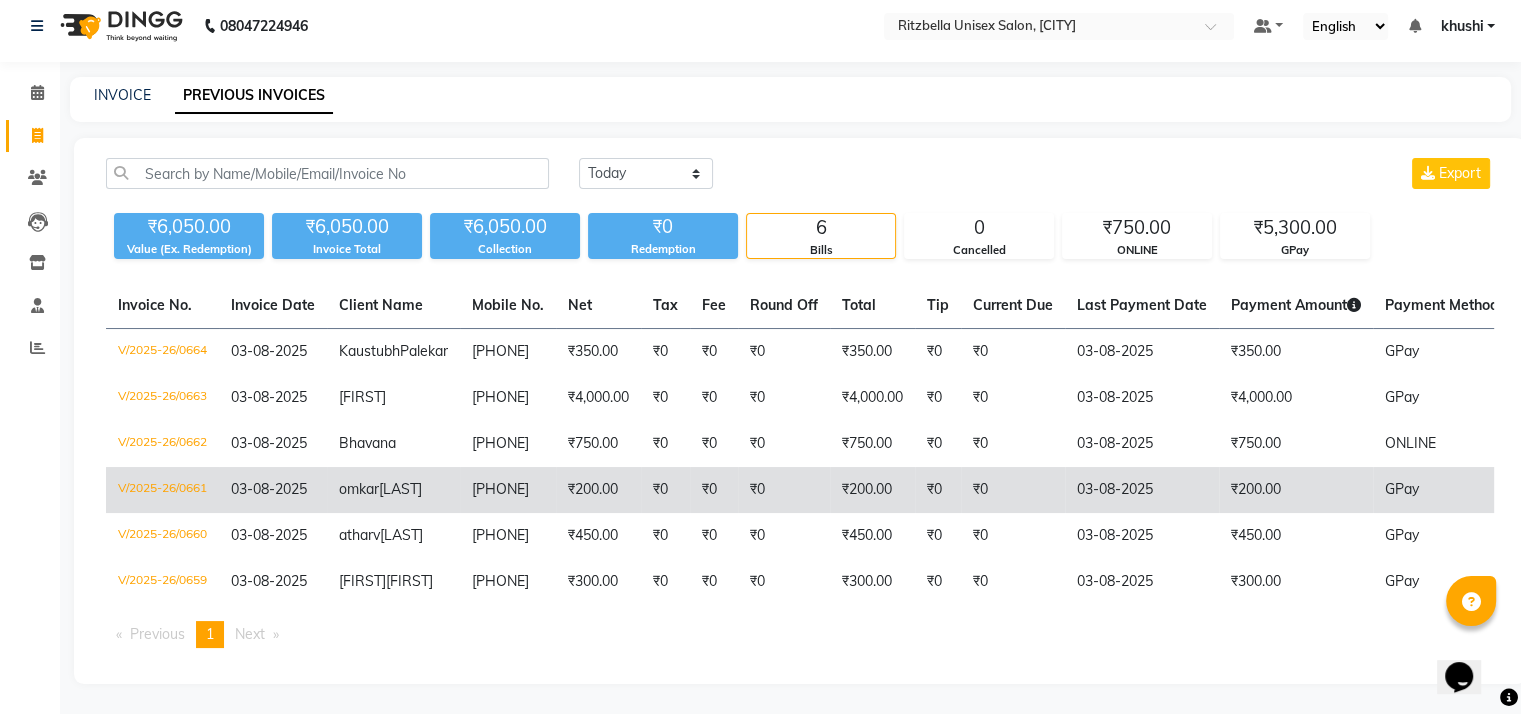click on "V/2025-26/0661" 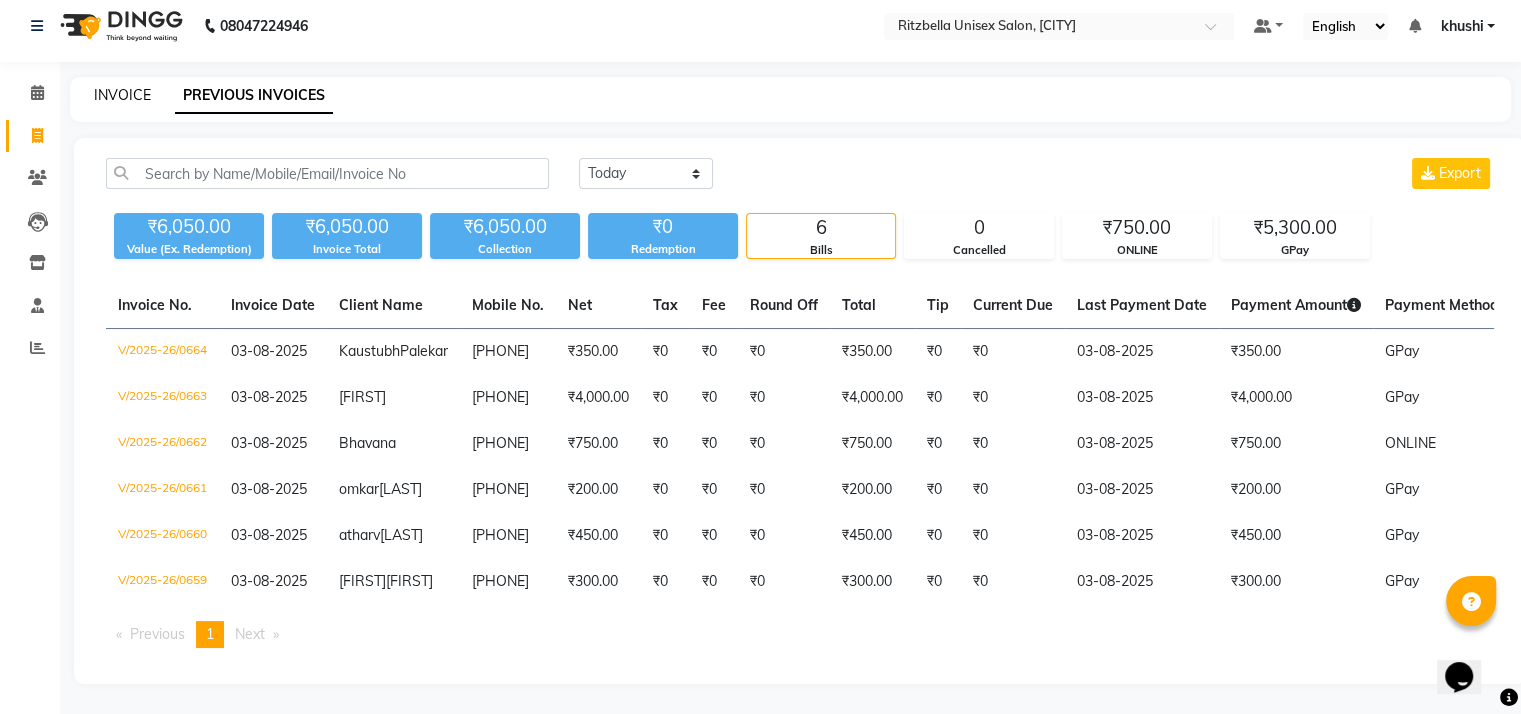 click on "INVOICE" 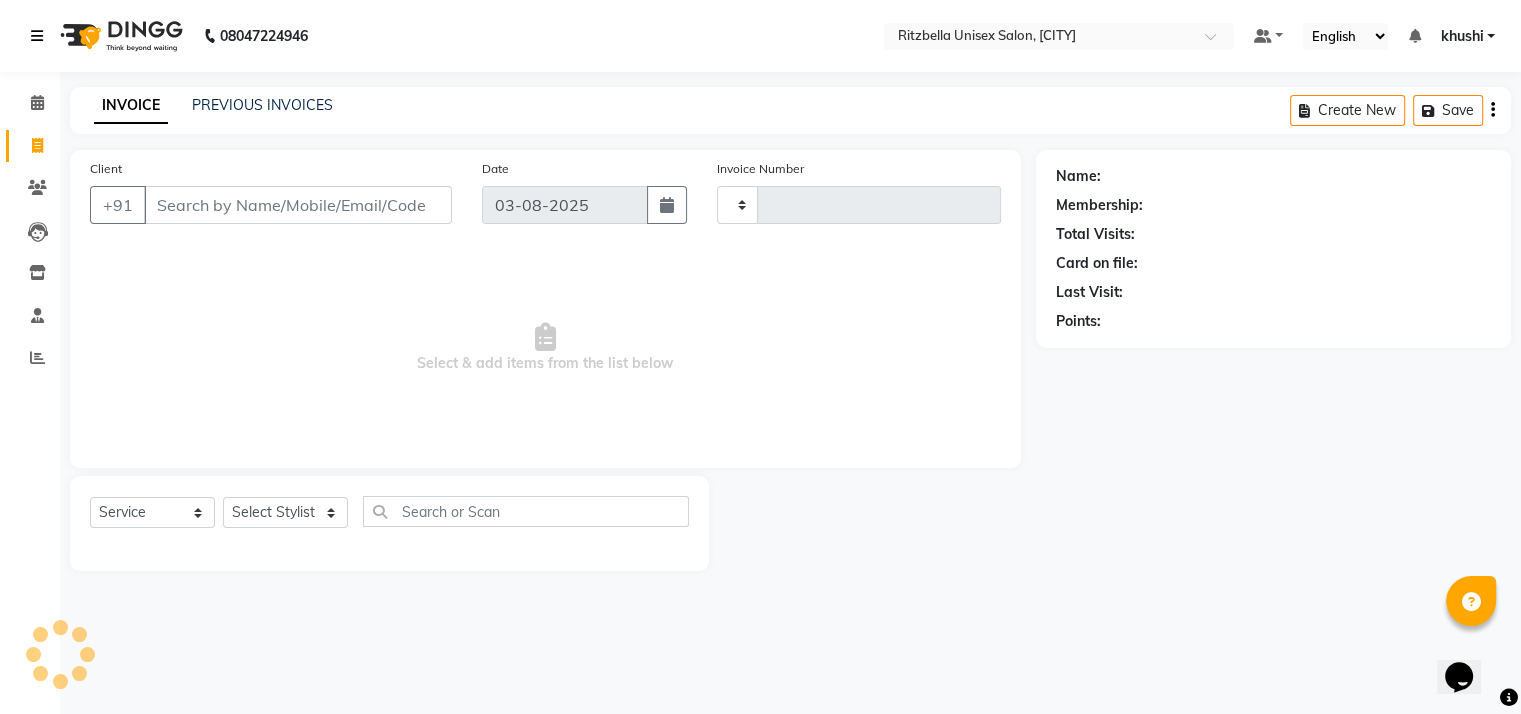 scroll, scrollTop: 0, scrollLeft: 0, axis: both 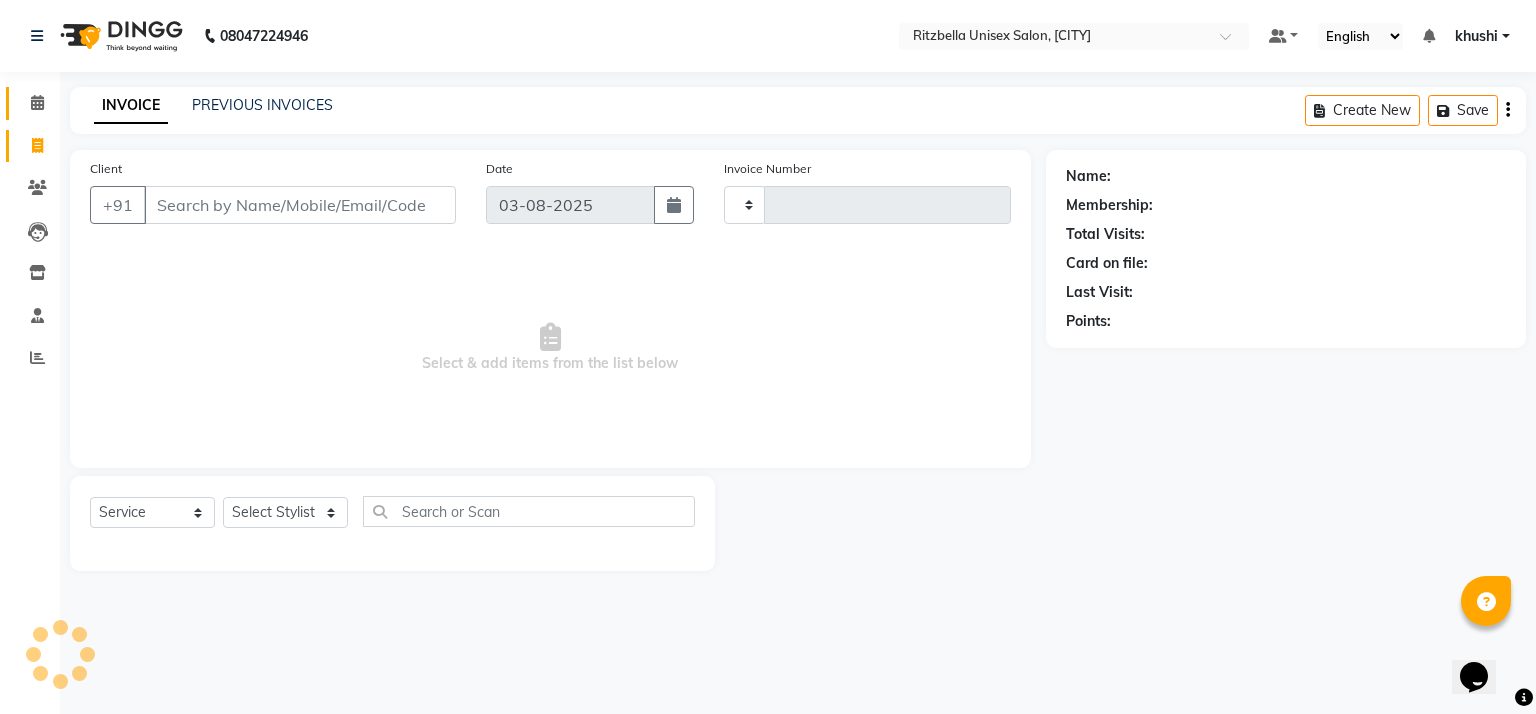 type on "0665" 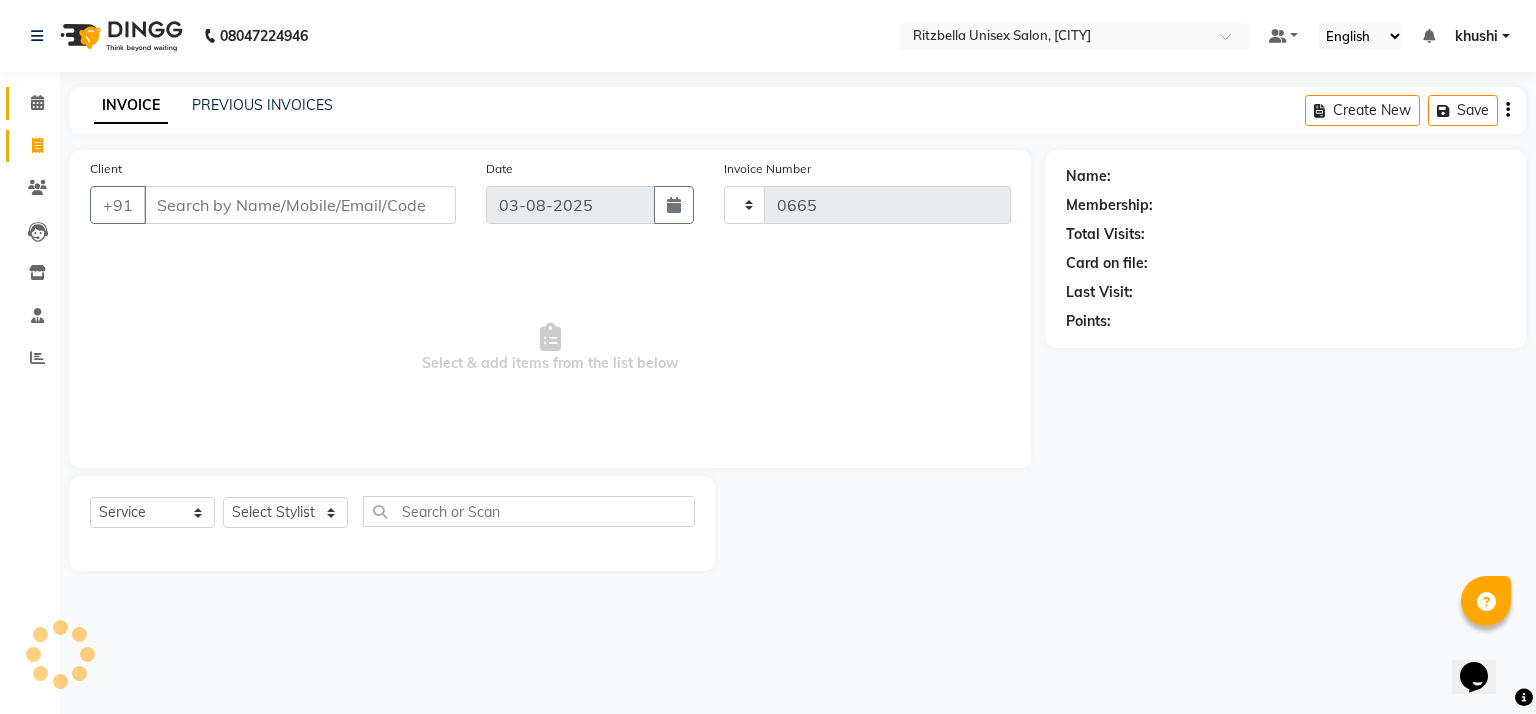 select on "6870" 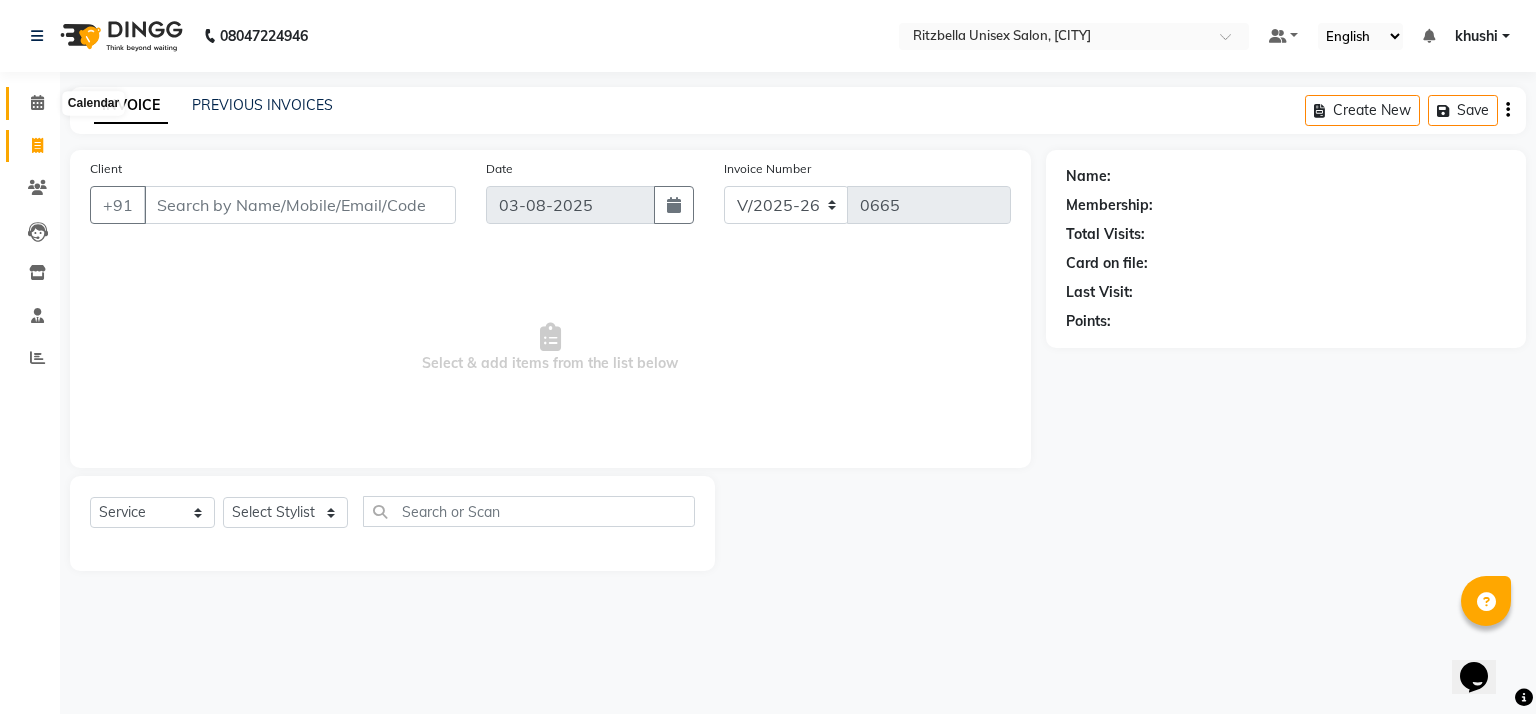 click 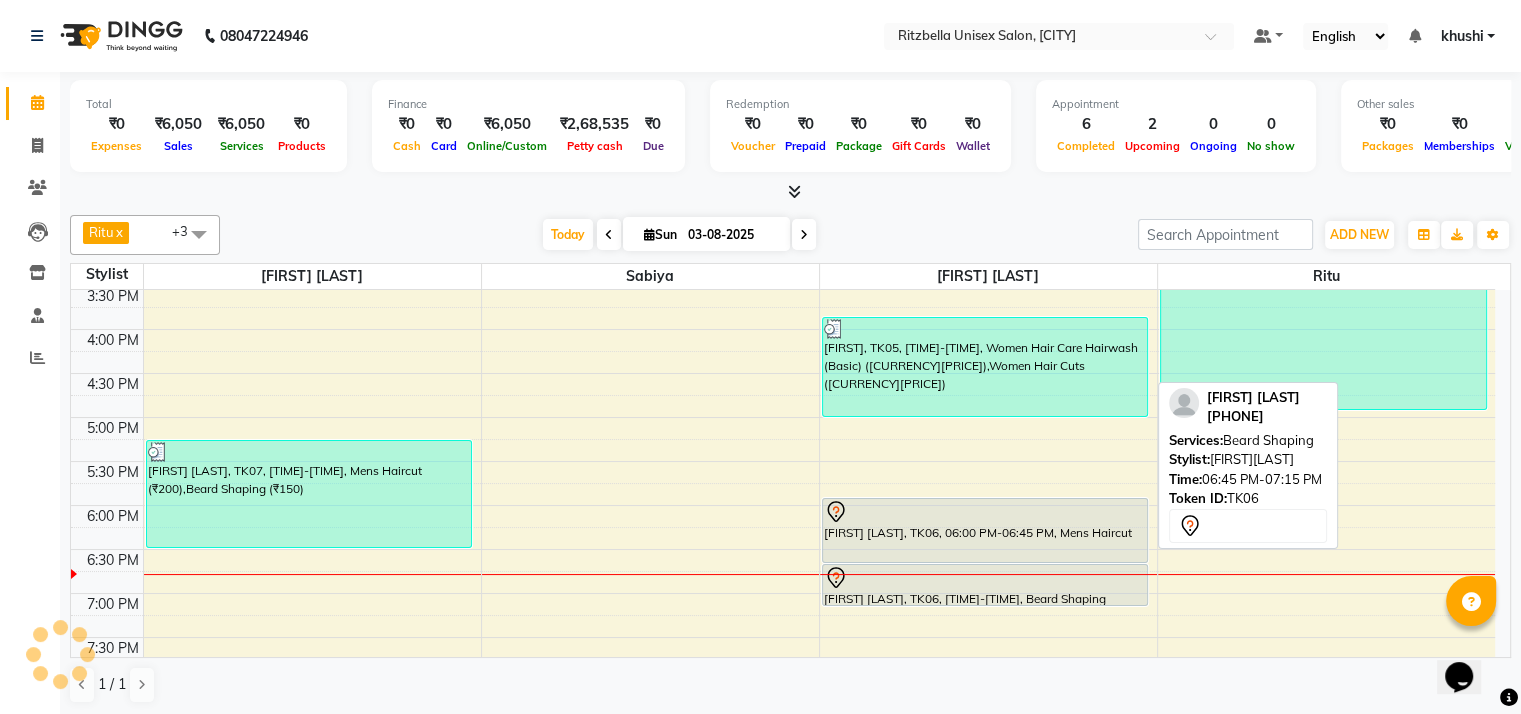 scroll, scrollTop: 576, scrollLeft: 0, axis: vertical 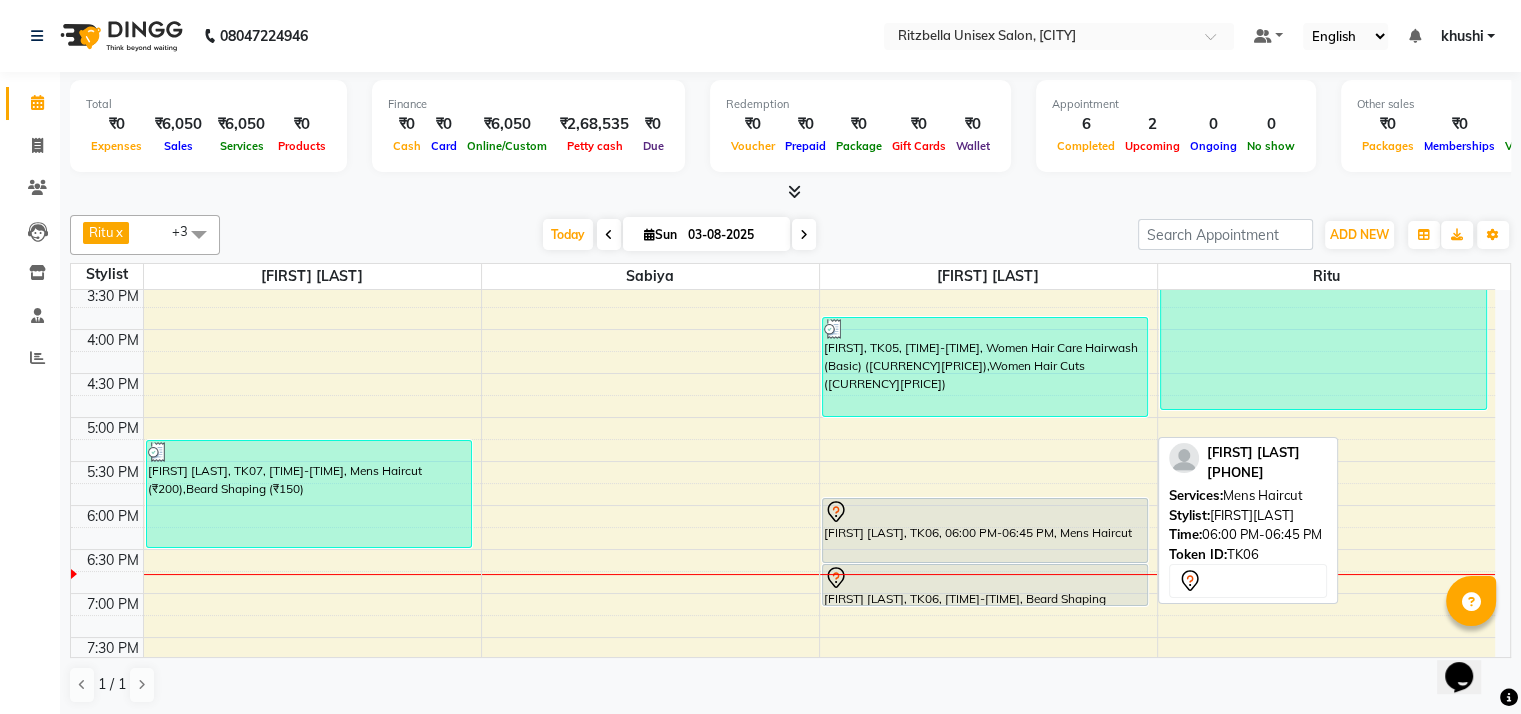 click at bounding box center (985, 512) 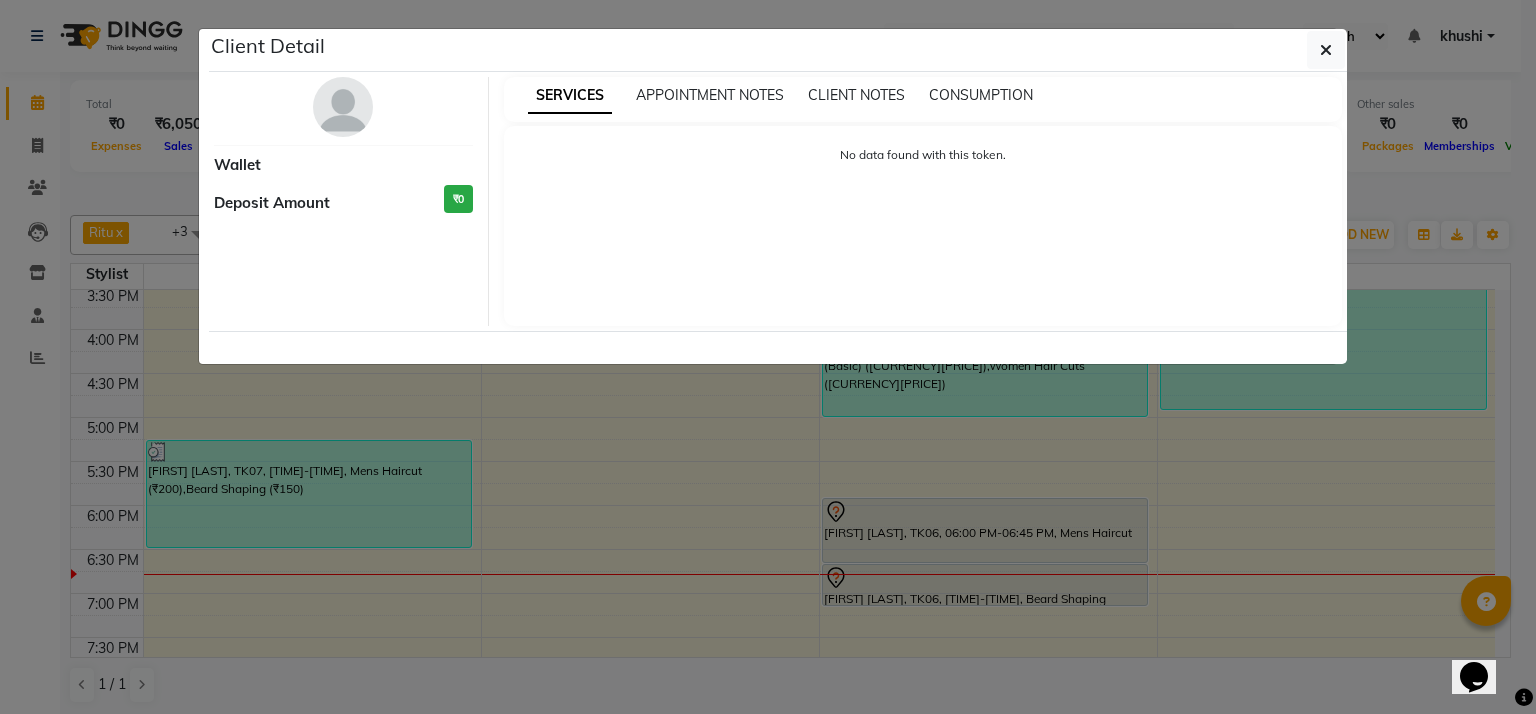 select on "7" 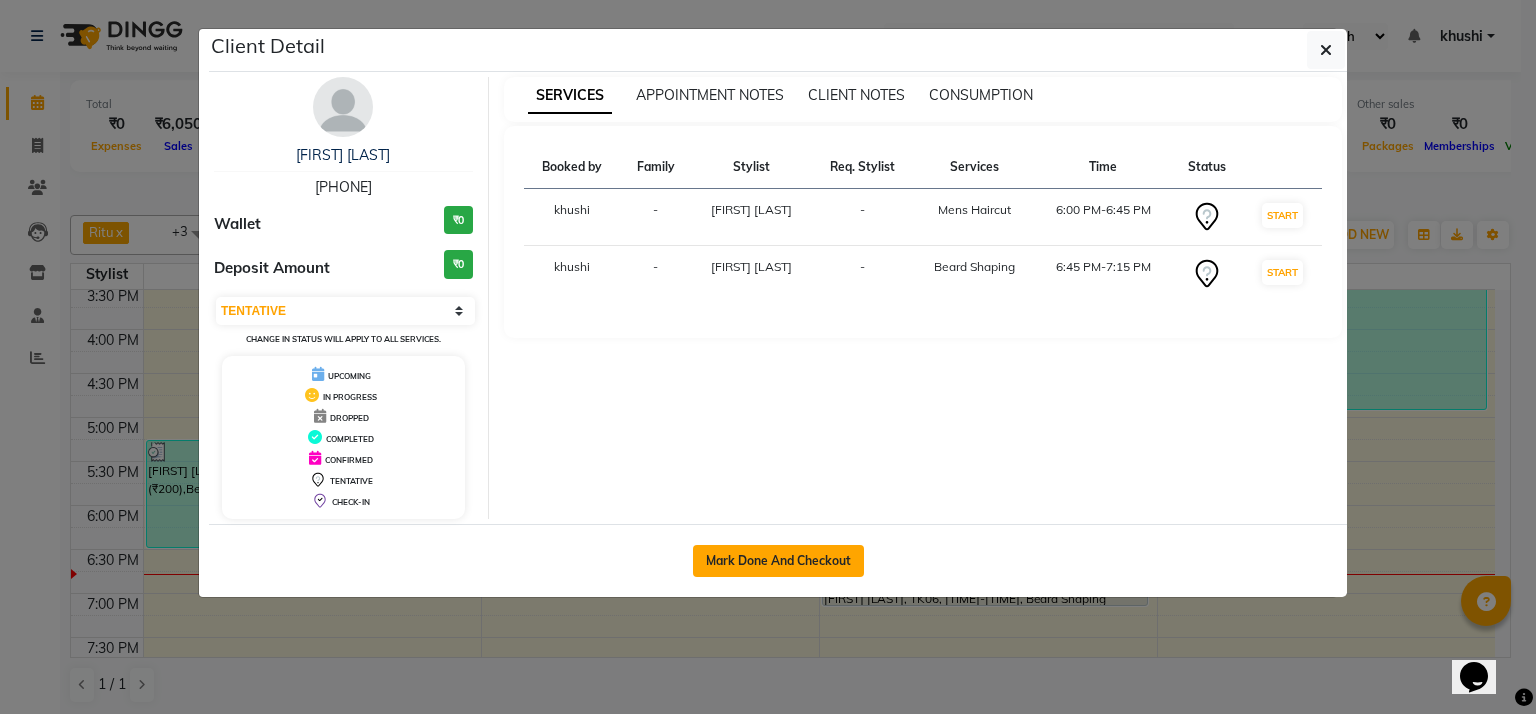 click on "Mark Done And Checkout" 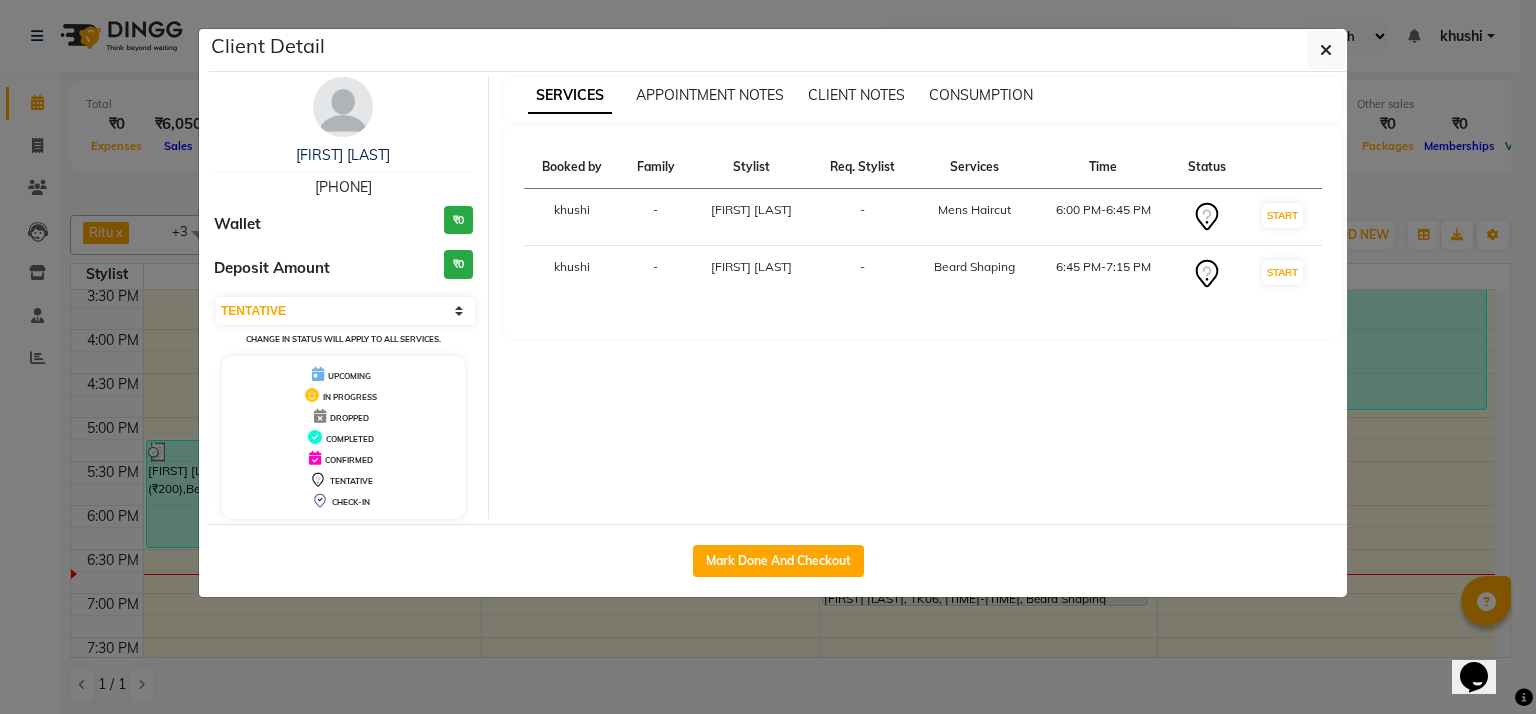 select on "service" 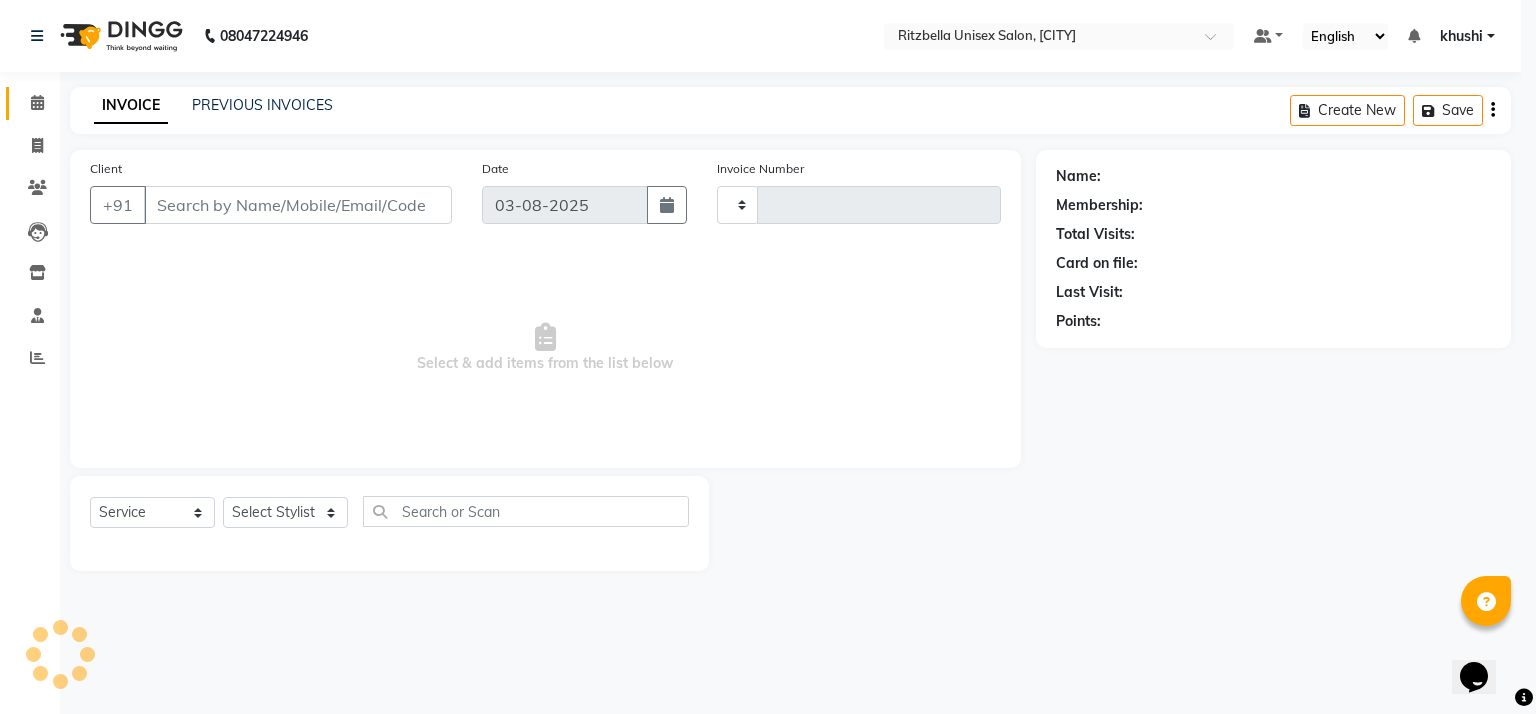 type on "0665" 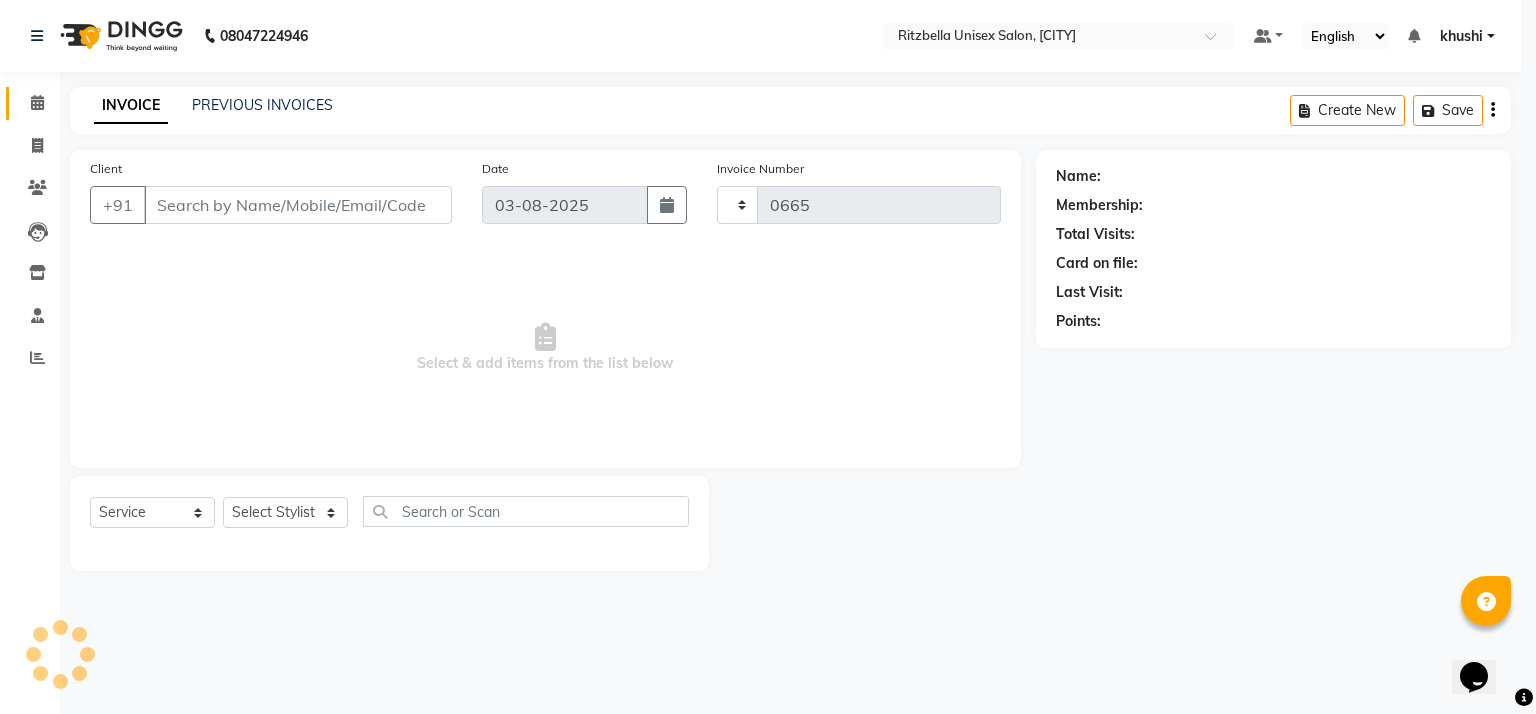select on "6870" 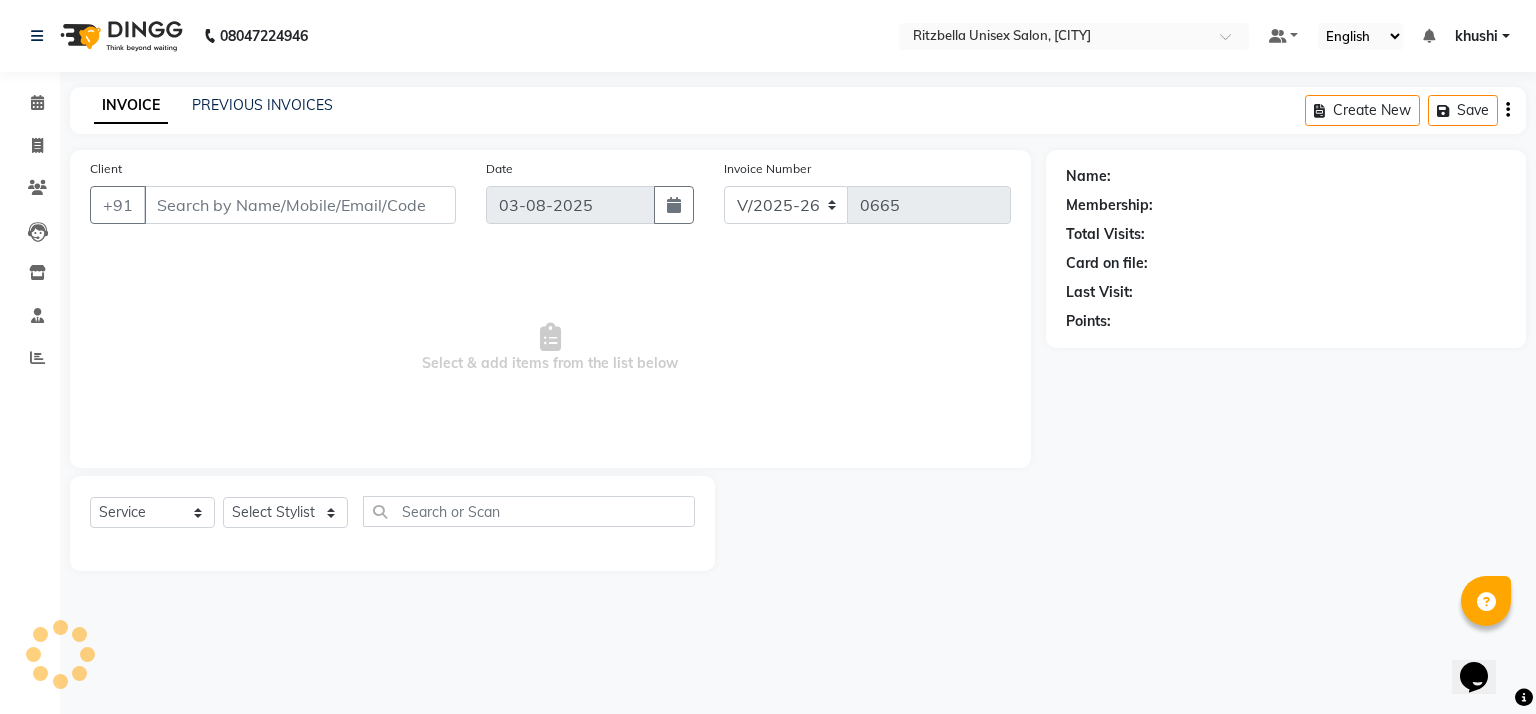 type on "[PHONE]" 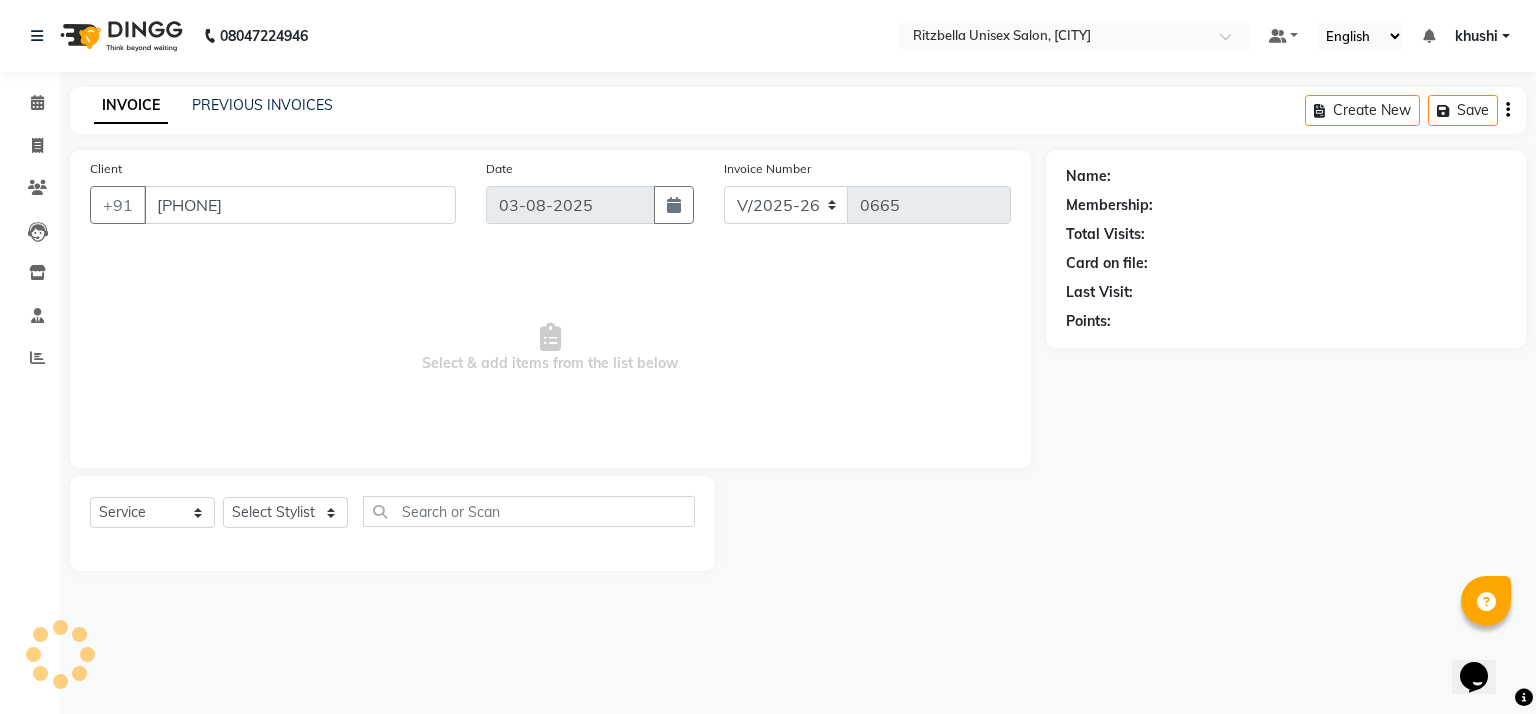 select on "[NUMBER]" 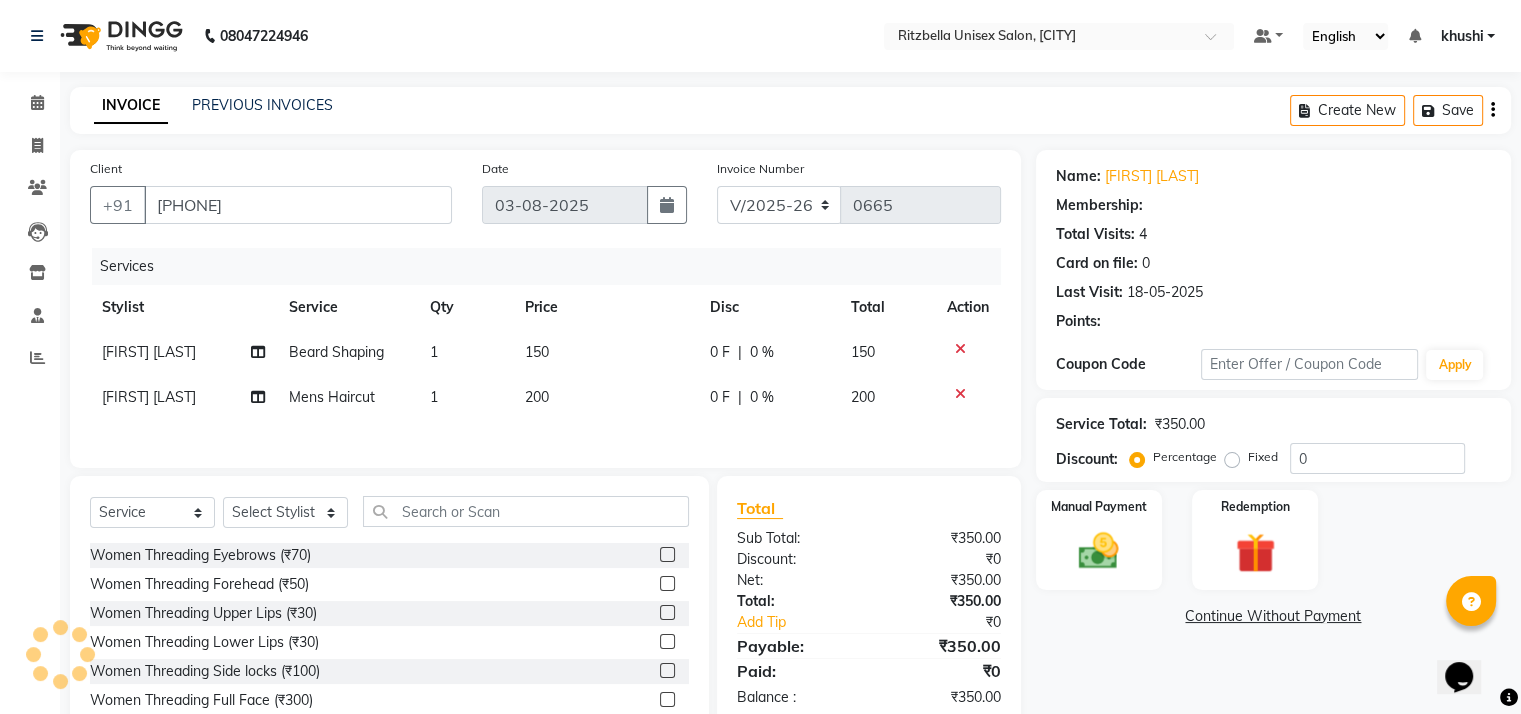 select on "1: Object" 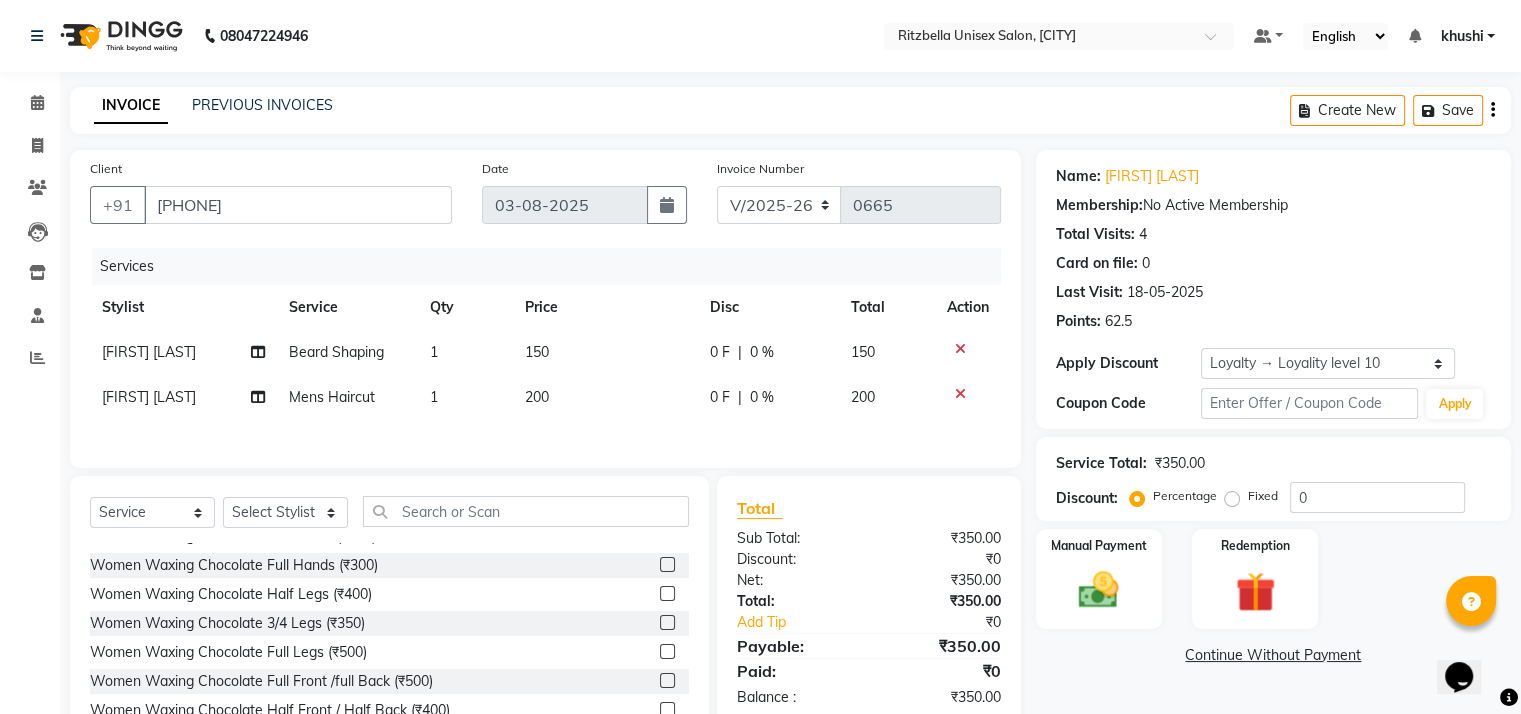 scroll, scrollTop: 398, scrollLeft: 0, axis: vertical 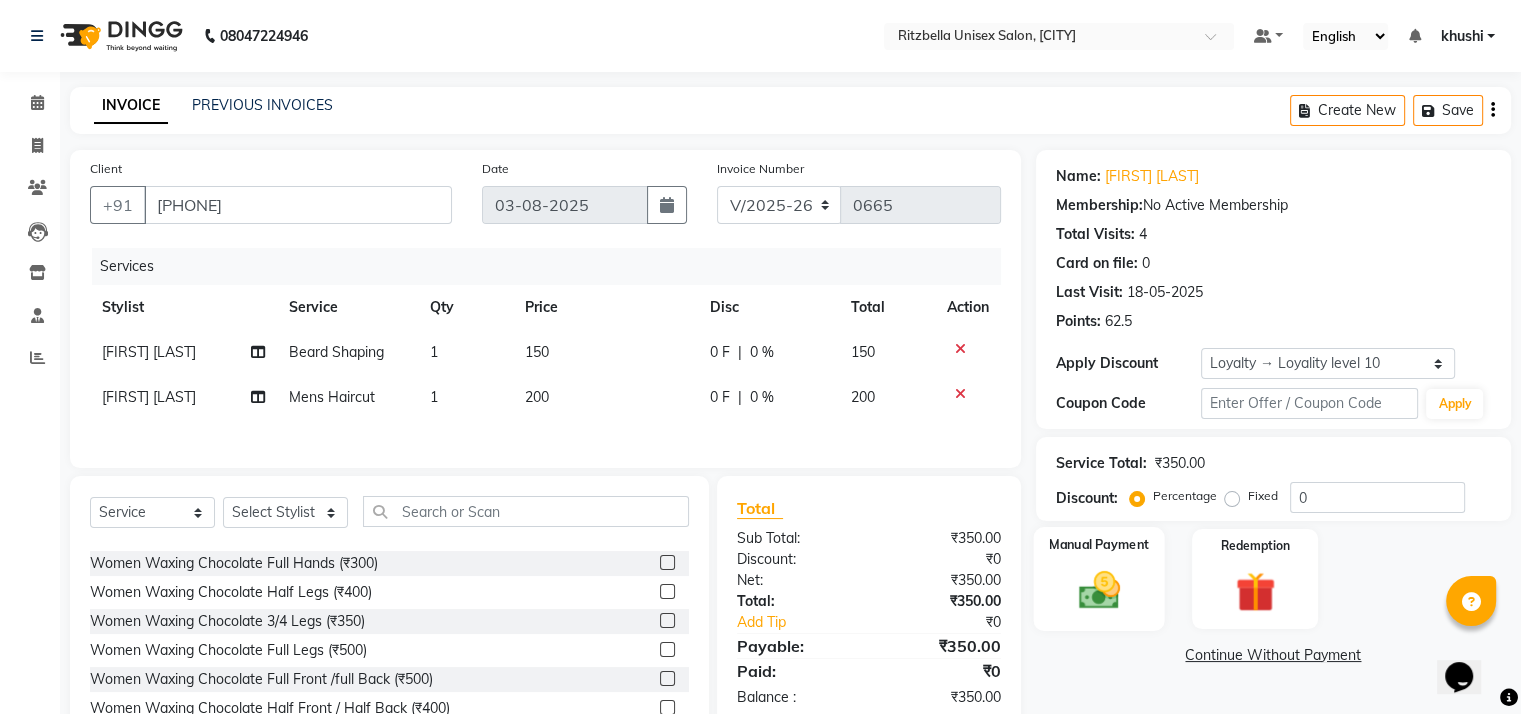 click 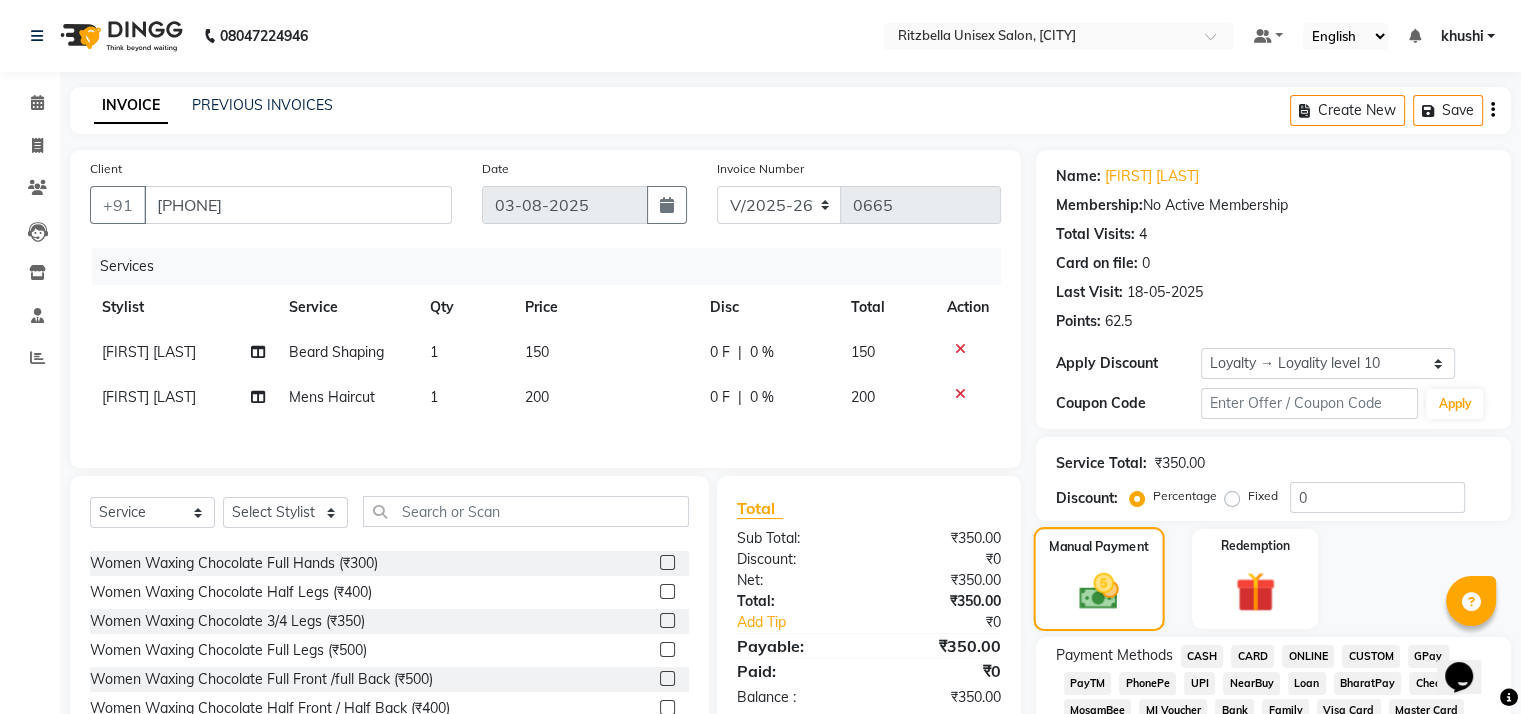 scroll, scrollTop: 488, scrollLeft: 0, axis: vertical 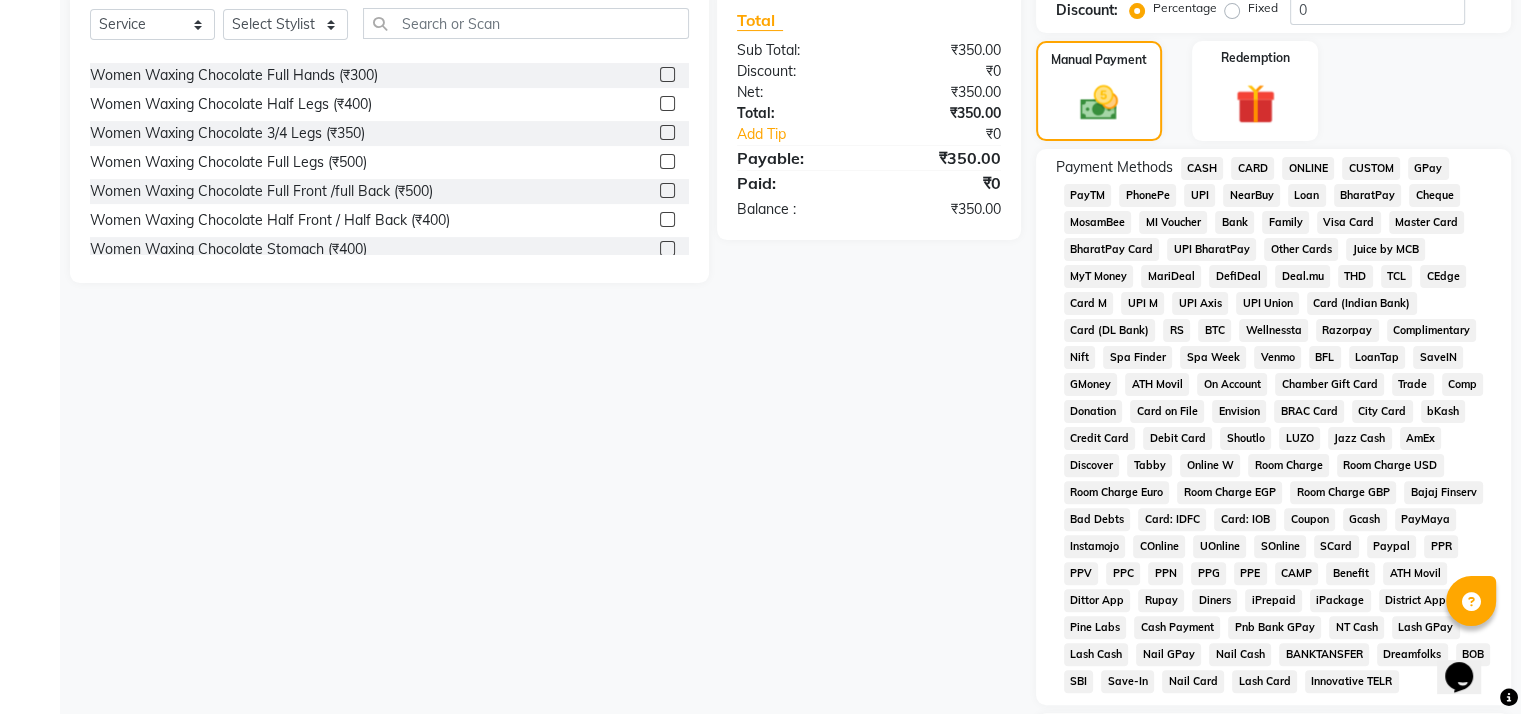 click on "GPay" 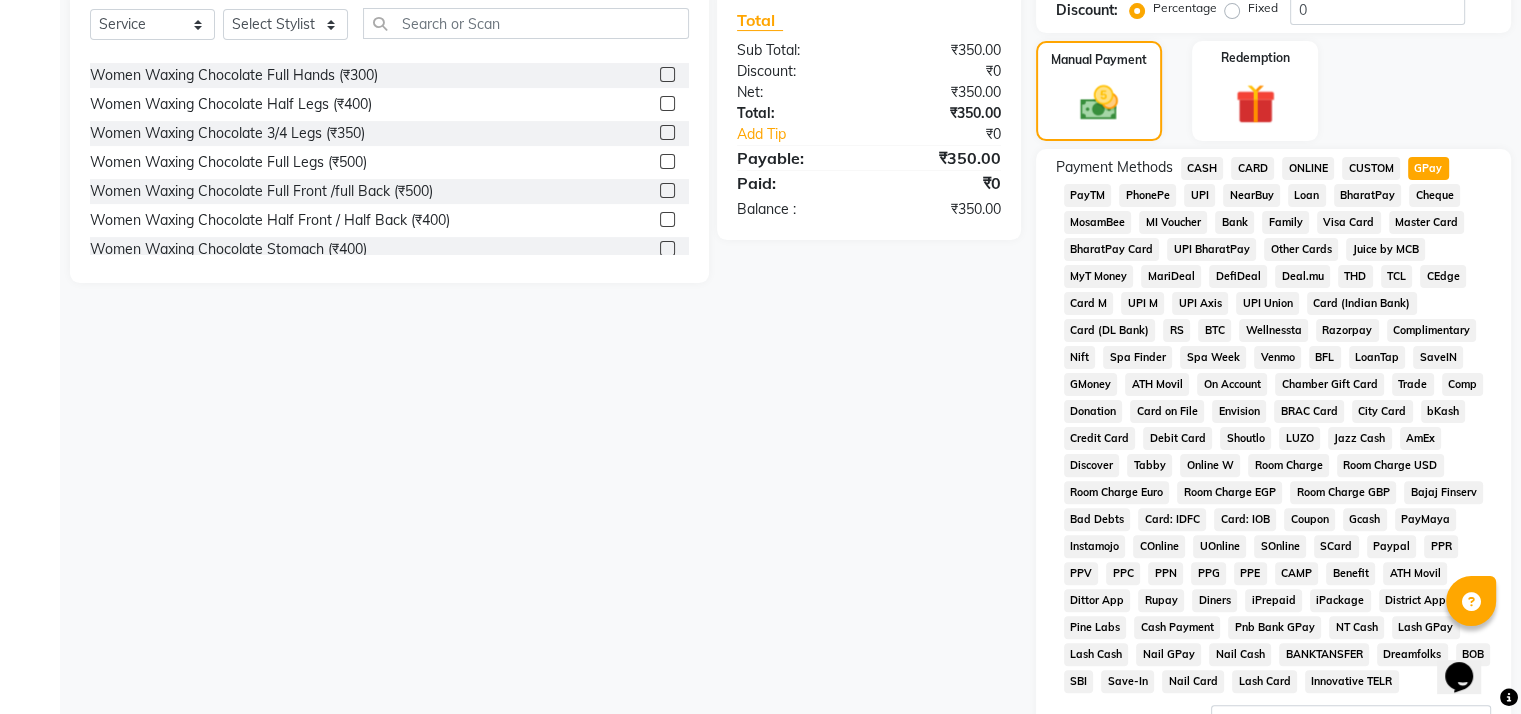 scroll, scrollTop: 748, scrollLeft: 0, axis: vertical 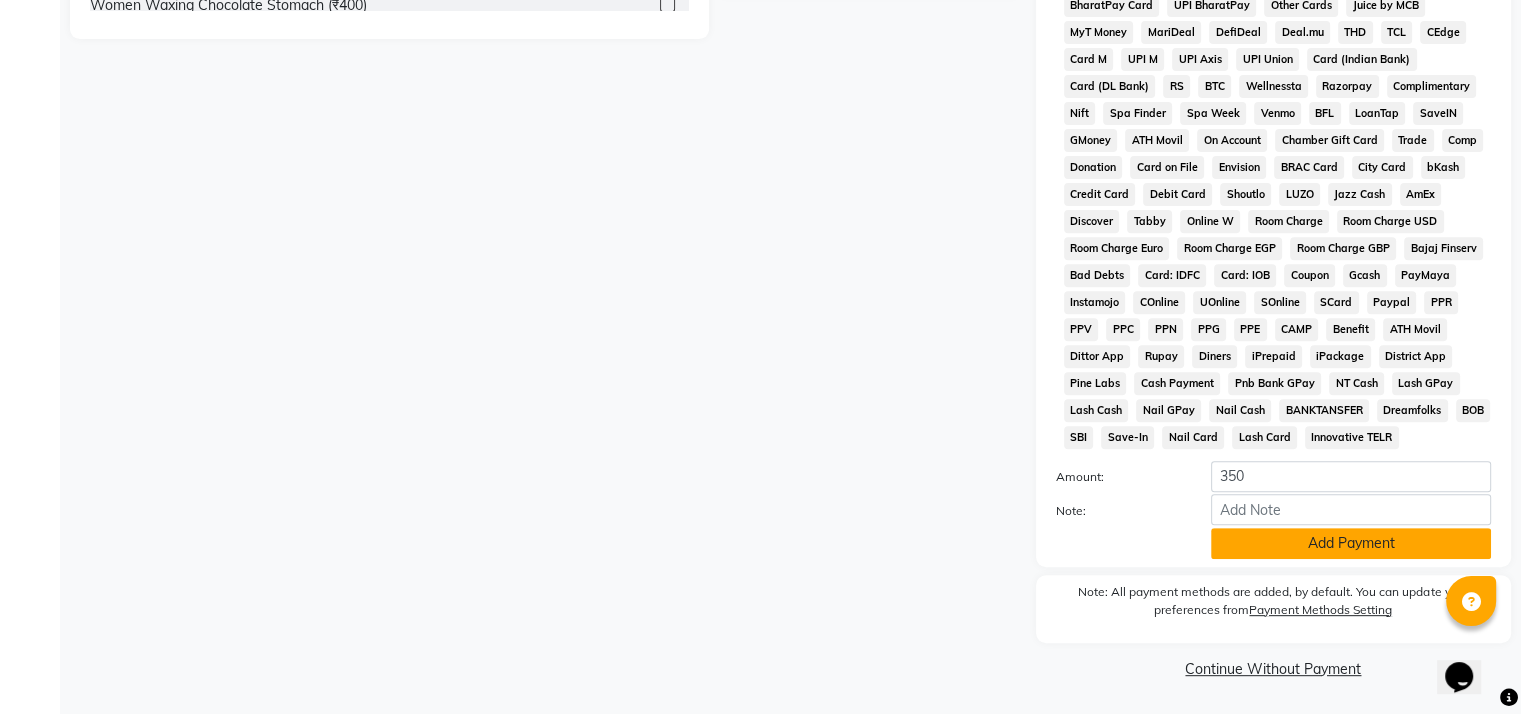 drag, startPoint x: 1356, startPoint y: 565, endPoint x: 1356, endPoint y: 540, distance: 25 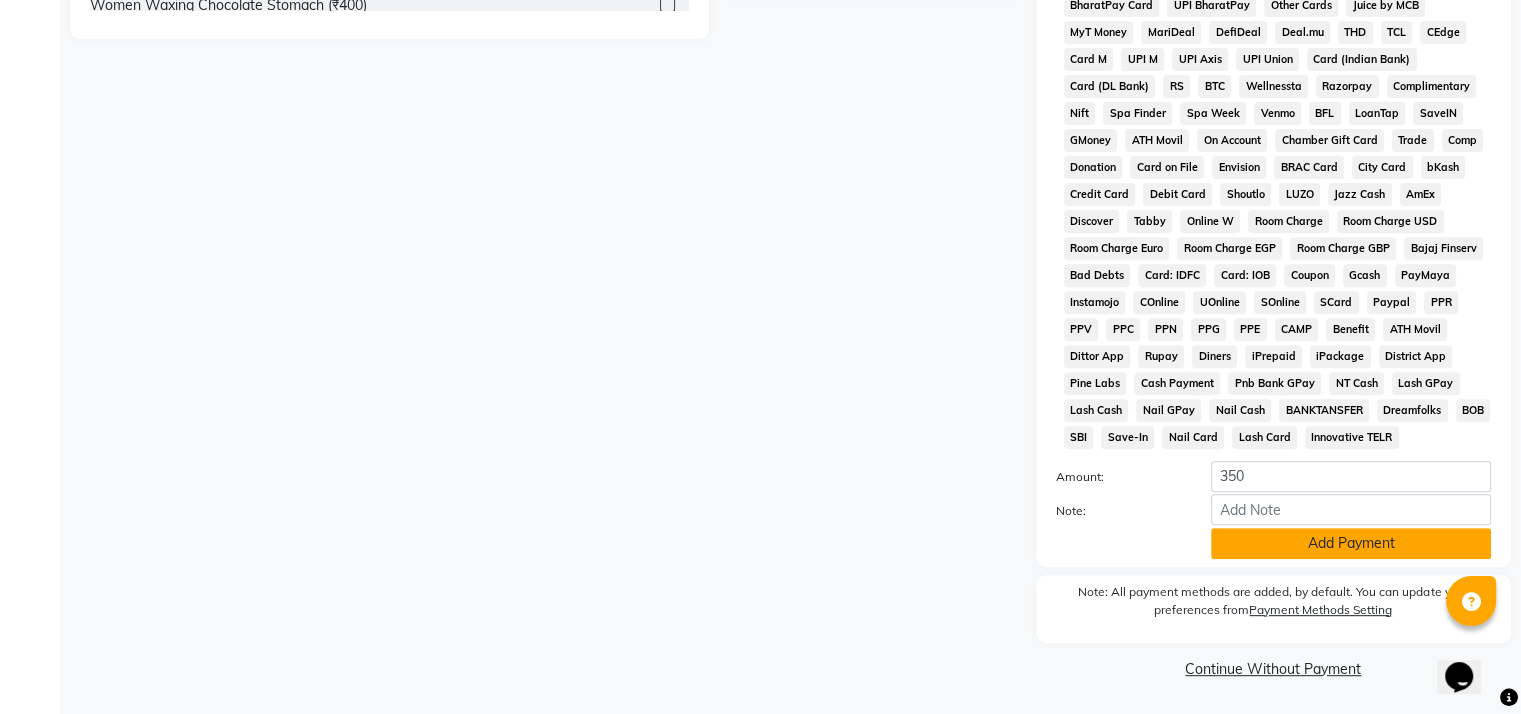 click on "Payment Methods  CASH   CARD   ONLINE   CUSTOM   GPay   PayTM   PhonePe   UPI   NearBuy   Loan   BharatPay   Cheque   MosamBee   MI Voucher   Bank   Family   Visa Card   Master Card   BharatPay Card   UPI BharatPay   Other Cards   Juice by MCB   MyT Money   MariDeal   DefiDeal   Deal.mu   THD   TCL   CEdge   Card M   UPI M   UPI Axis   UPI Union   Card (Indian Bank)   Card (DL Bank)   RS   BTC   Wellnessta   Razorpay   Complimentary   Nift   Spa Finder   Spa Week   Venmo   BFL   LoanTap   SaveIN   GMoney   ATH Movil   On Account   Chamber Gift Card   Trade   Comp   Donation   Card on File   Envision   BRAC Card   City Card   bKash   Credit Card   Debit Card   Shoutlo   LUZO   Jazz Cash   AmEx   Discover   Tabby   Online W   Room Charge   Room Charge USD   Room Charge Euro   Room Charge EGP   Room Charge GBP   Bajaj Finserv   Bad Debts   Card: IDFC   Card: IOB   Coupon   Gcash   PayMaya   Instamojo   COnline   UOnline   SOnline   SCard   Paypal   PPR   PPV   PPC   PPN   PPG   PPE   CAMP   Benefit   ATH Movil" 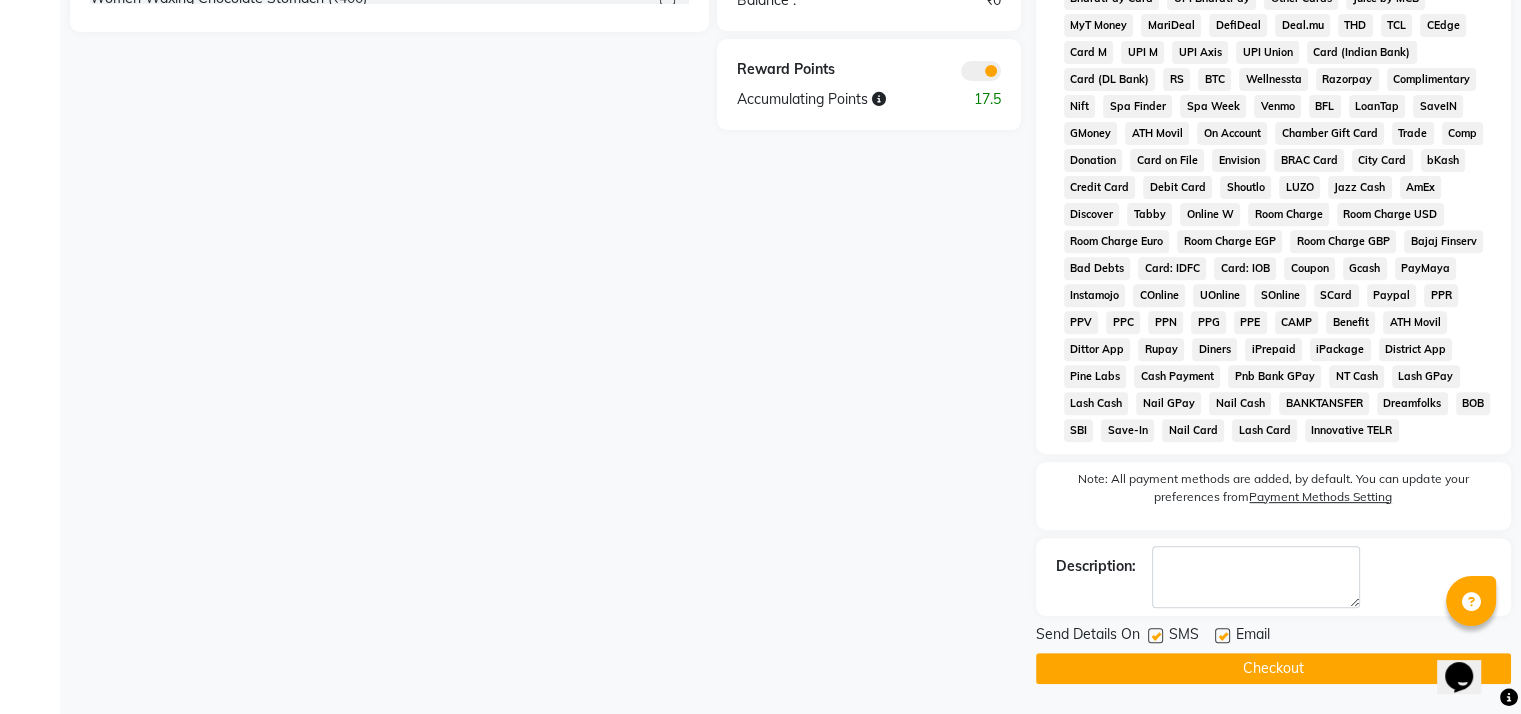 scroll, scrollTop: 753, scrollLeft: 0, axis: vertical 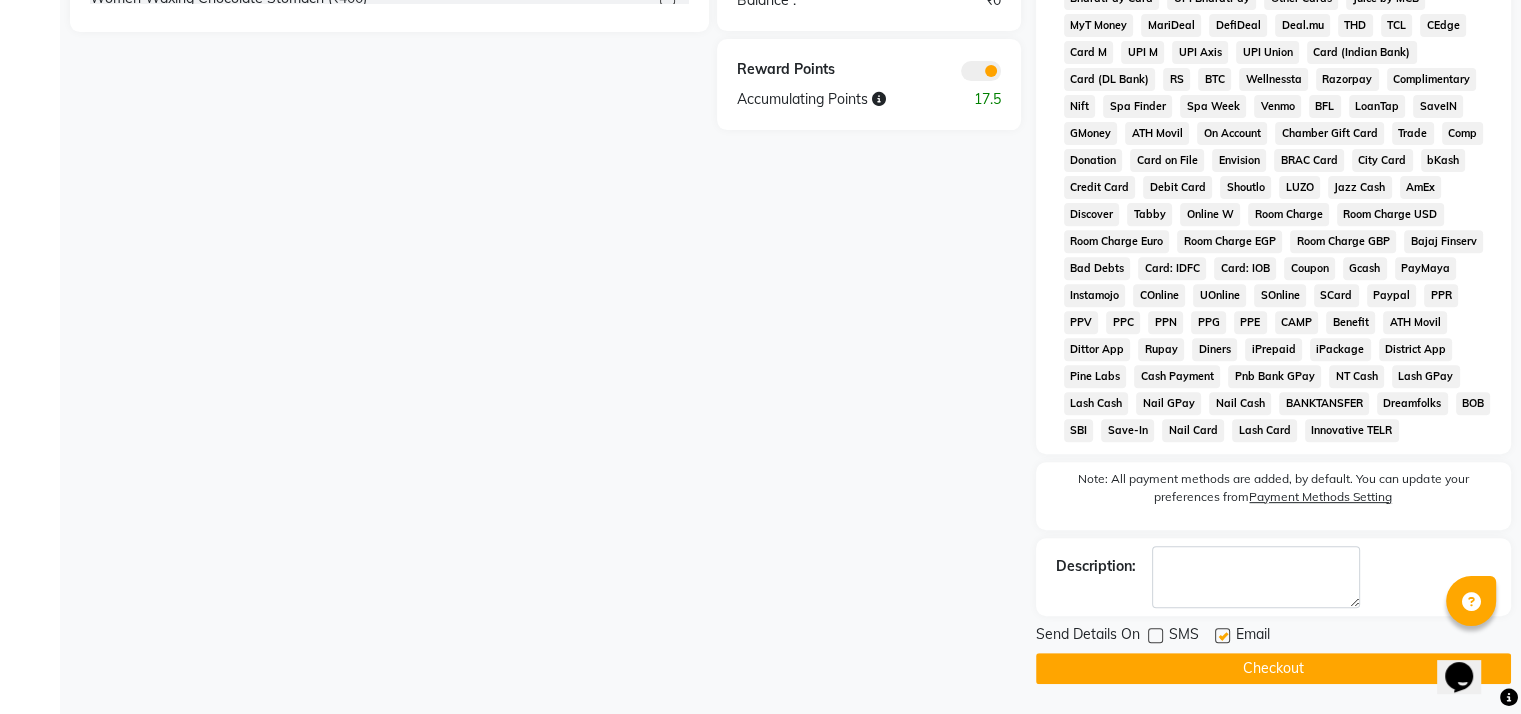 click 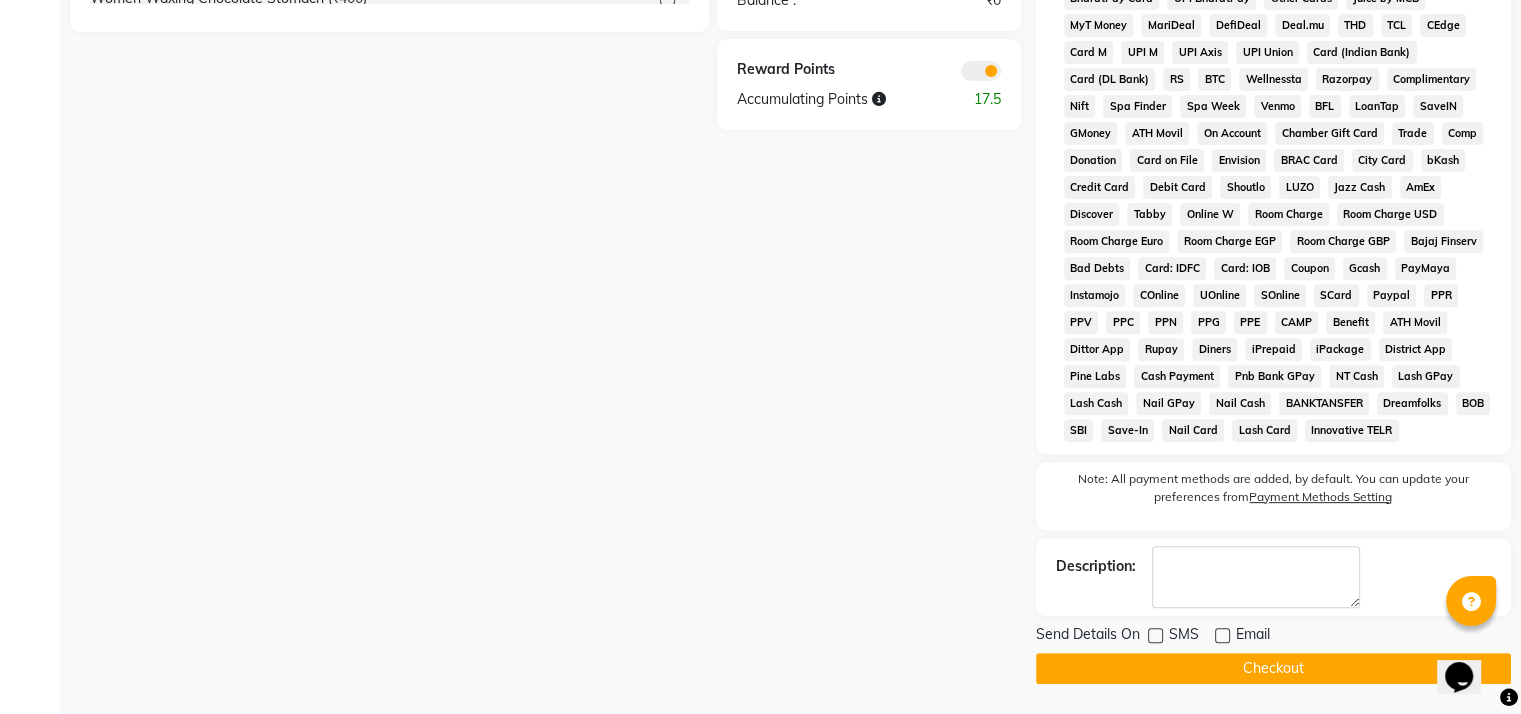click on "Checkout" 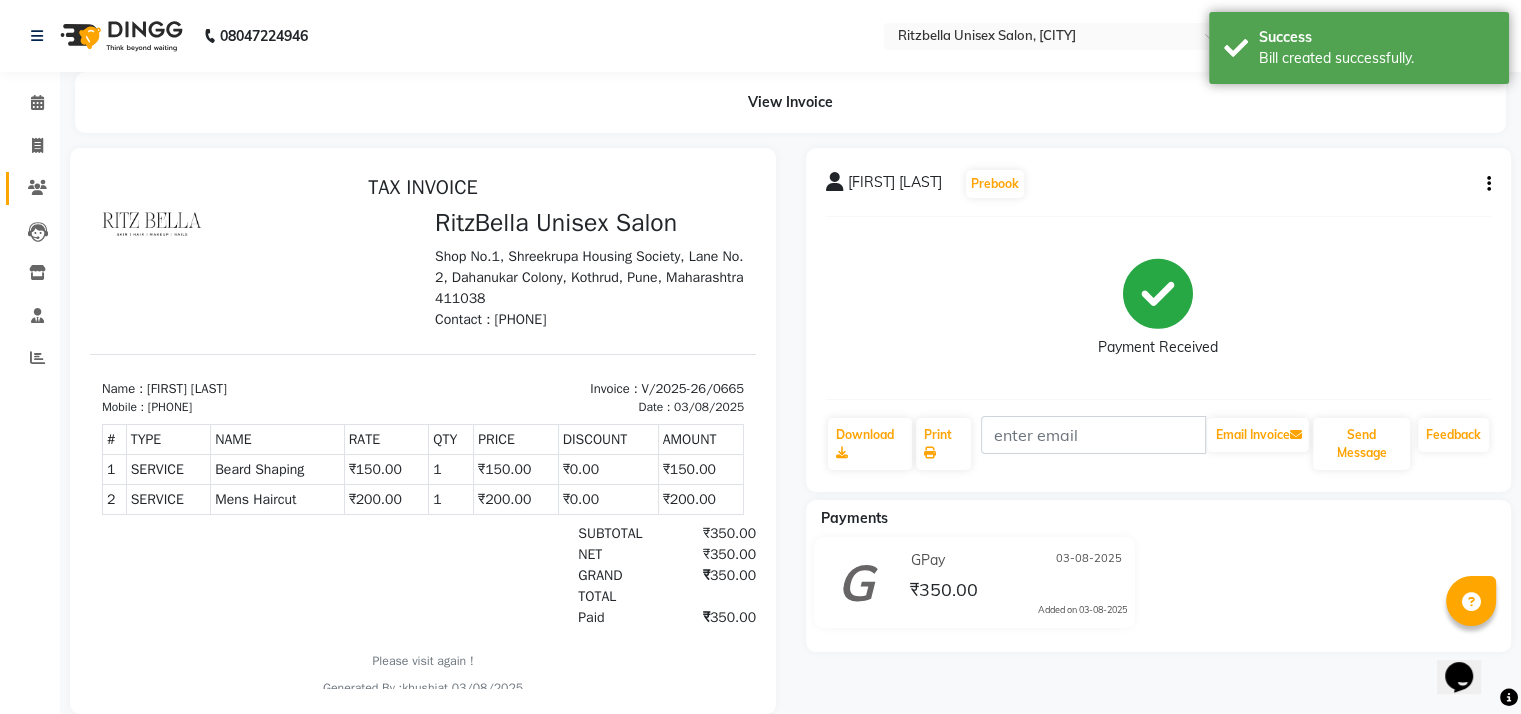 scroll, scrollTop: 0, scrollLeft: 0, axis: both 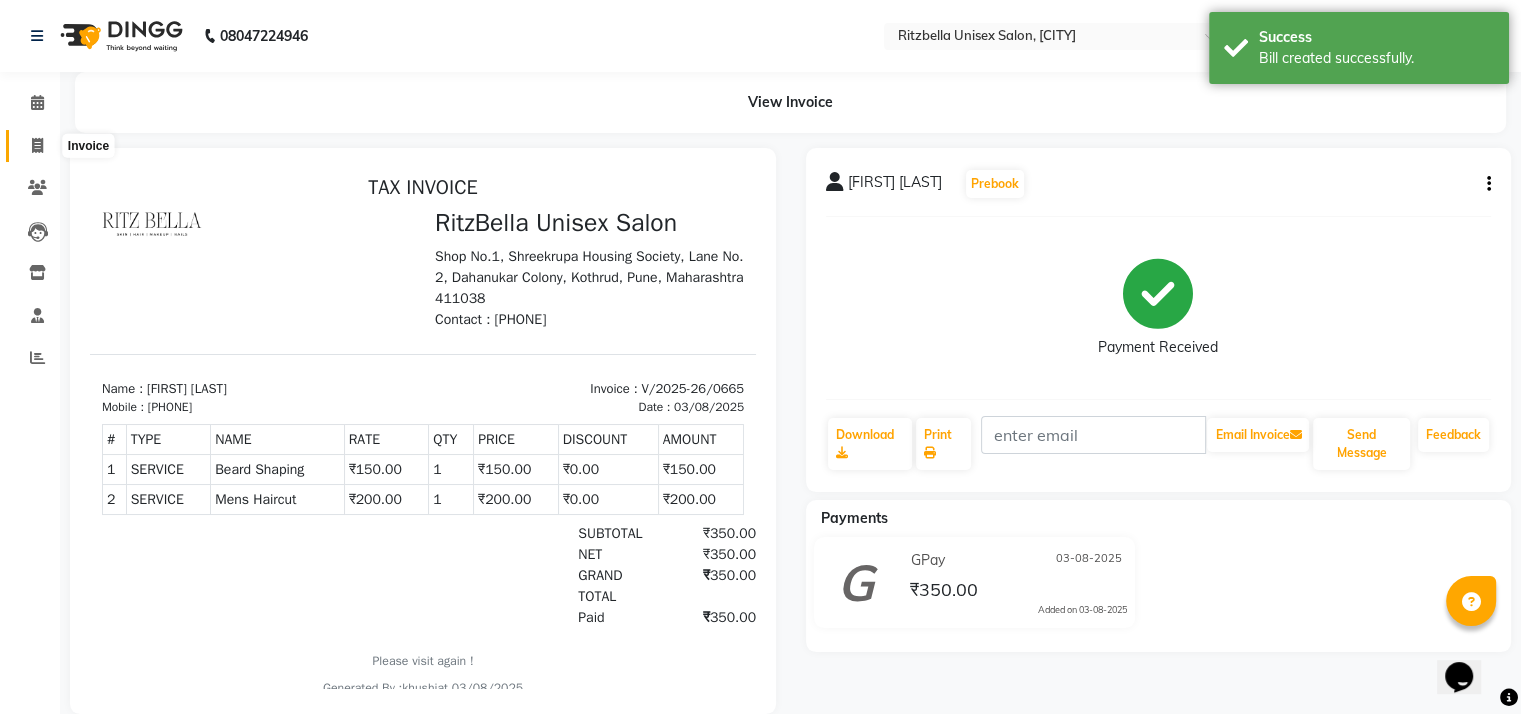 click 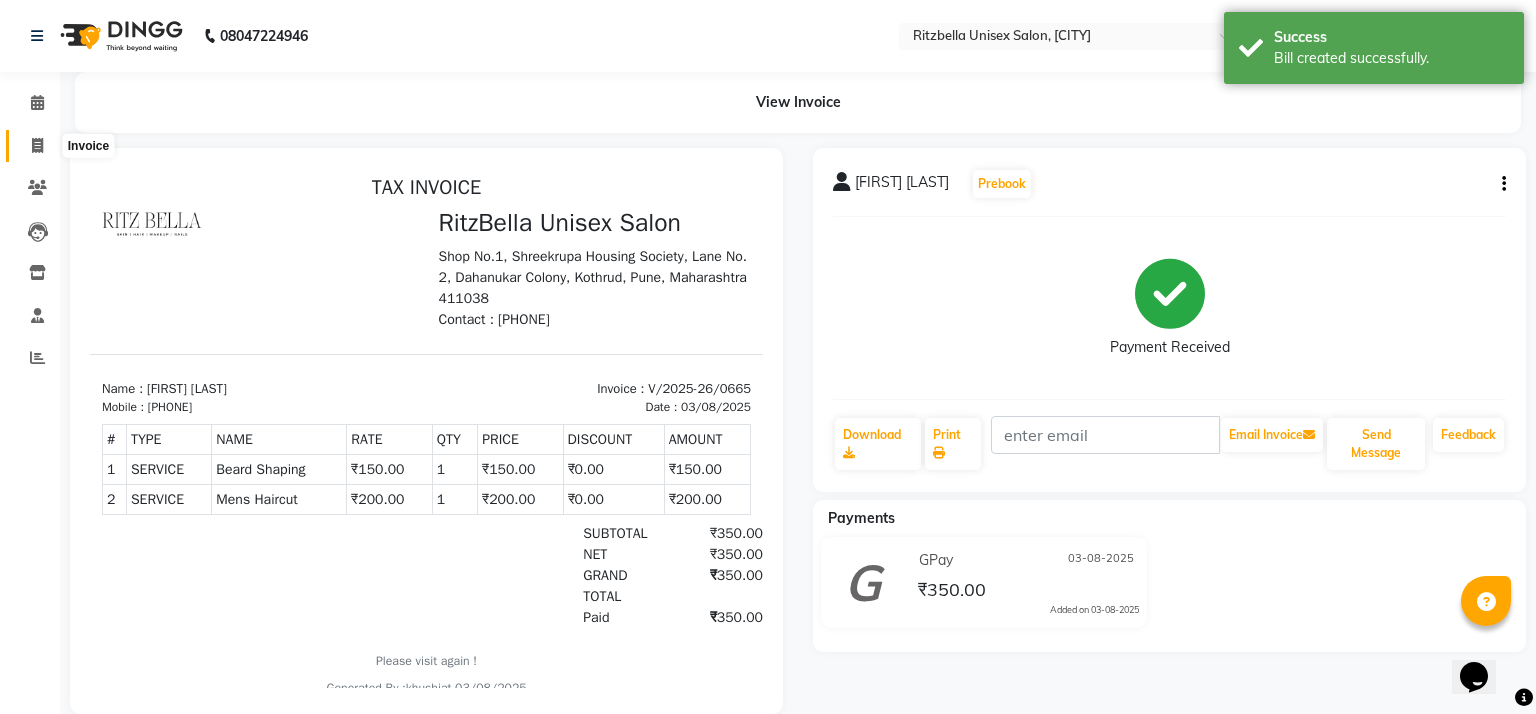 select on "6870" 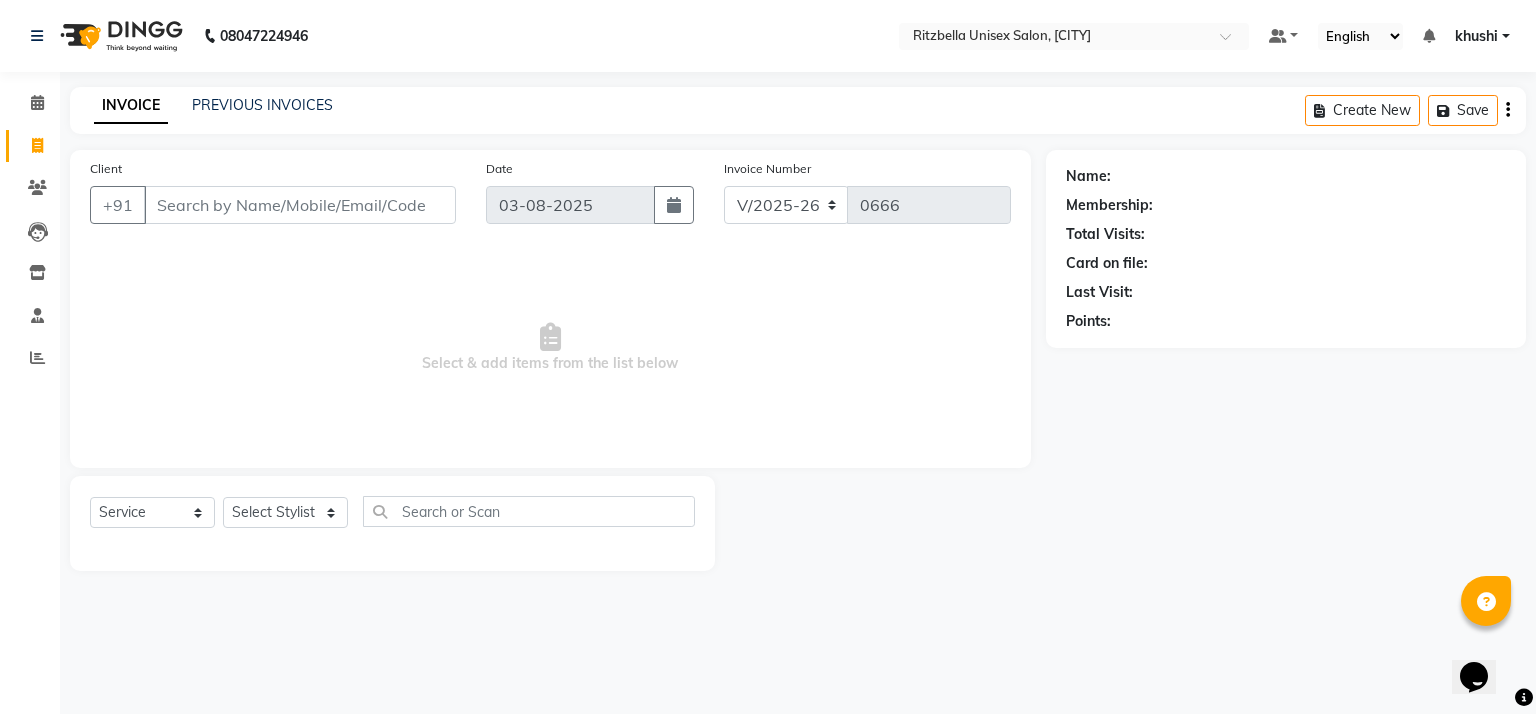 click on "INVOICE PREVIOUS INVOICES Create New   Save" 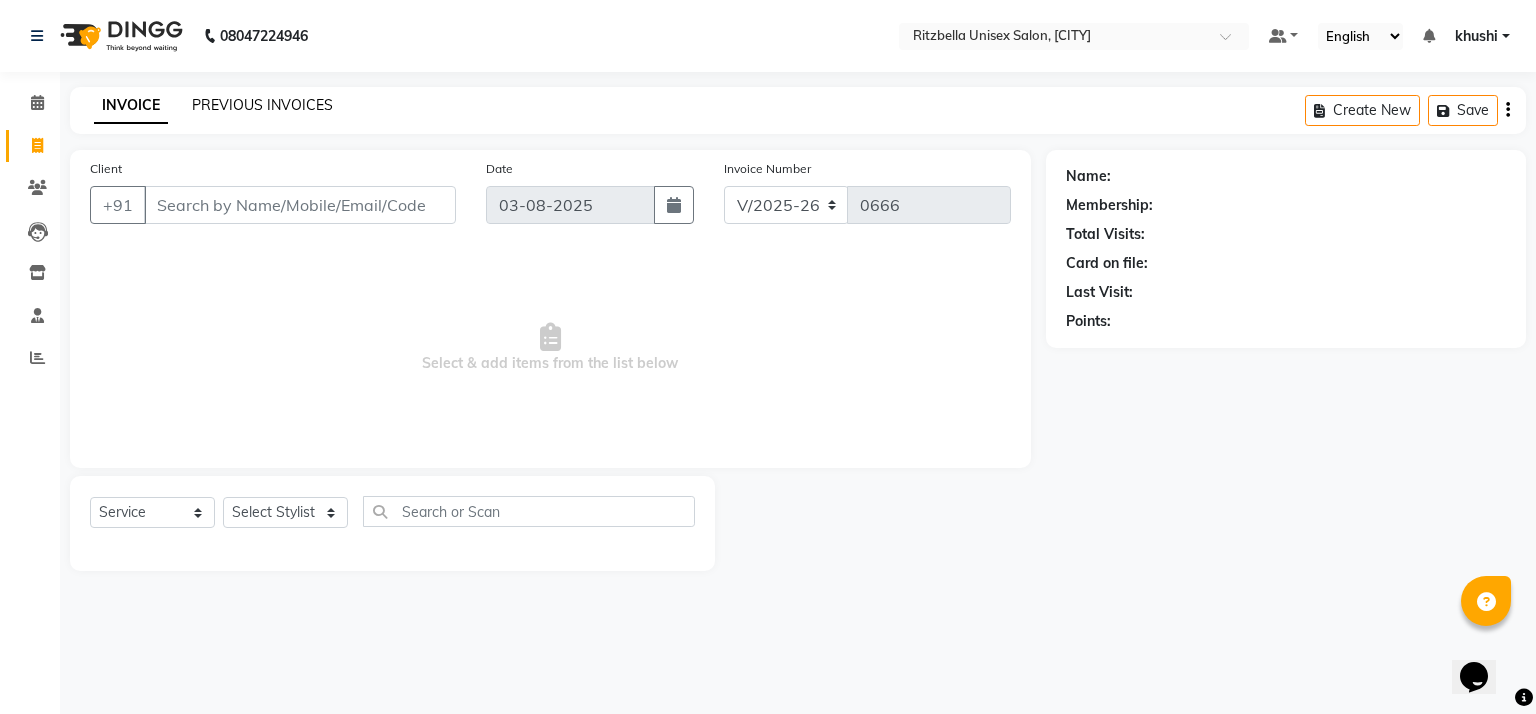 click on "PREVIOUS INVOICES" 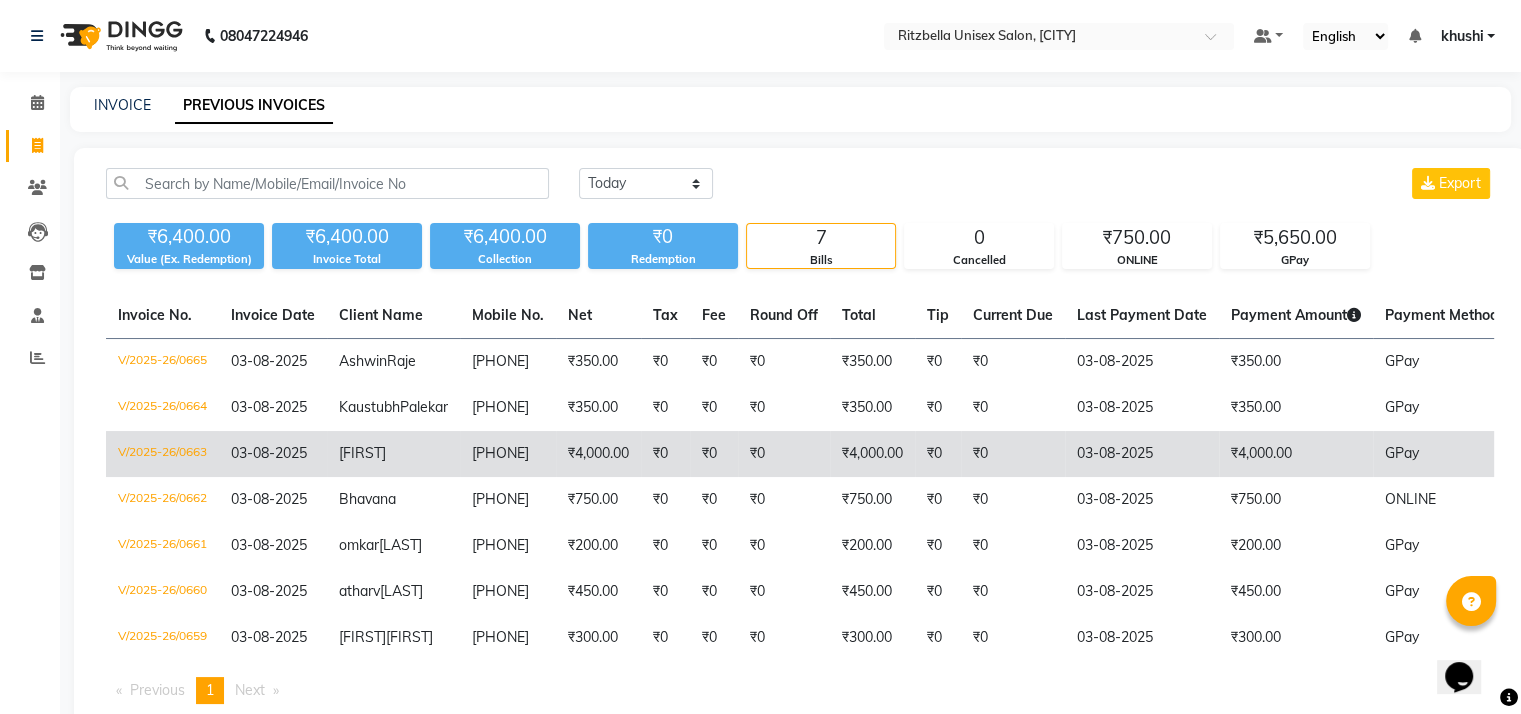 click on "₹4,000.00" 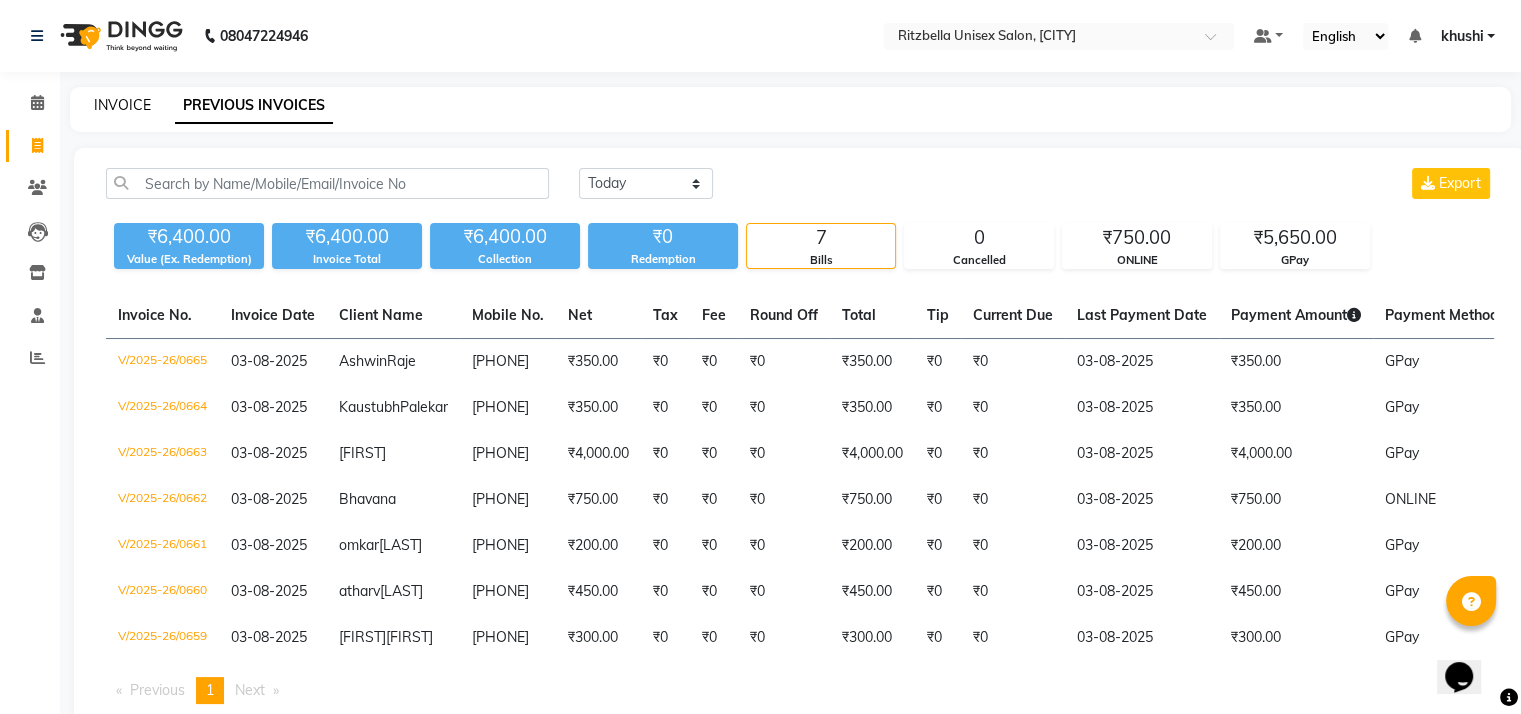 click on "INVOICE" 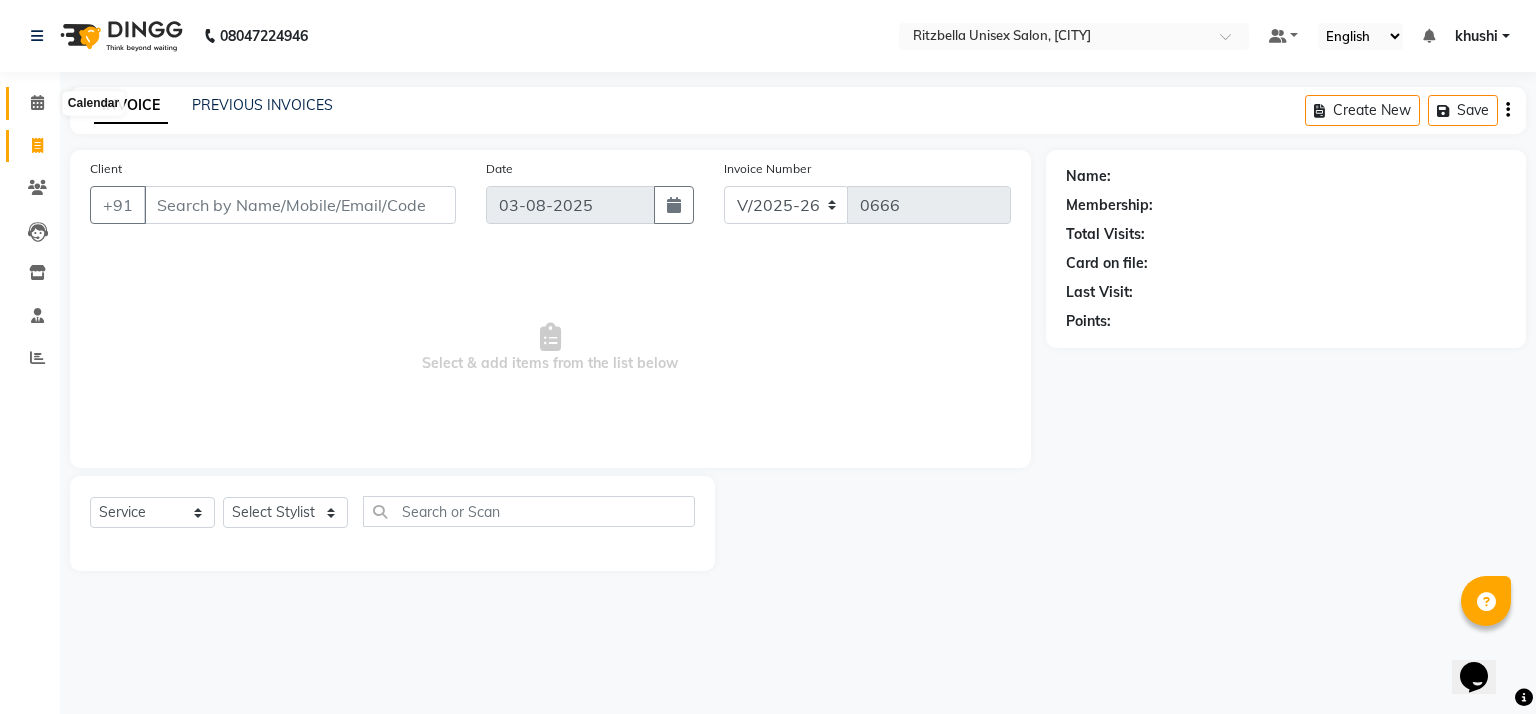 click 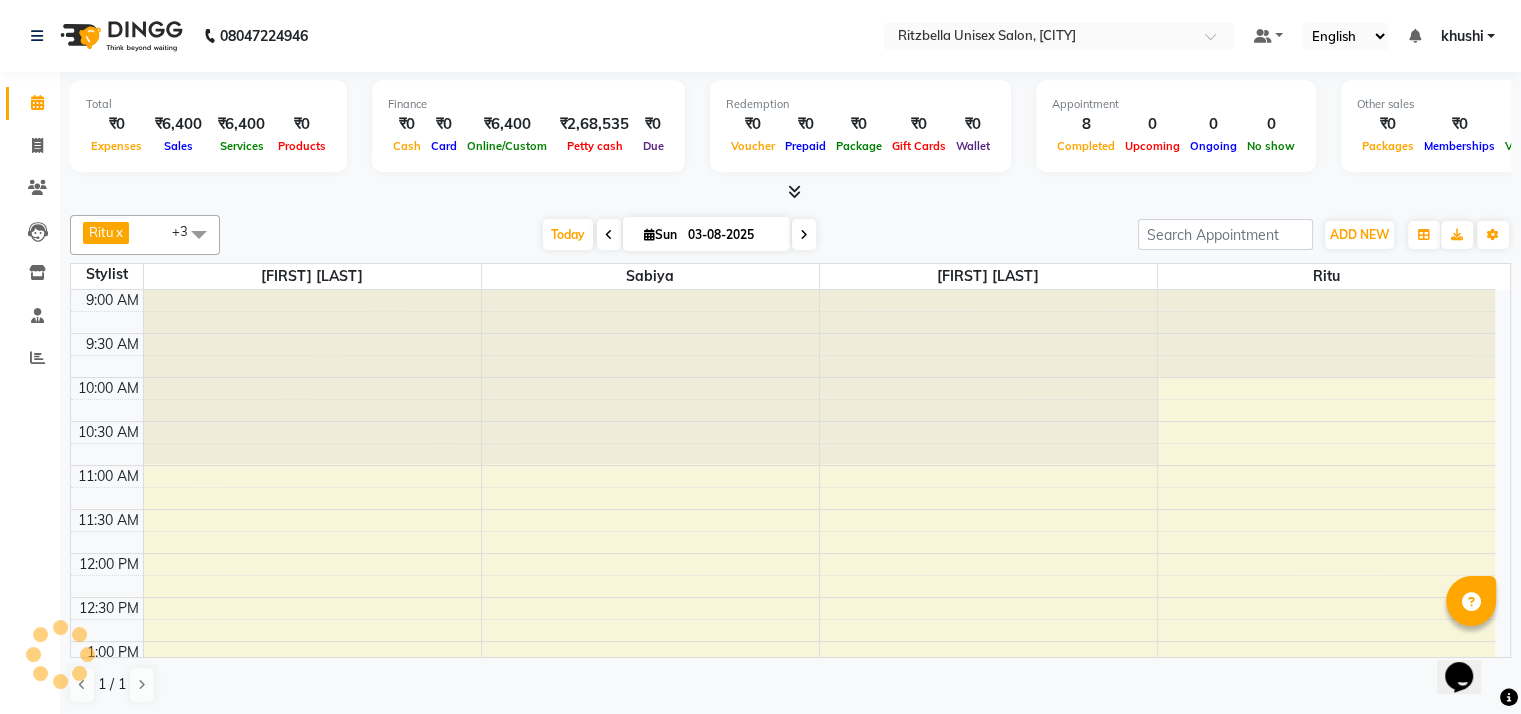 scroll, scrollTop: 0, scrollLeft: 0, axis: both 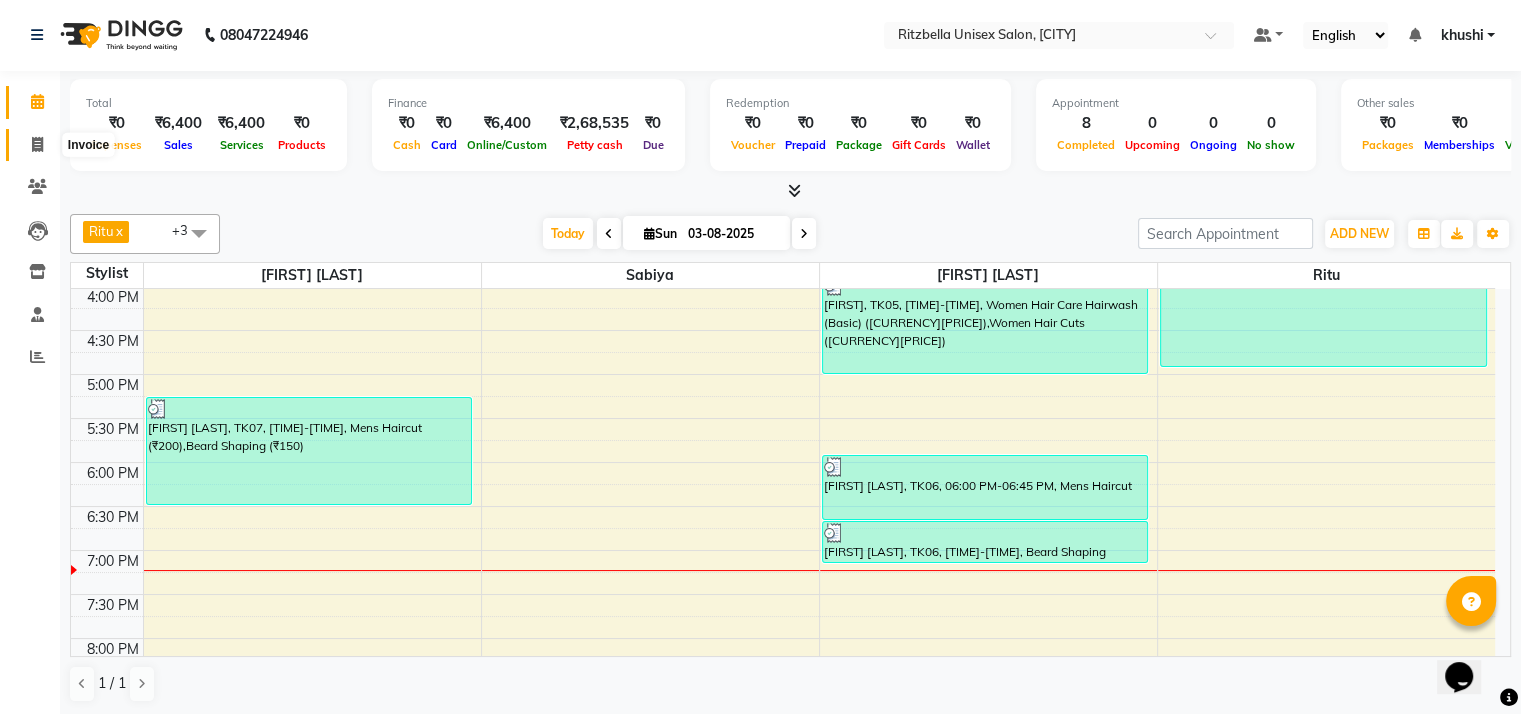 click 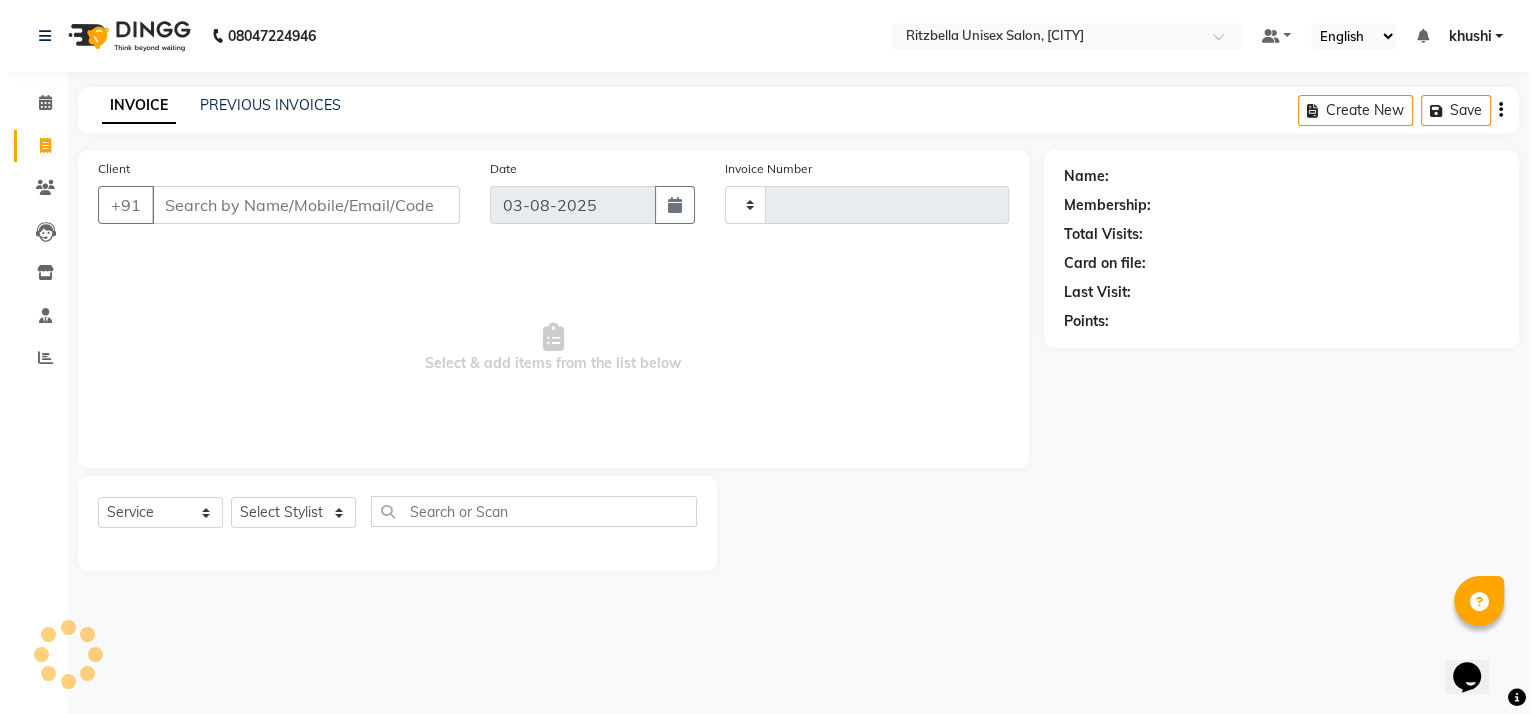 scroll, scrollTop: 0, scrollLeft: 0, axis: both 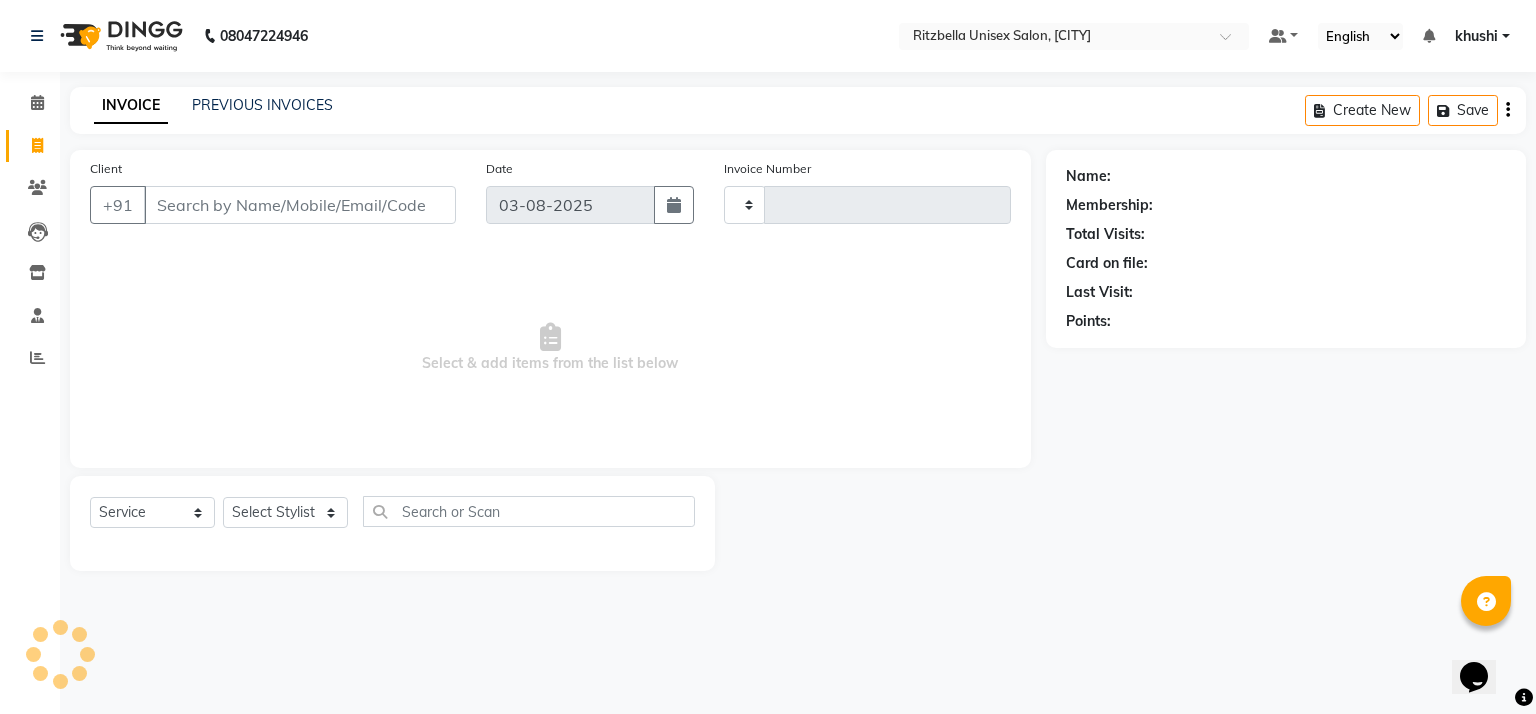 type on "0666" 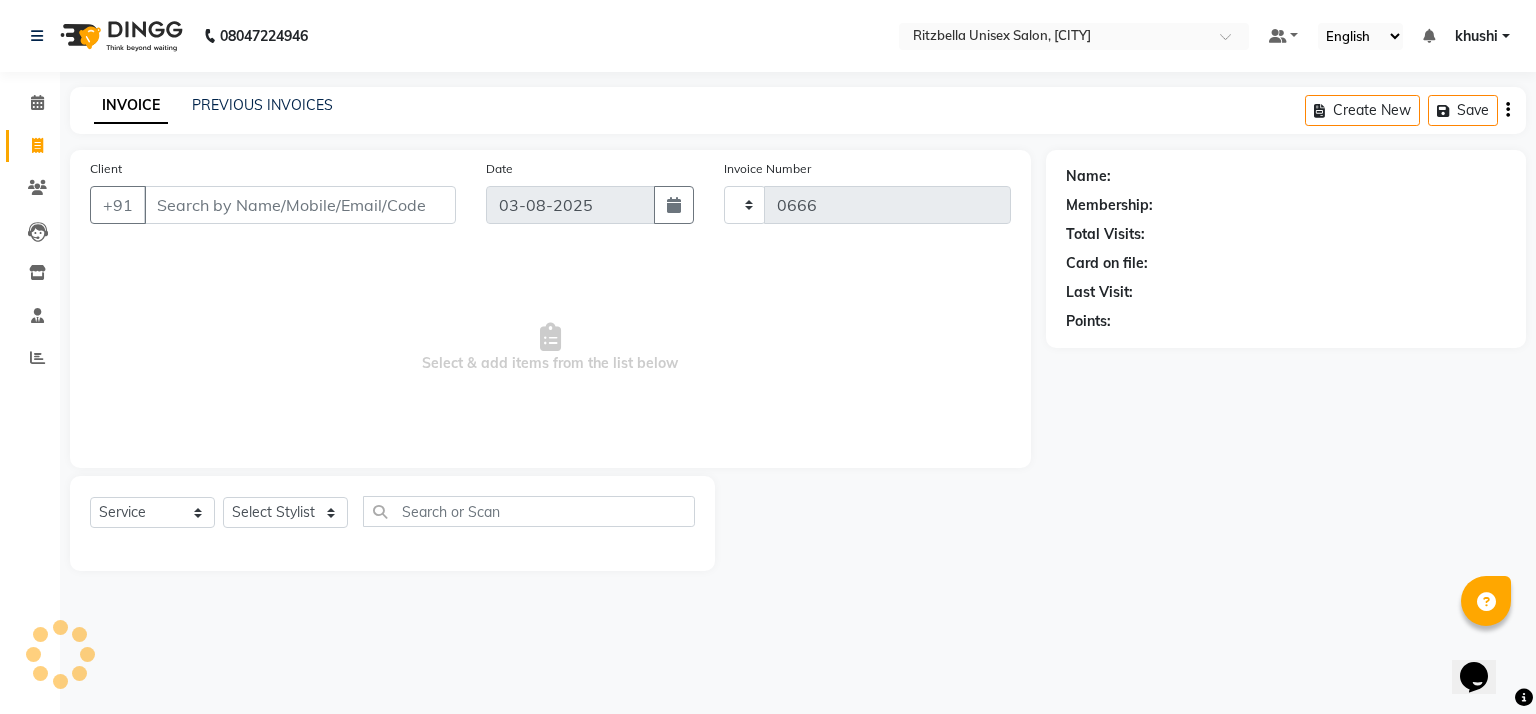 select on "6870" 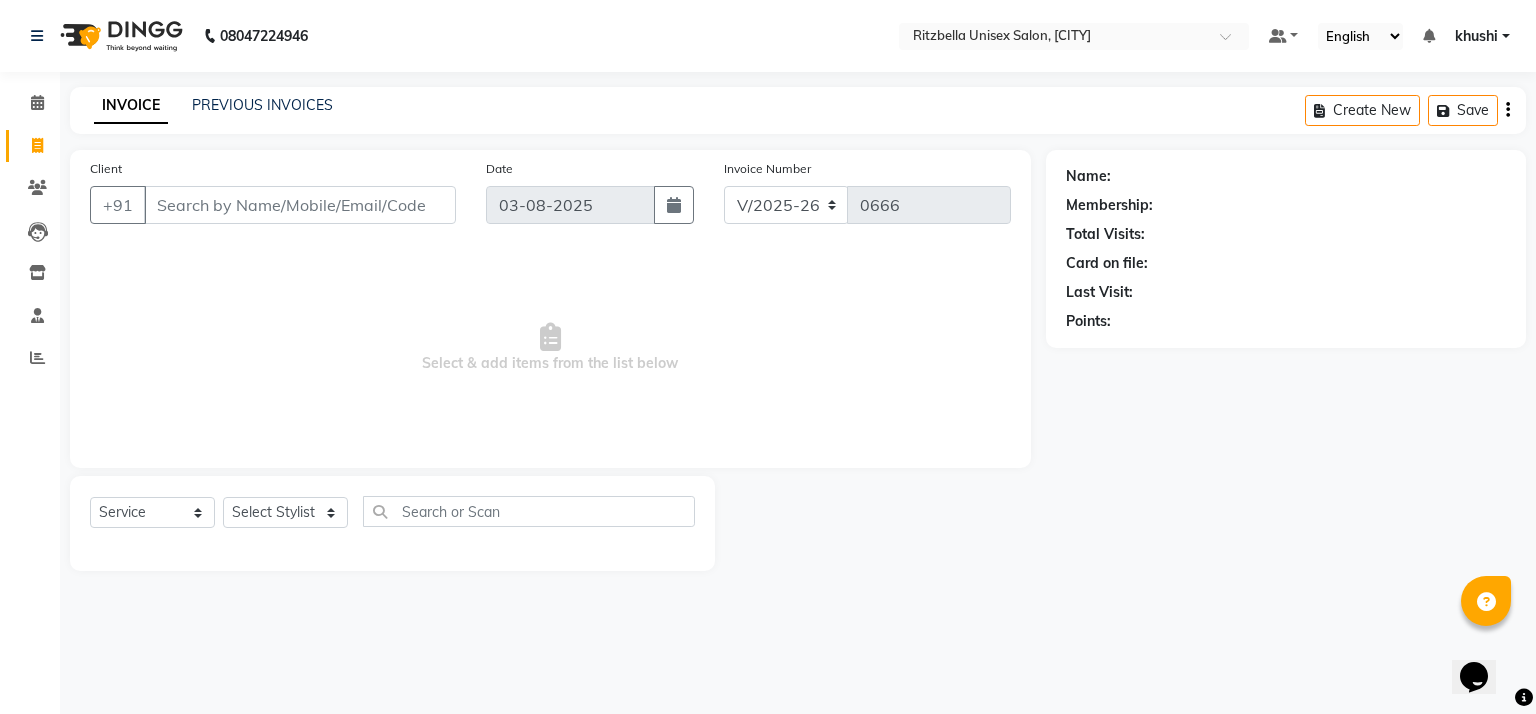 click on "INVOICE PREVIOUS INVOICES Create New   Save" 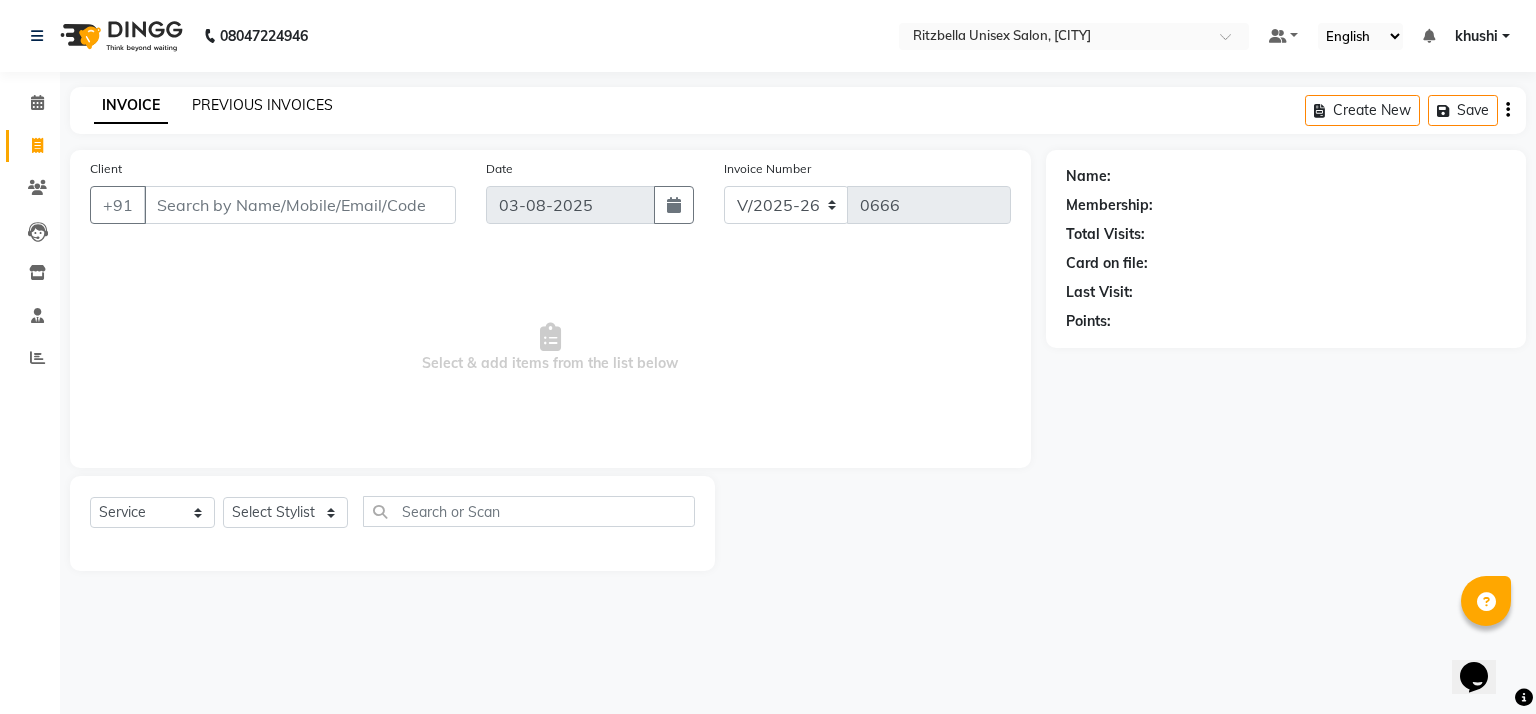 click on "PREVIOUS INVOICES" 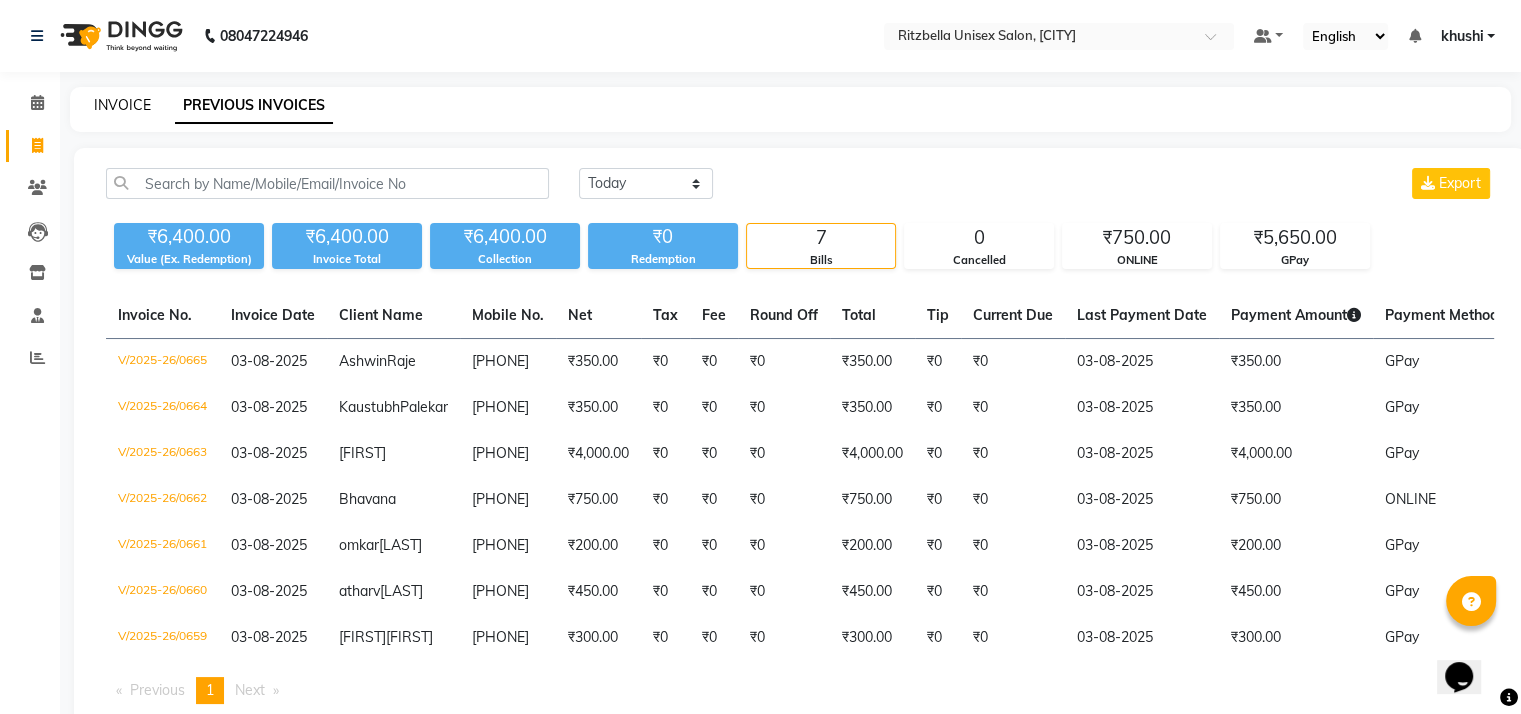 click on "INVOICE" 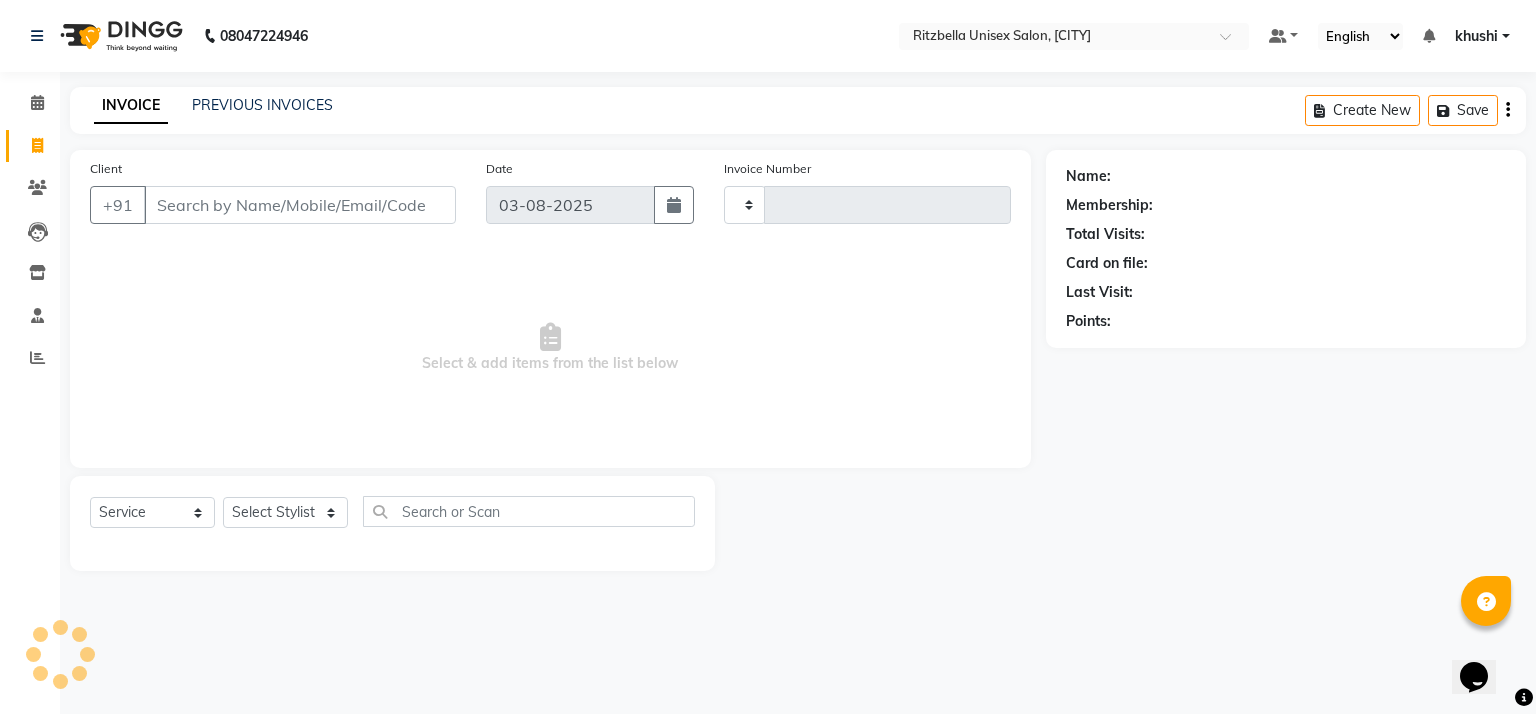 type on "0666" 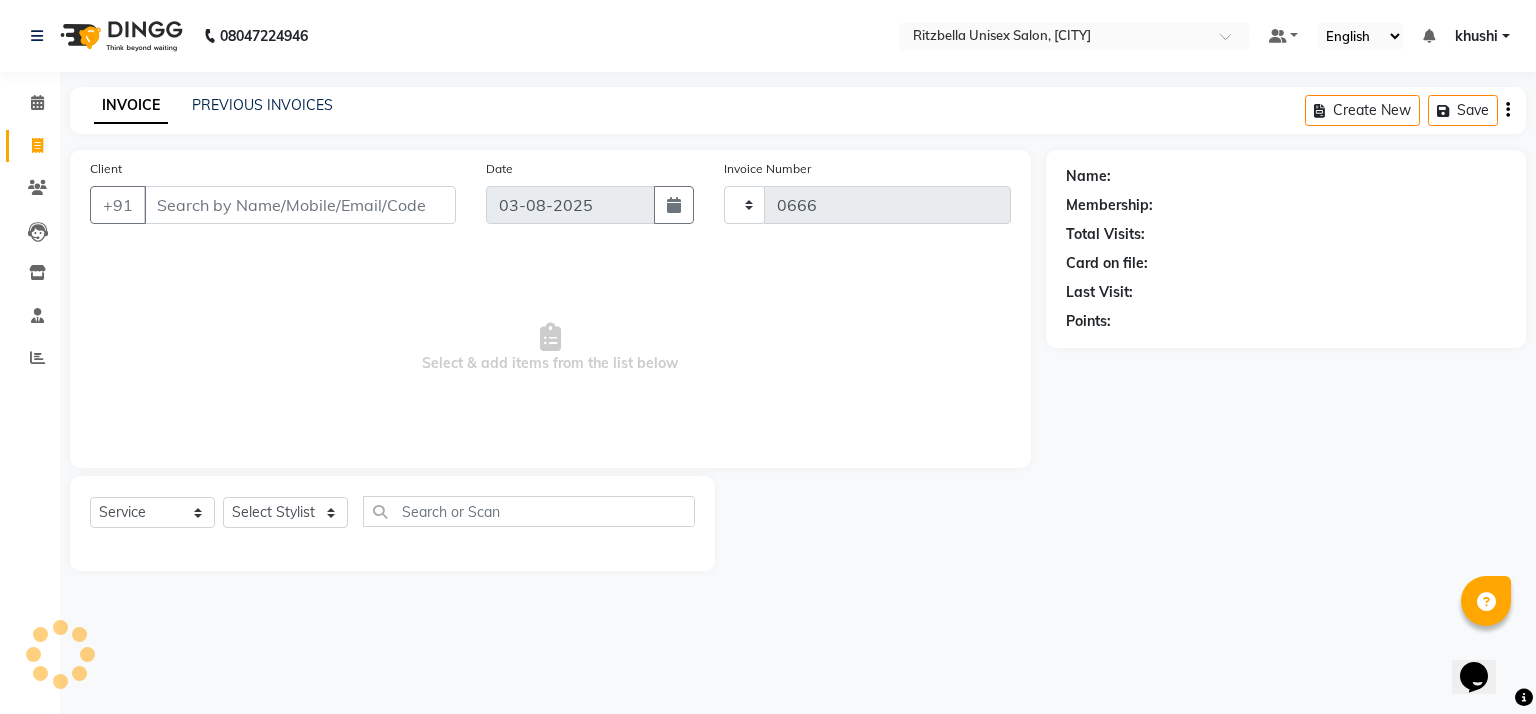 select on "6870" 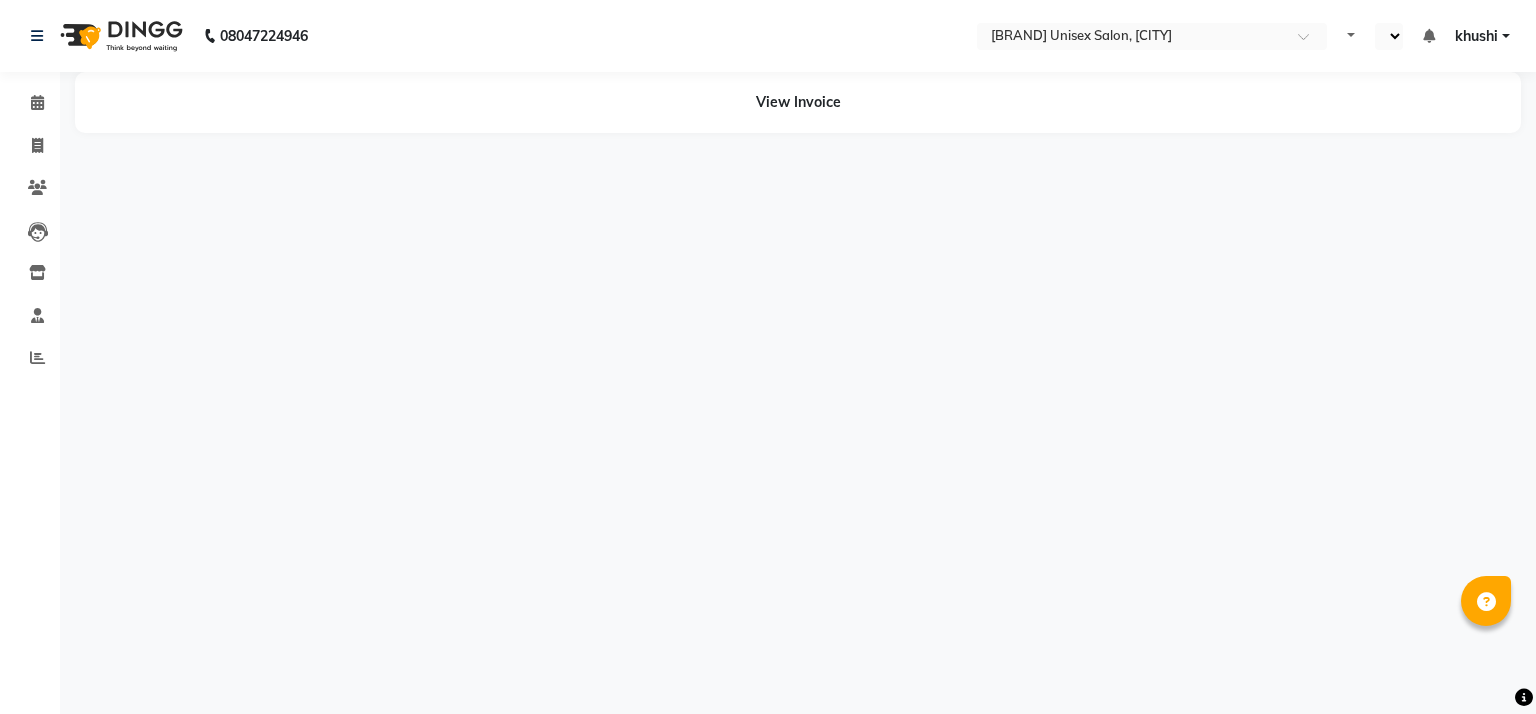 select on "en" 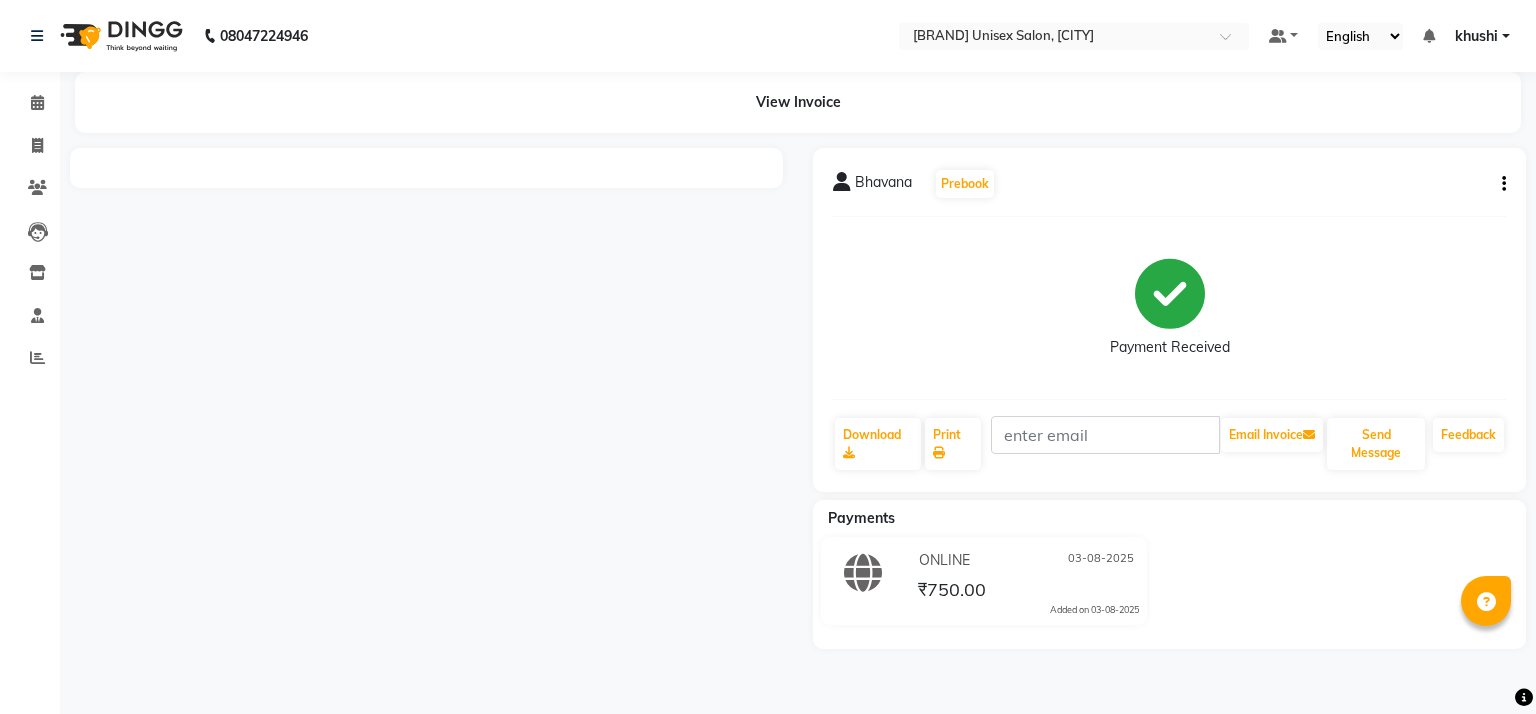 scroll, scrollTop: 0, scrollLeft: 0, axis: both 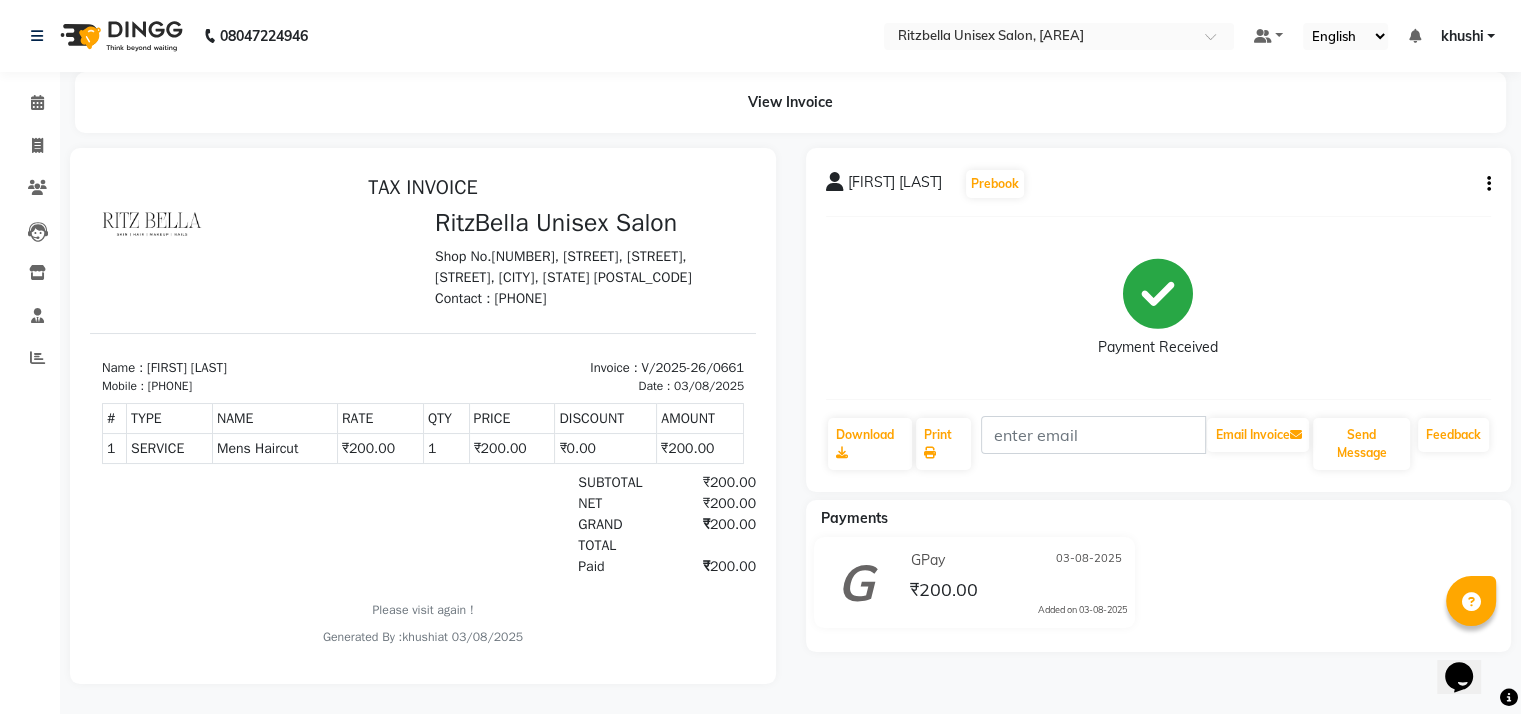 click 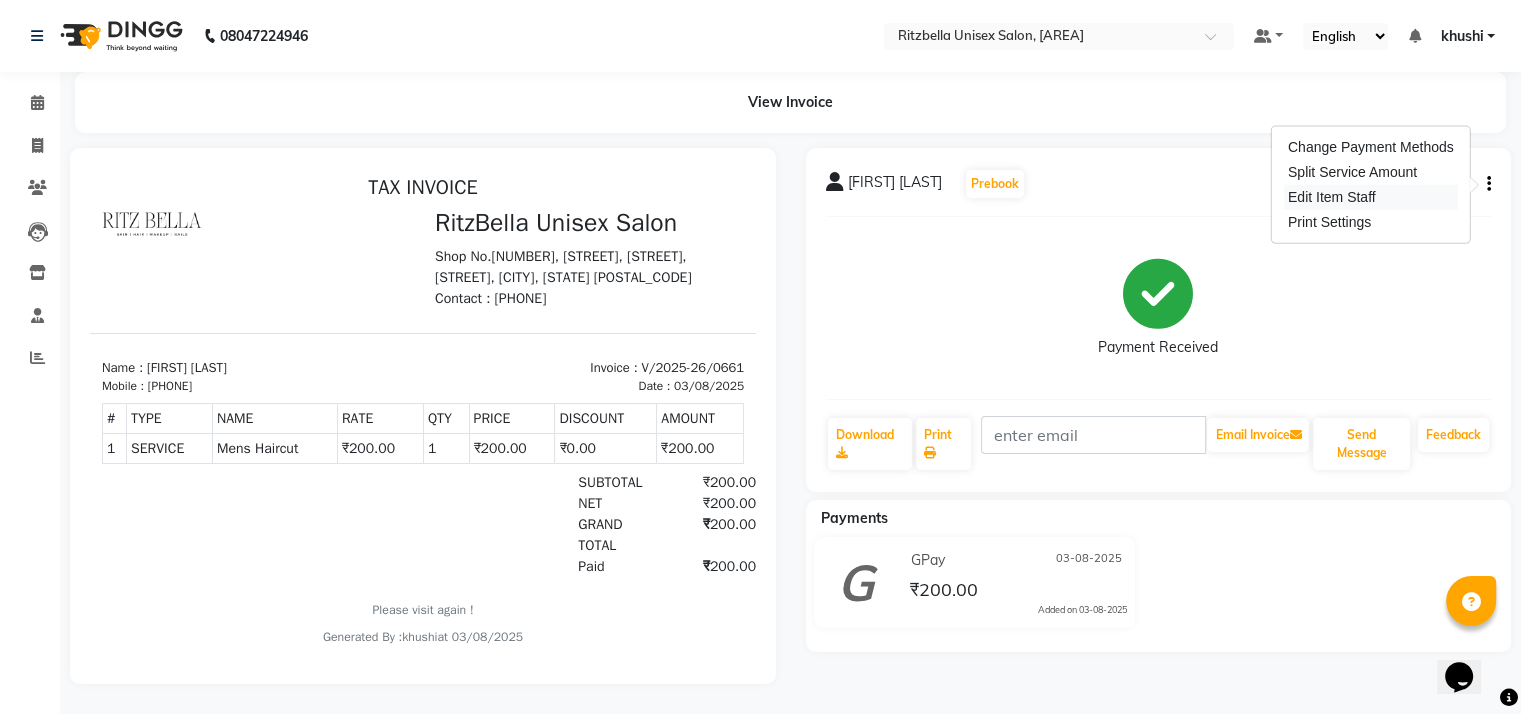 click on "Edit Item Staff" at bounding box center [1371, 197] 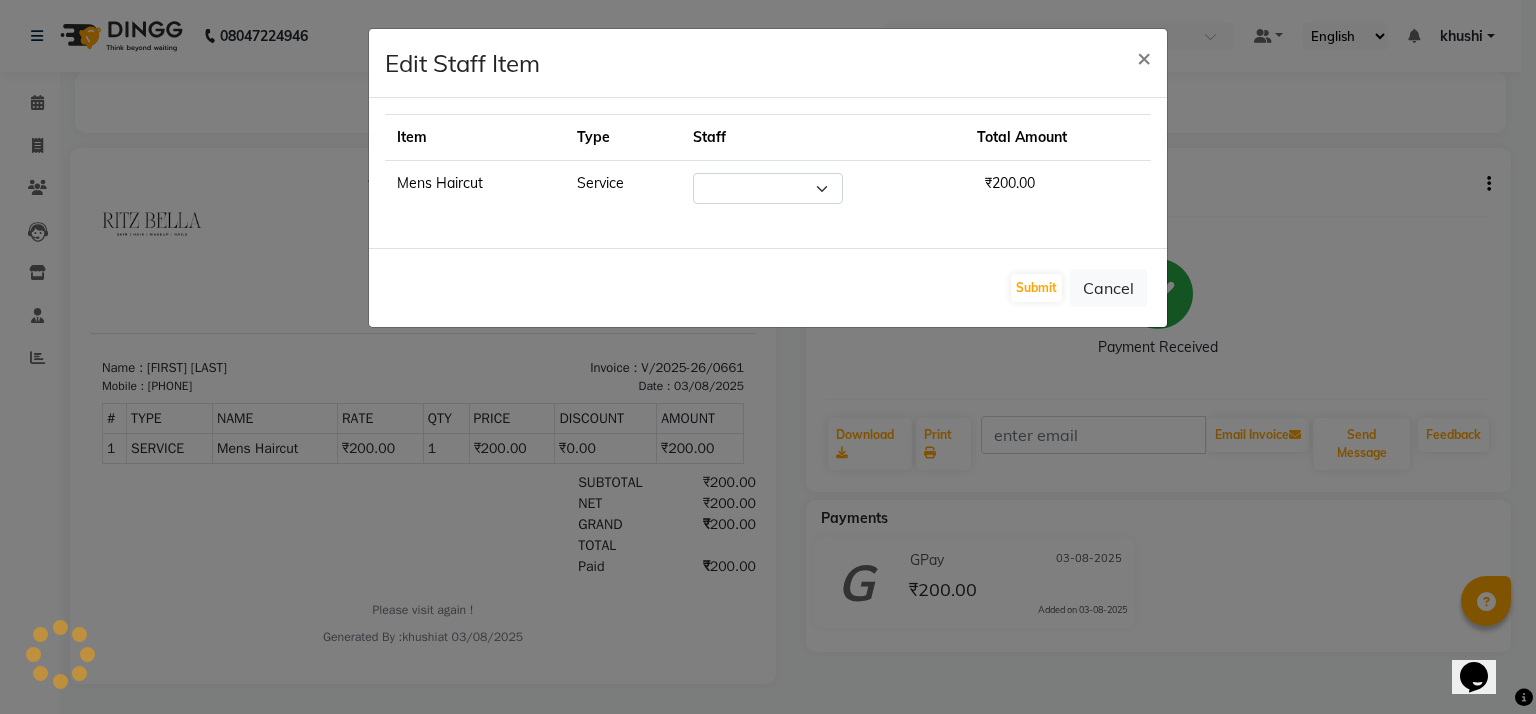 select on "59016" 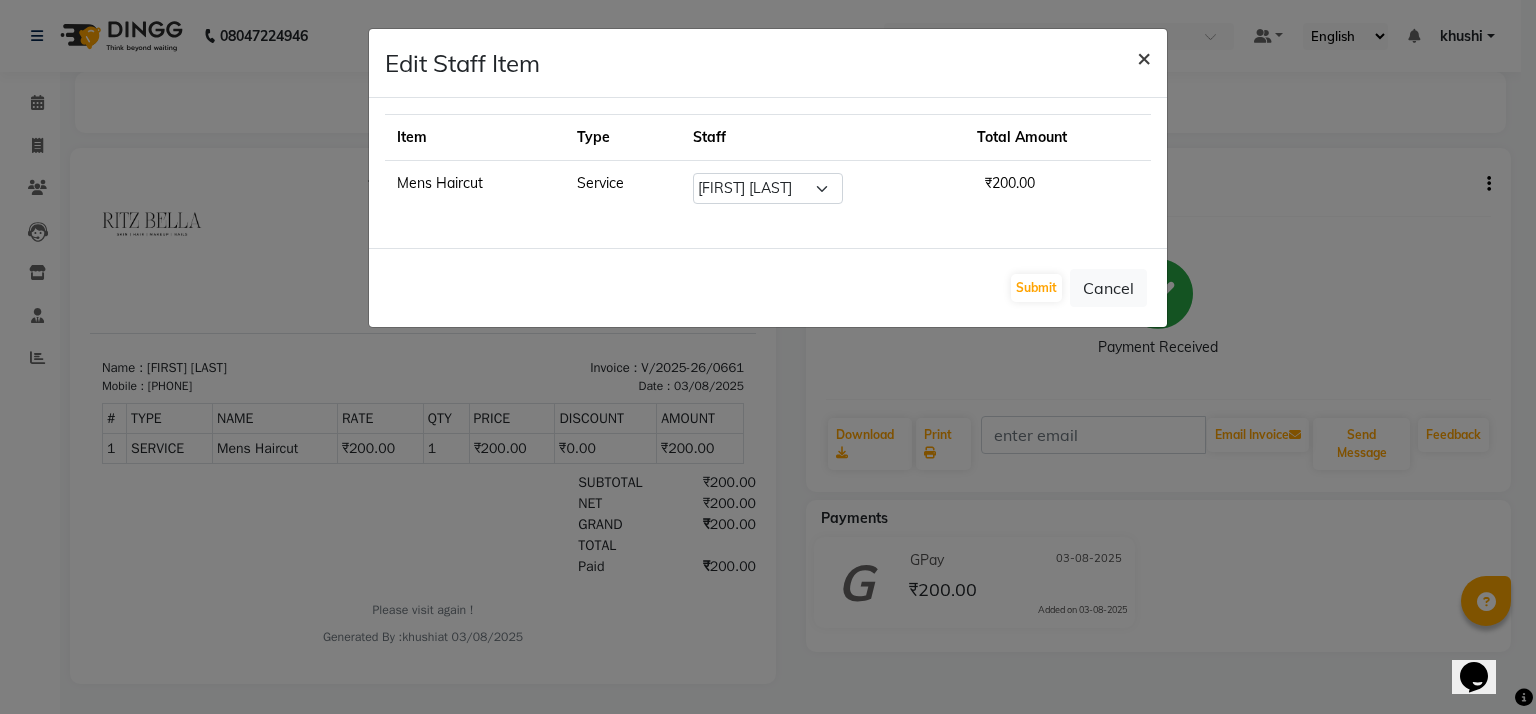 click on "×" 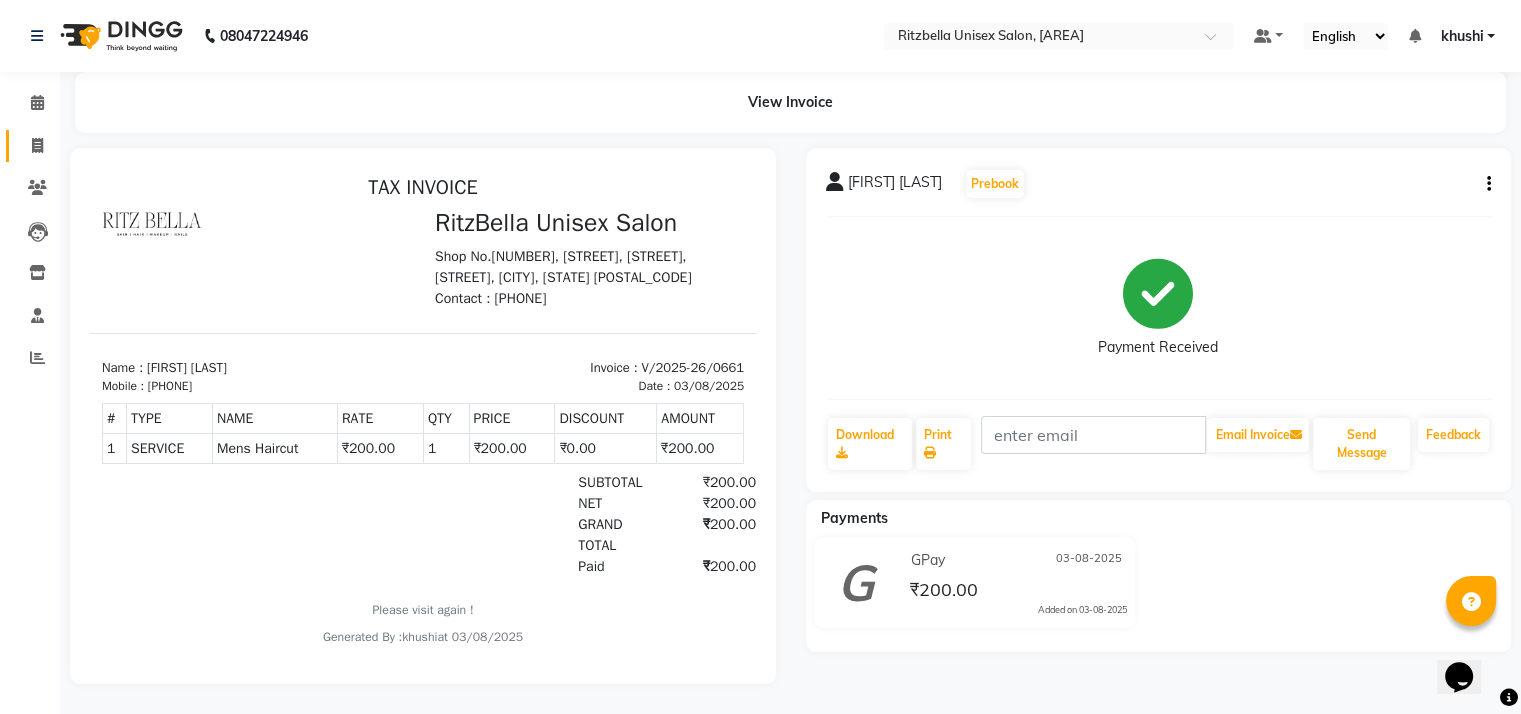 click on "Invoice" 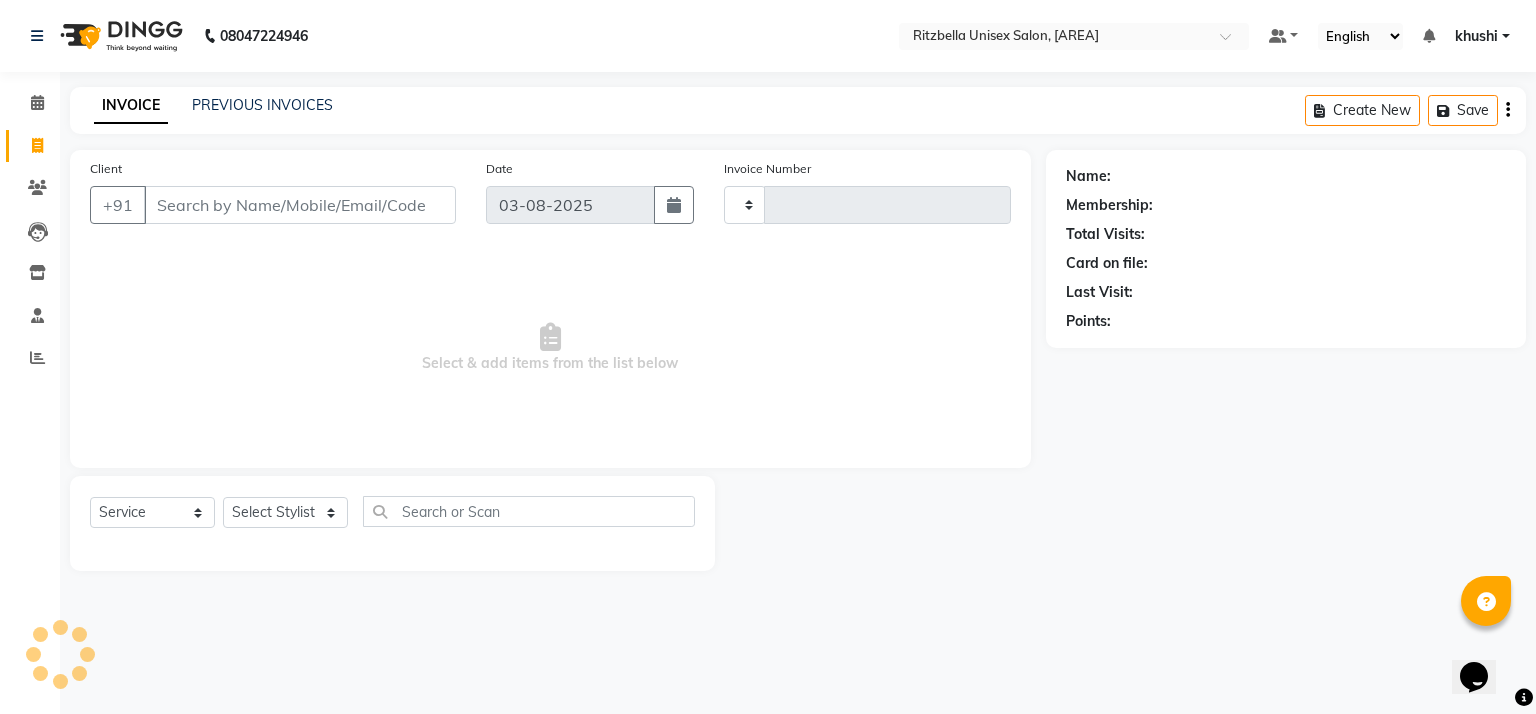 type on "0665" 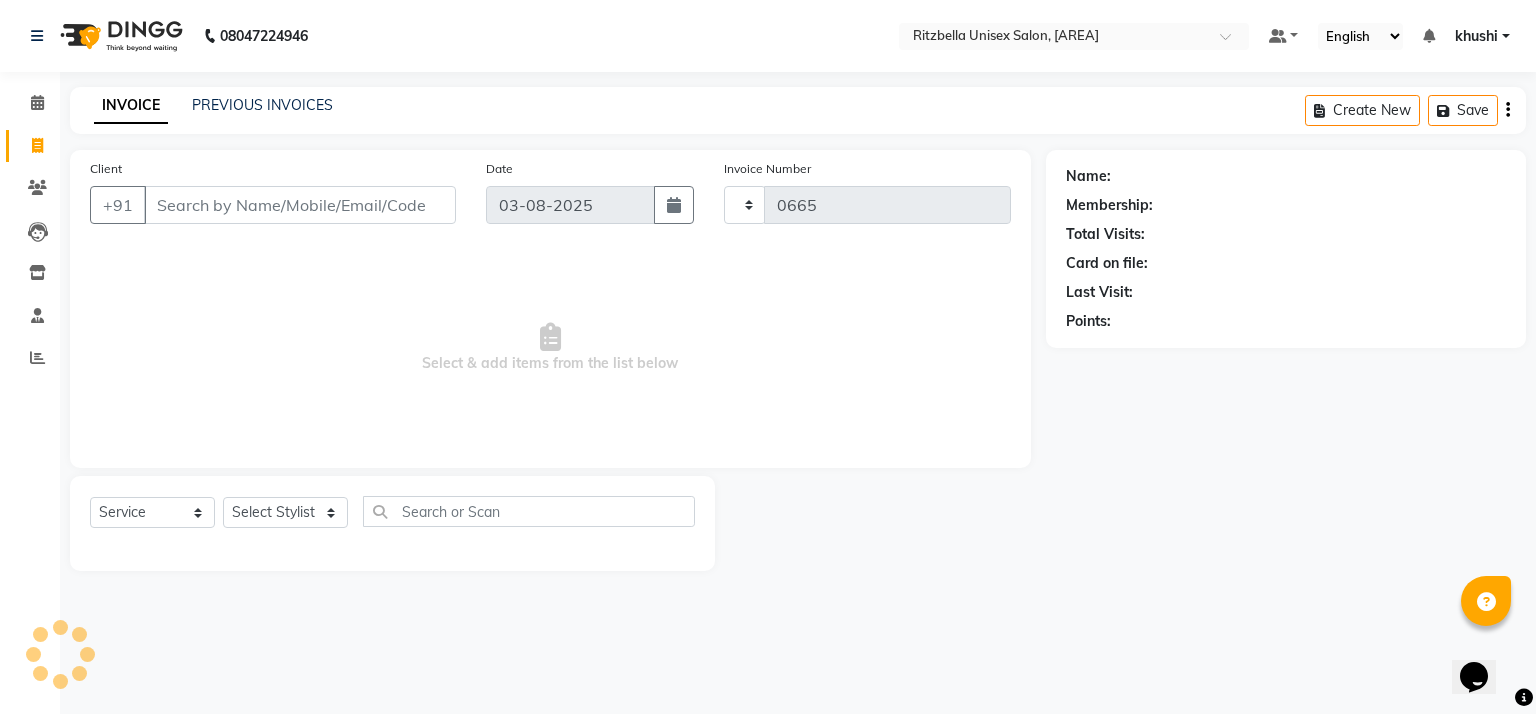 select on "6870" 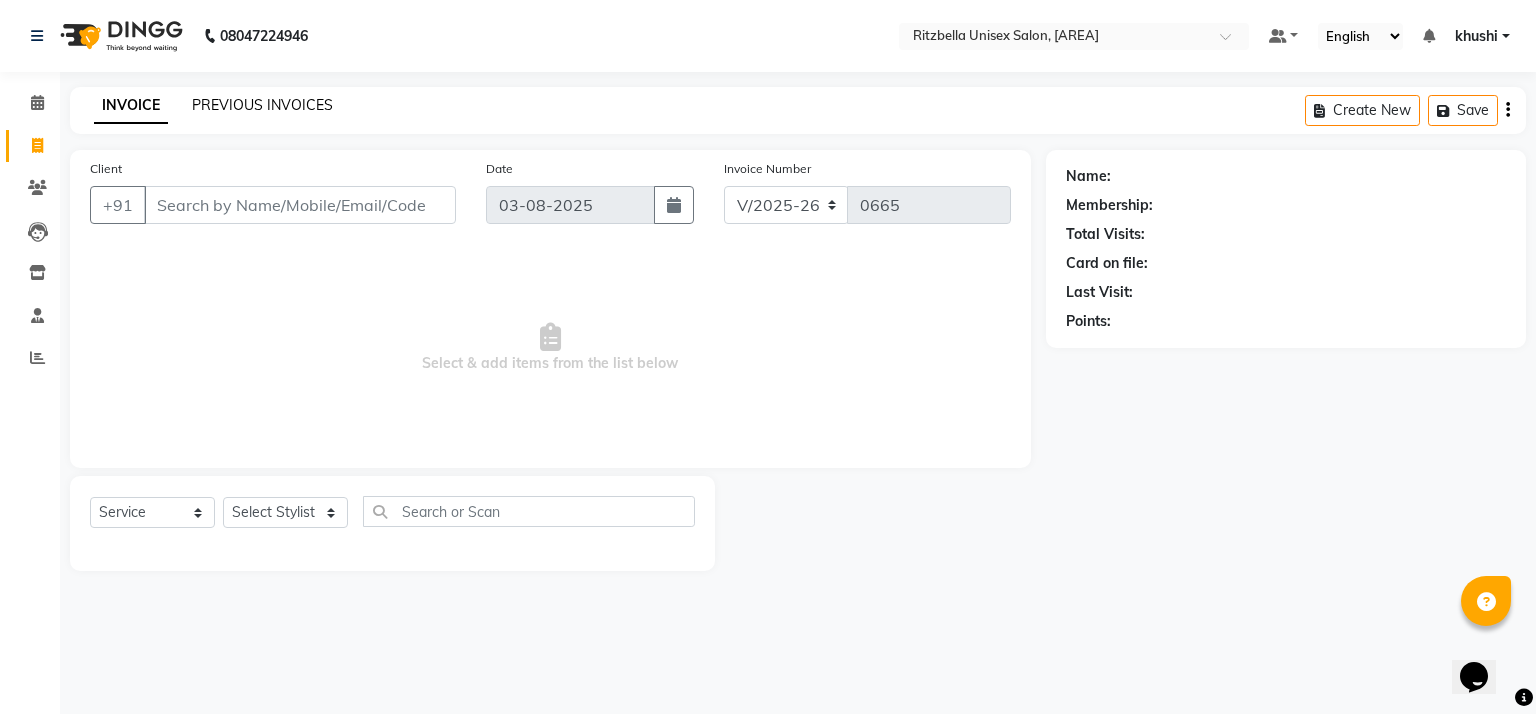 click on "PREVIOUS INVOICES" 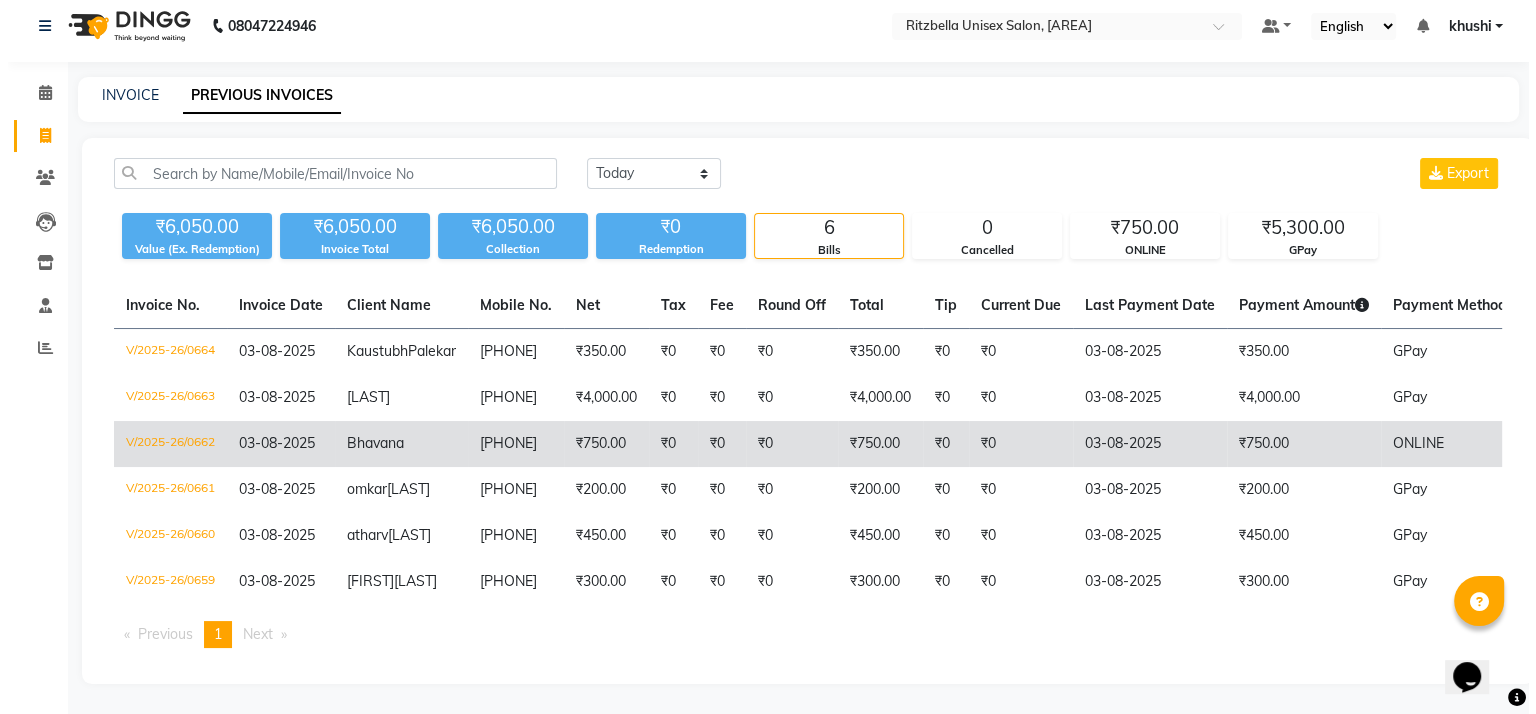 scroll, scrollTop: 0, scrollLeft: 0, axis: both 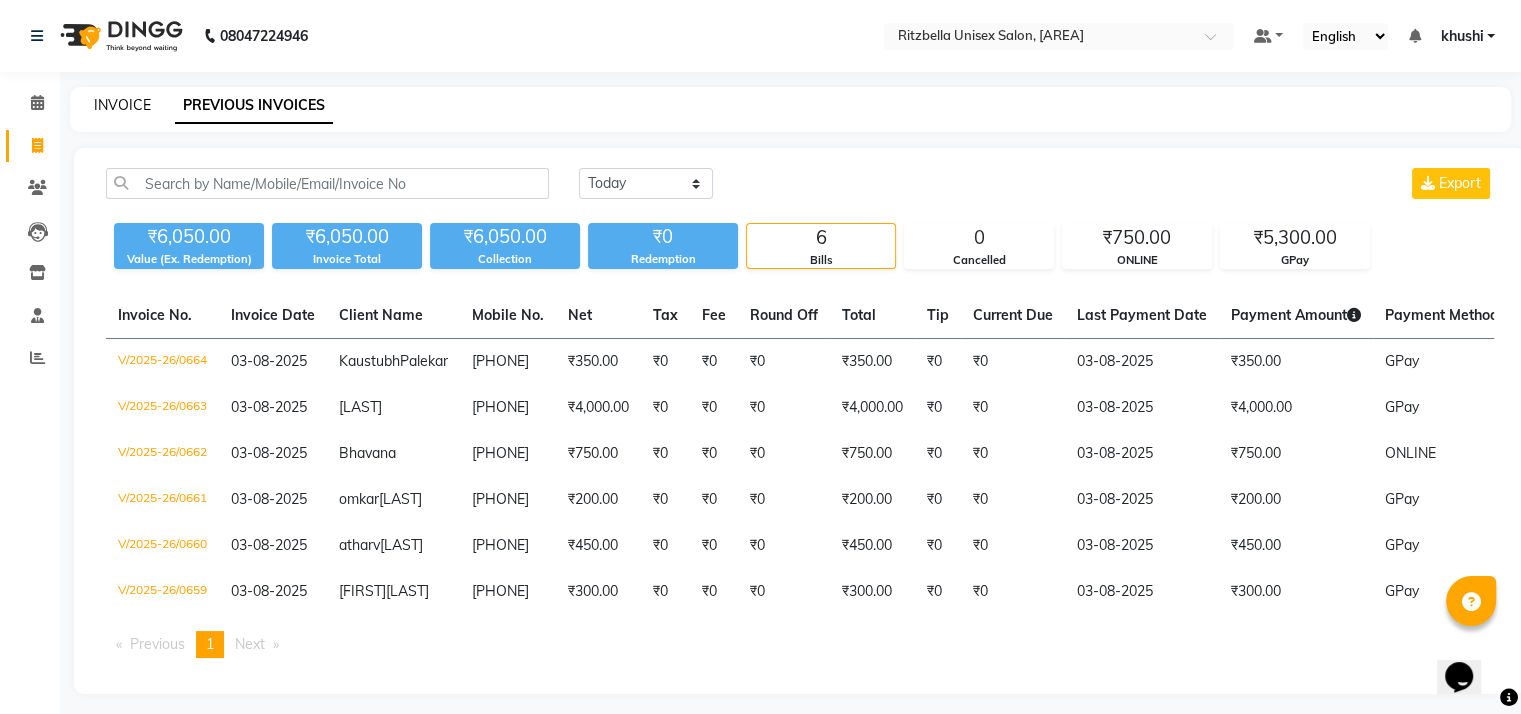 click on "INVOICE" 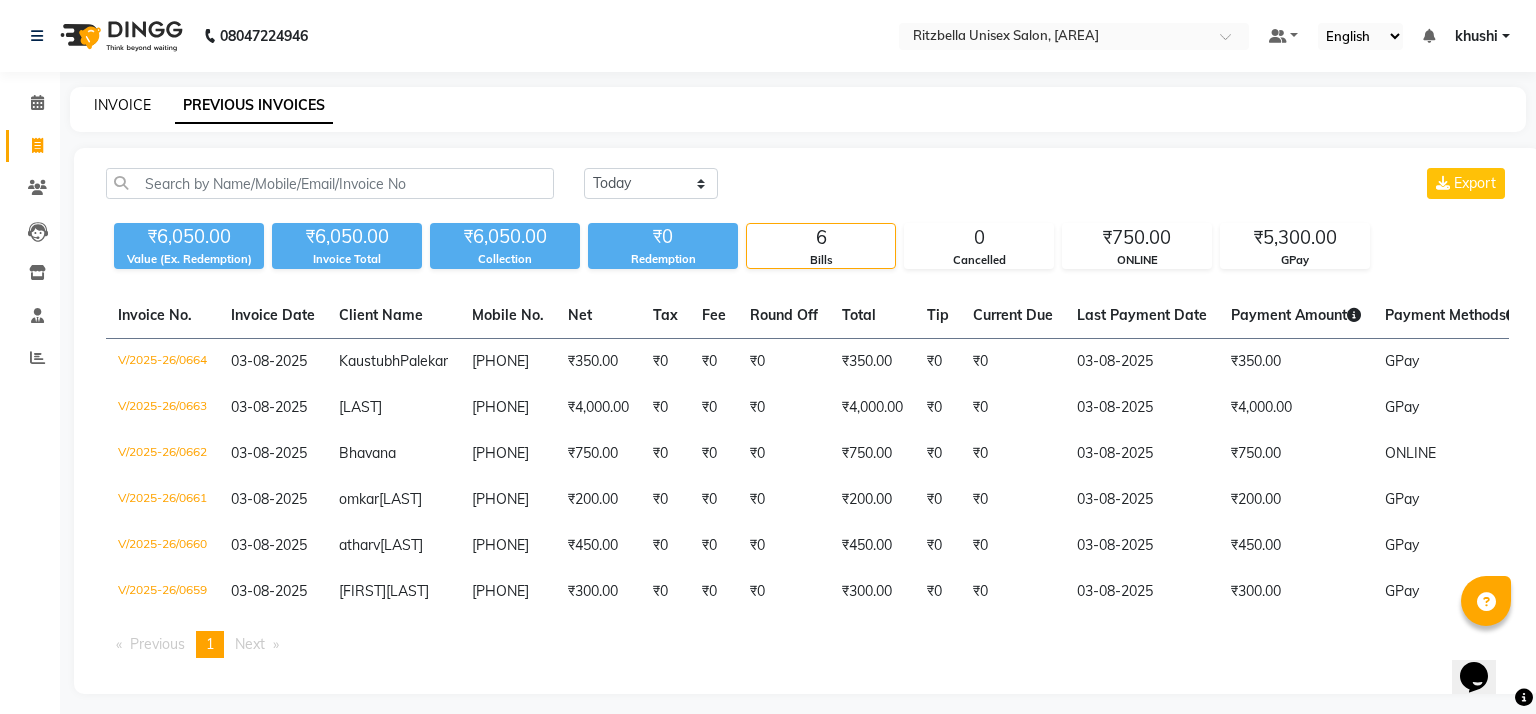 select on "service" 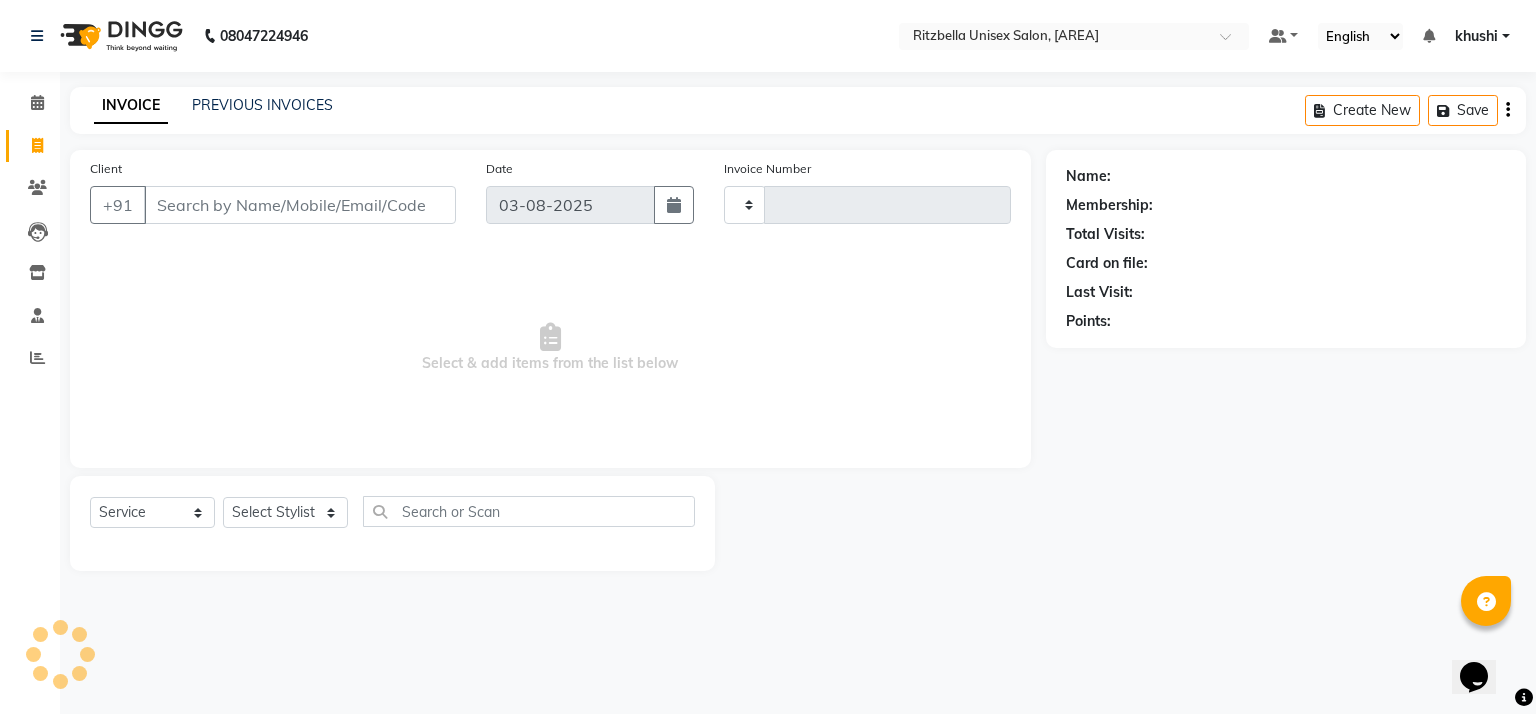 type on "0665" 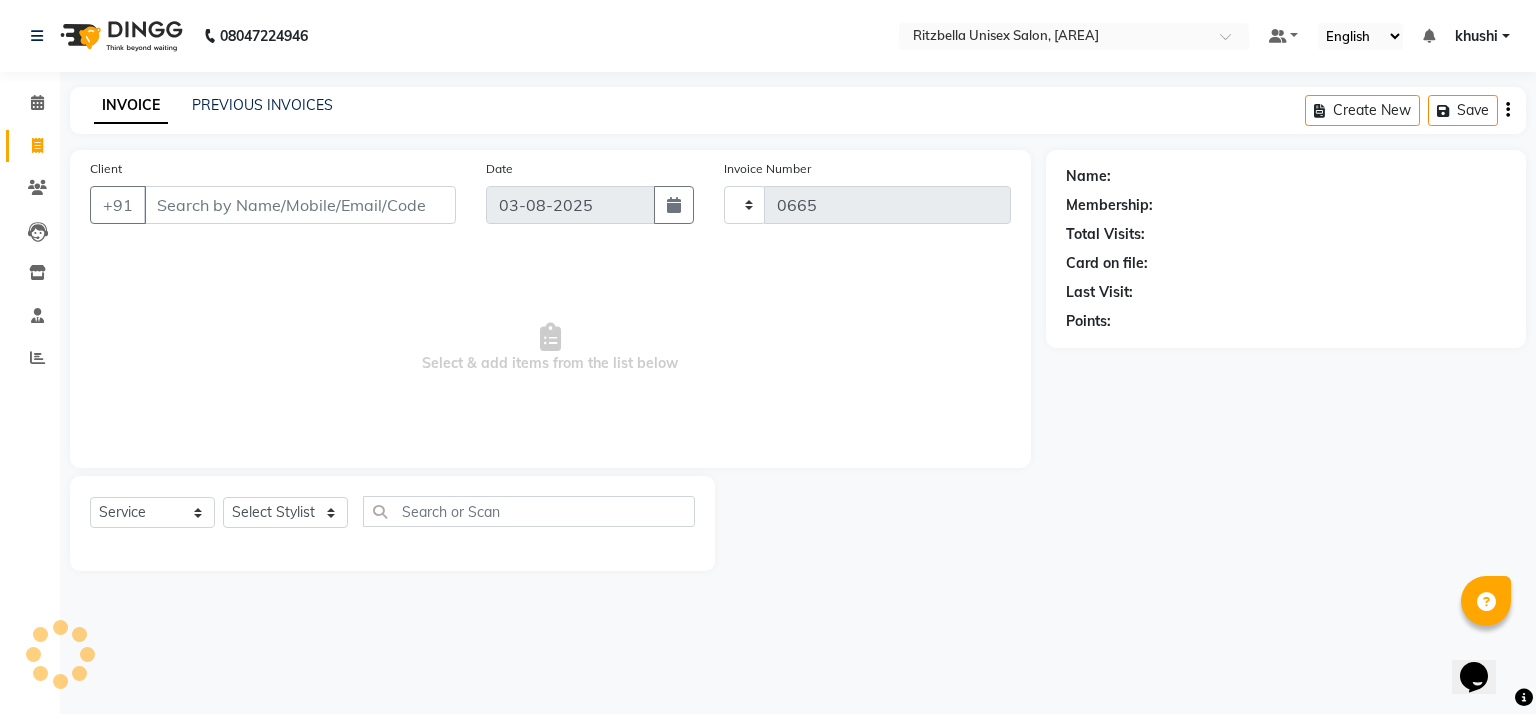 select on "6870" 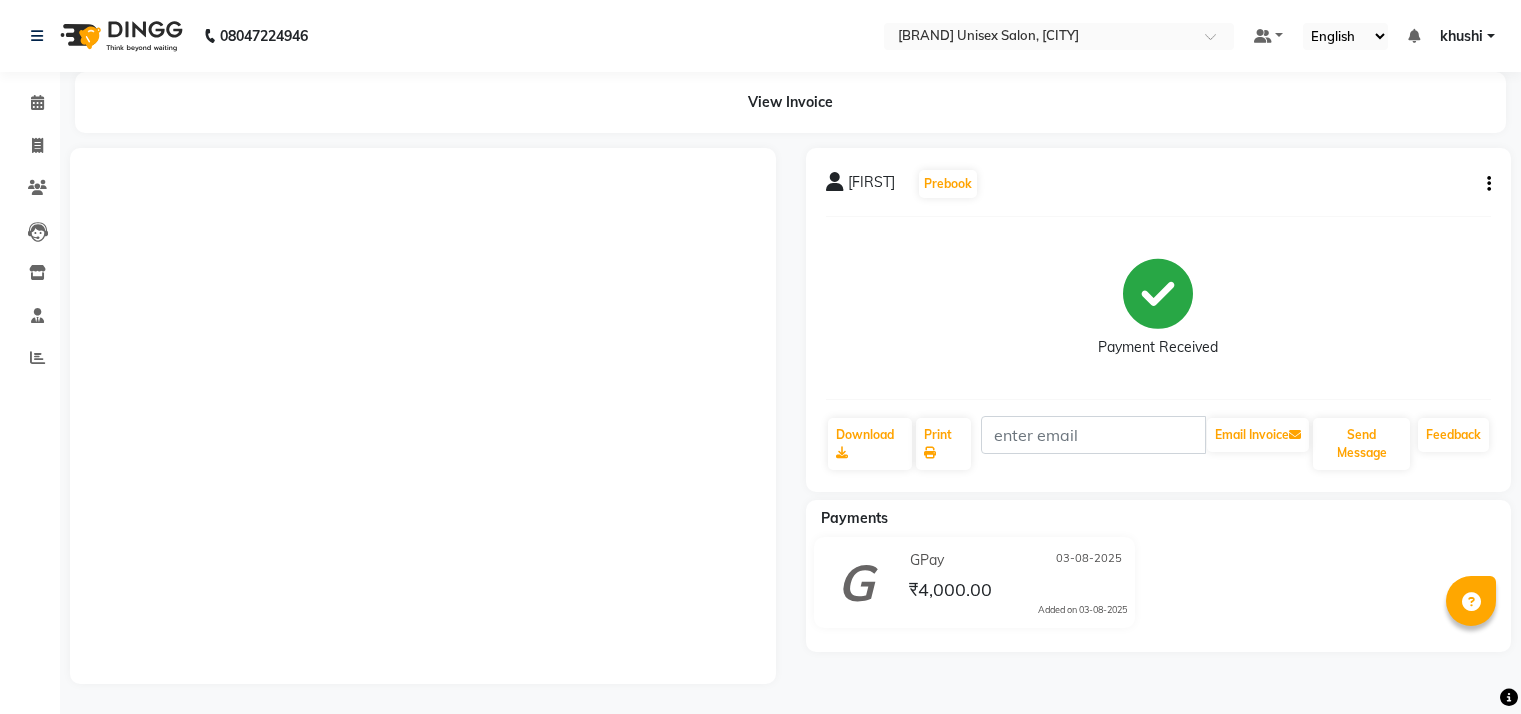 scroll, scrollTop: 0, scrollLeft: 0, axis: both 